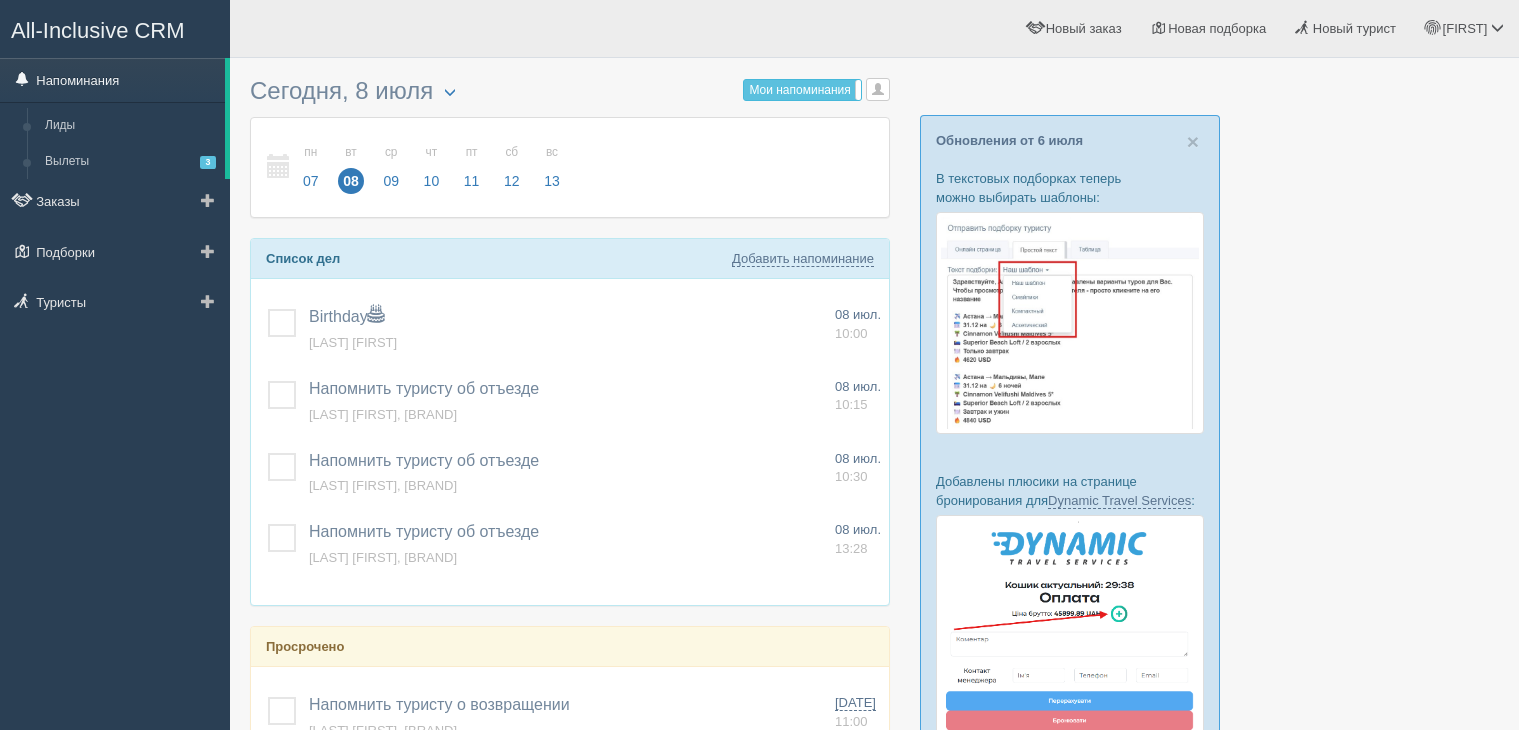 scroll, scrollTop: 0, scrollLeft: 0, axis: both 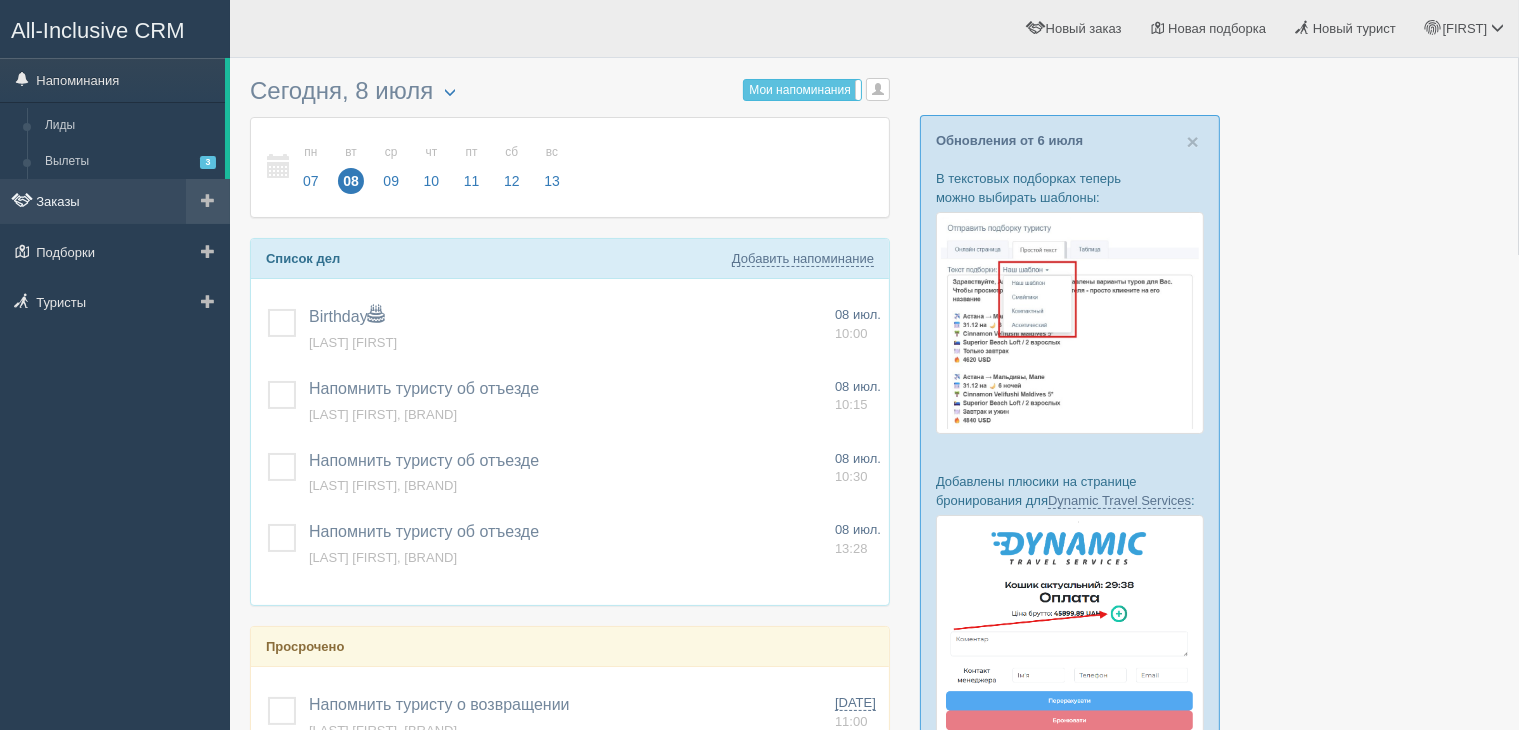 click on "Заказы" at bounding box center [115, 201] 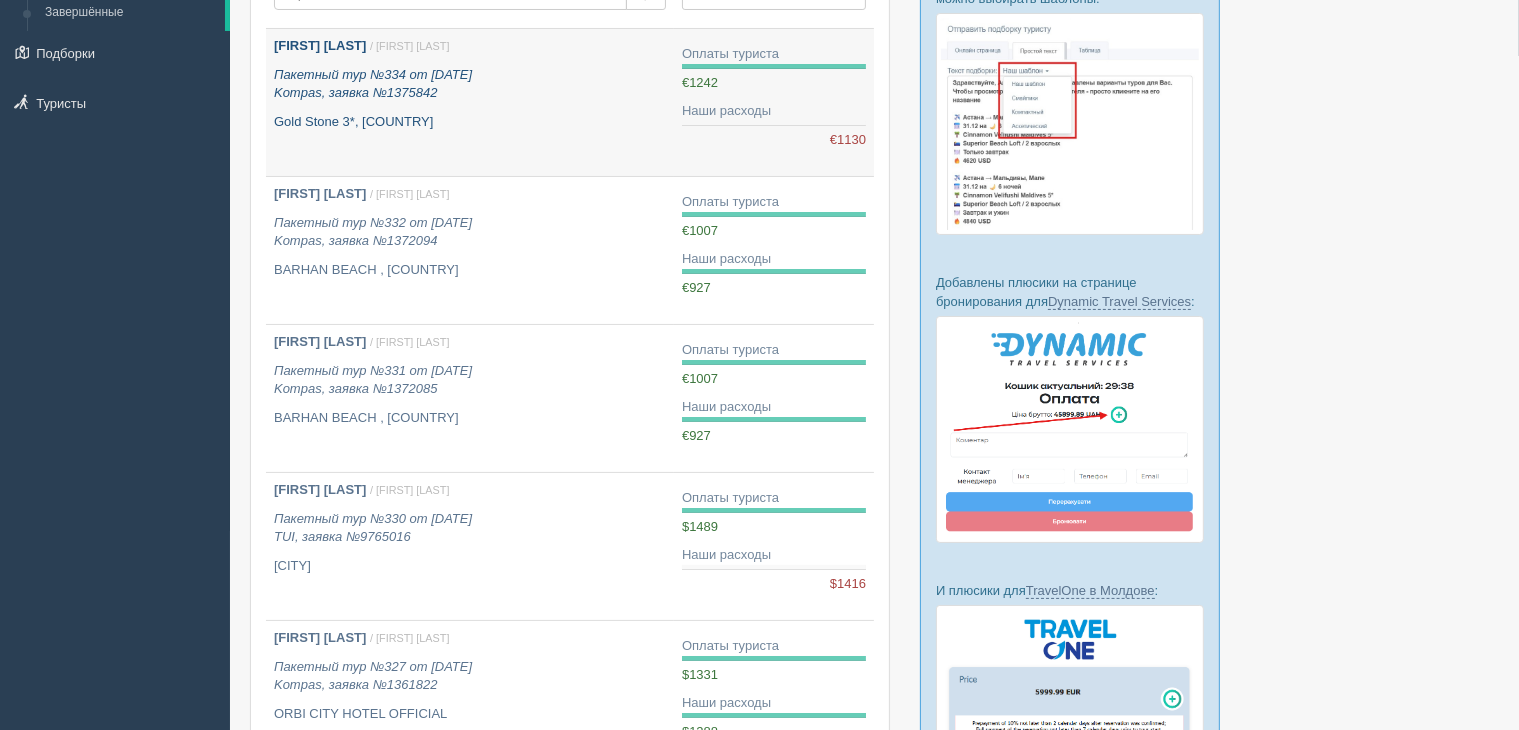 scroll, scrollTop: 200, scrollLeft: 0, axis: vertical 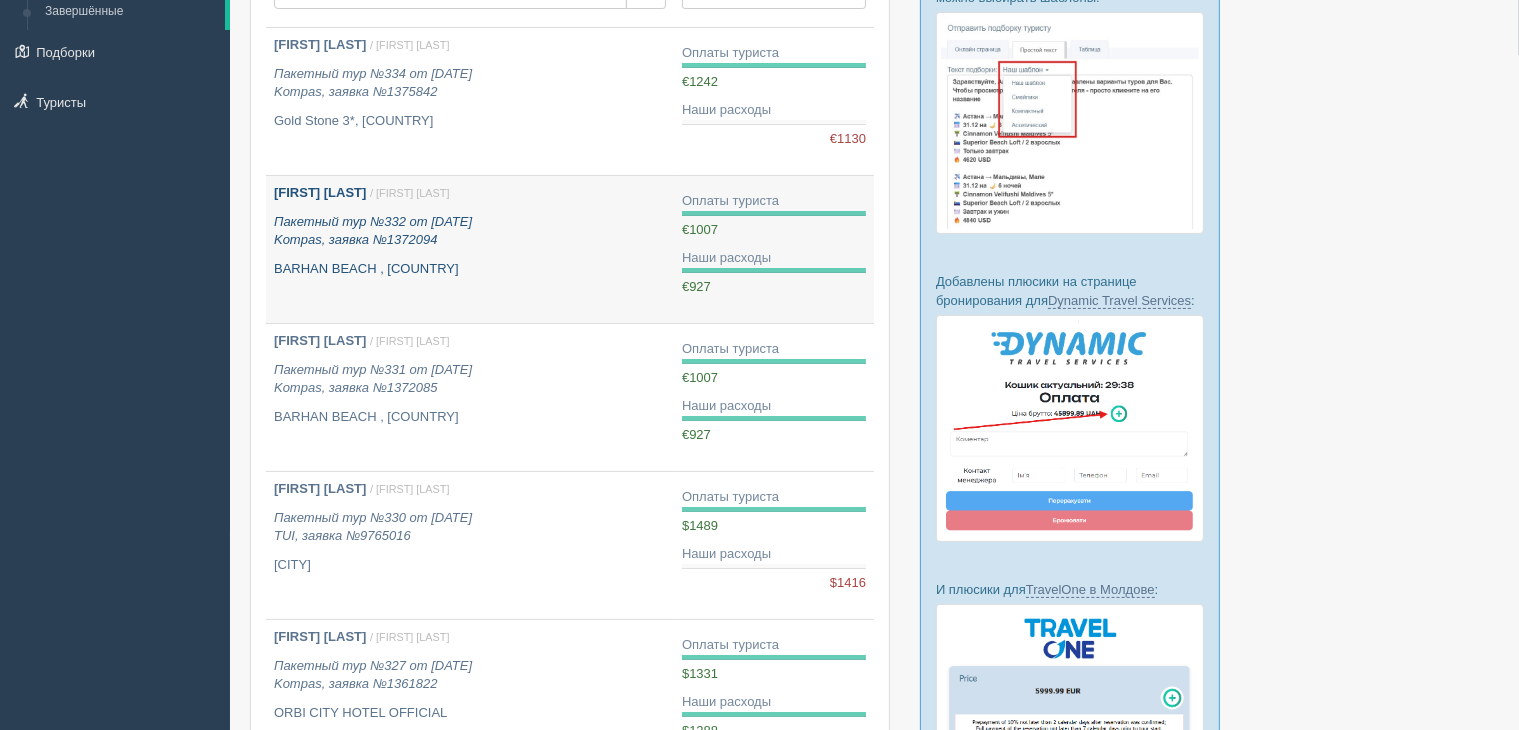 click on "Пакетный тур №332 от [DATE]
Kompas, заявка №1372094" at bounding box center [470, 231] 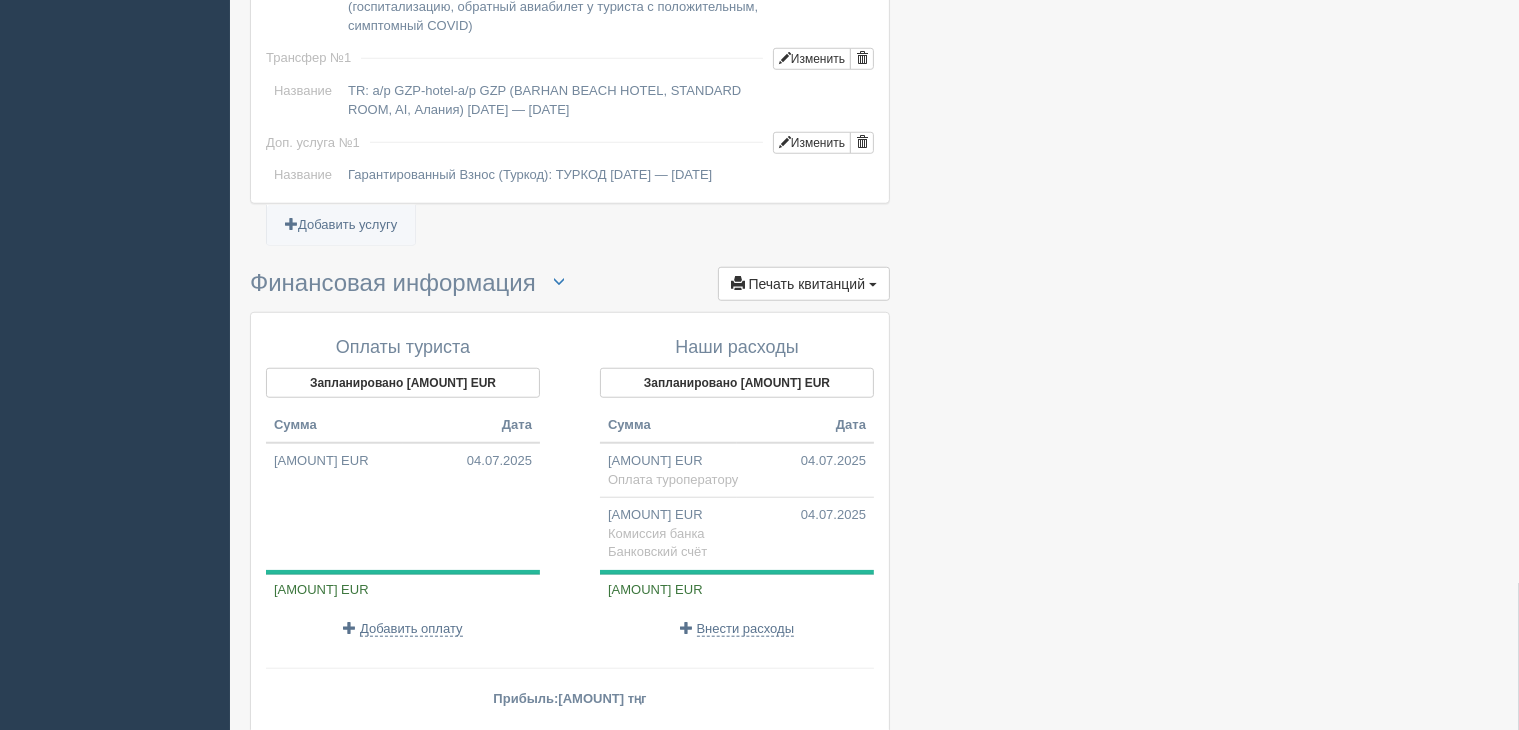 scroll, scrollTop: 1800, scrollLeft: 0, axis: vertical 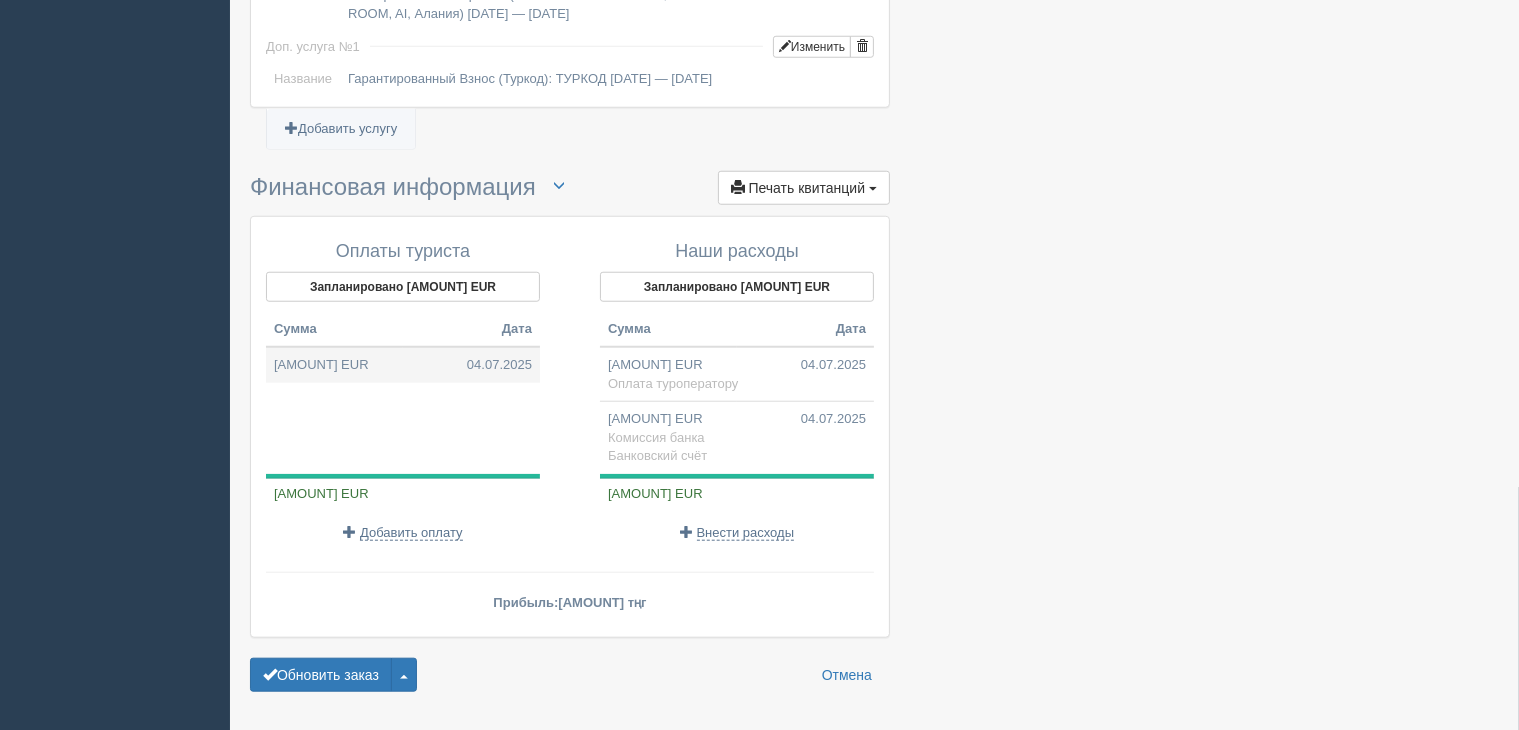 click on "[AMOUNT] EUR
[DATE]" at bounding box center (403, 365) 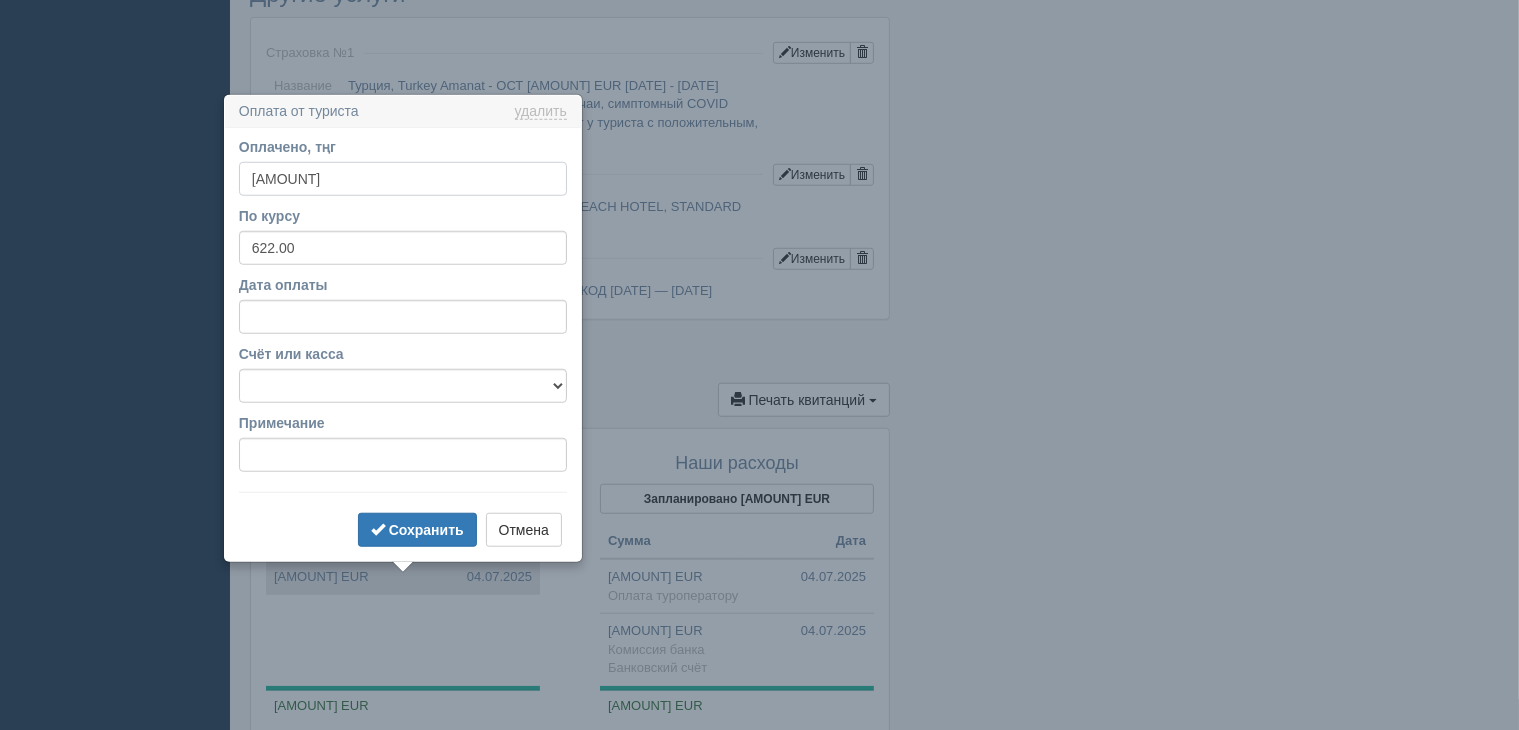 scroll, scrollTop: 1681, scrollLeft: 0, axis: vertical 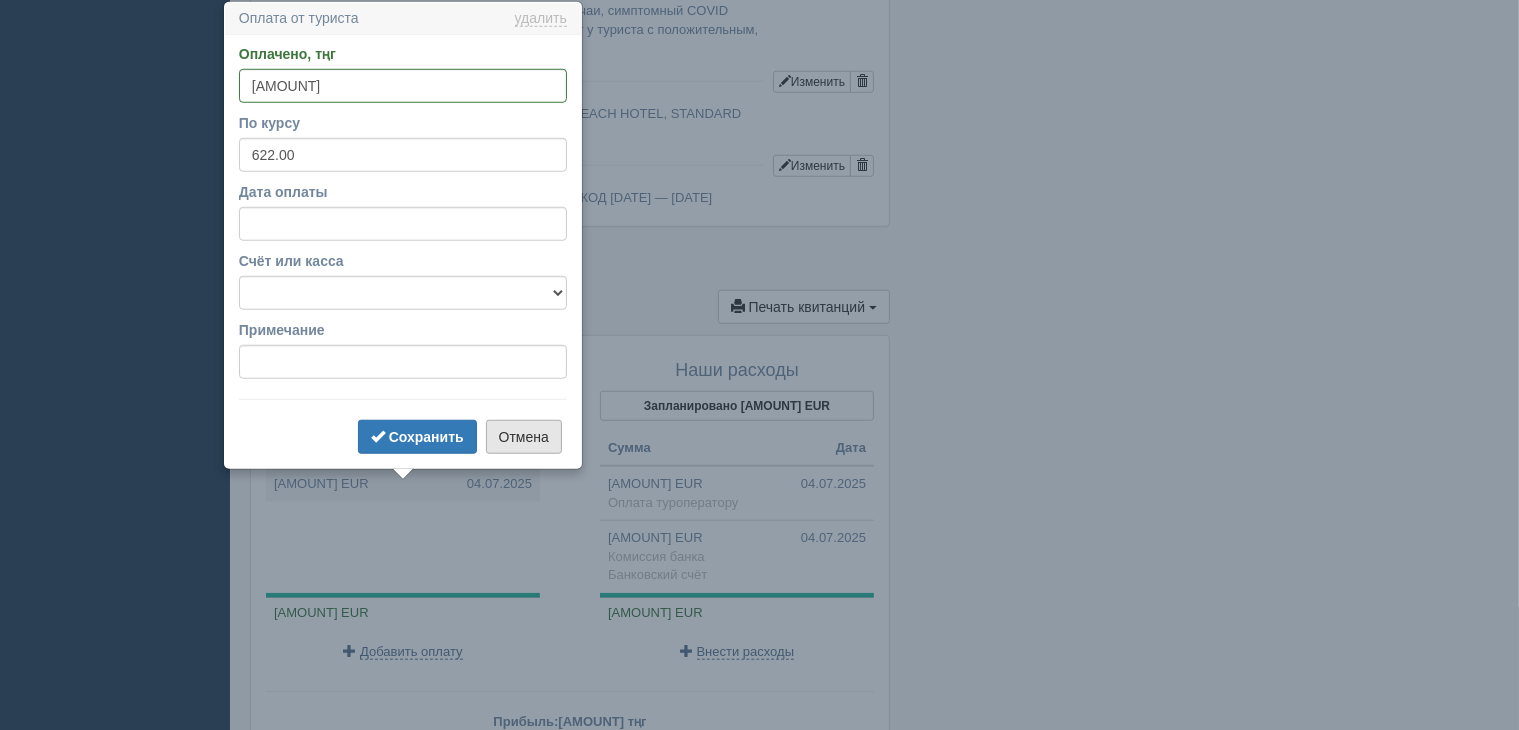 click on "Отмена" at bounding box center [524, 437] 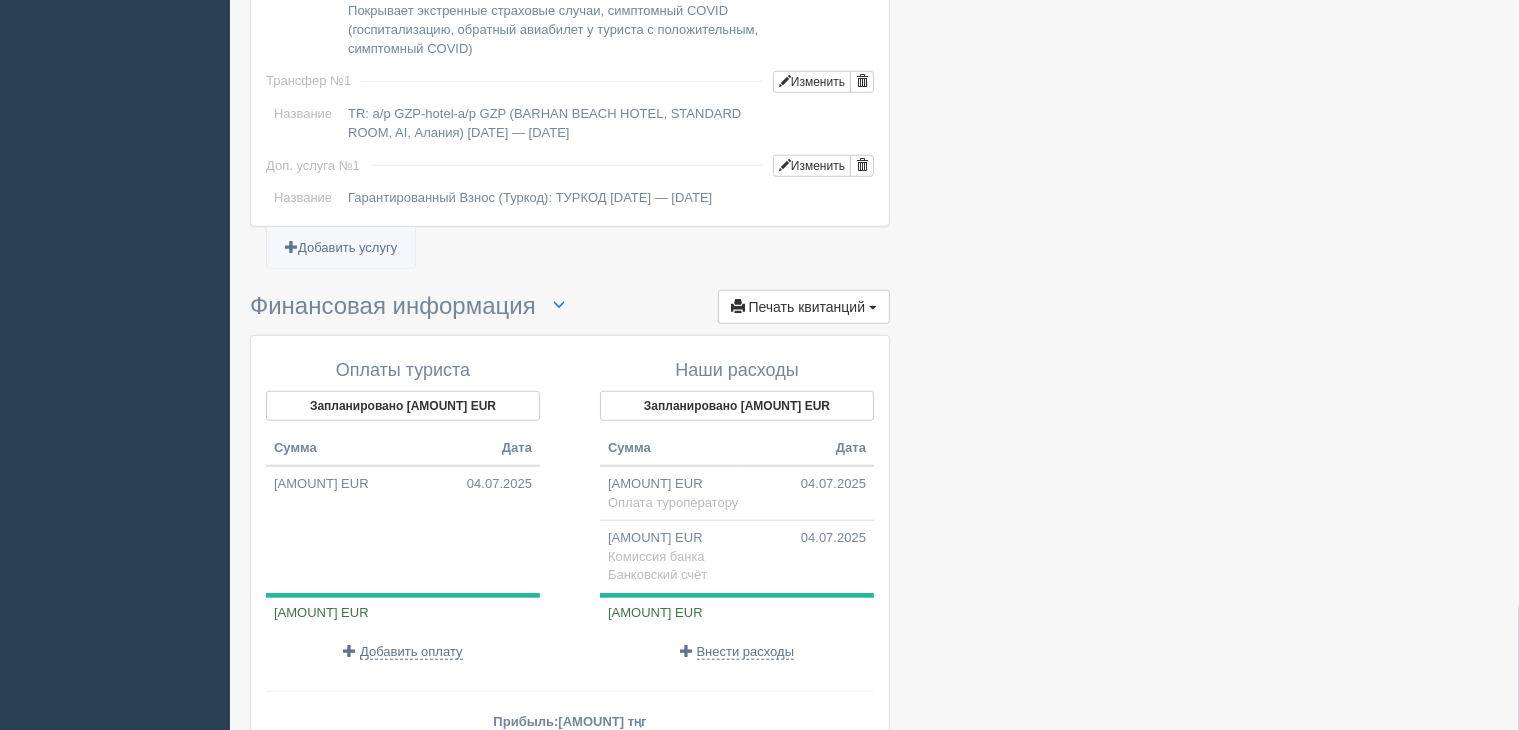 scroll, scrollTop: 1781, scrollLeft: 0, axis: vertical 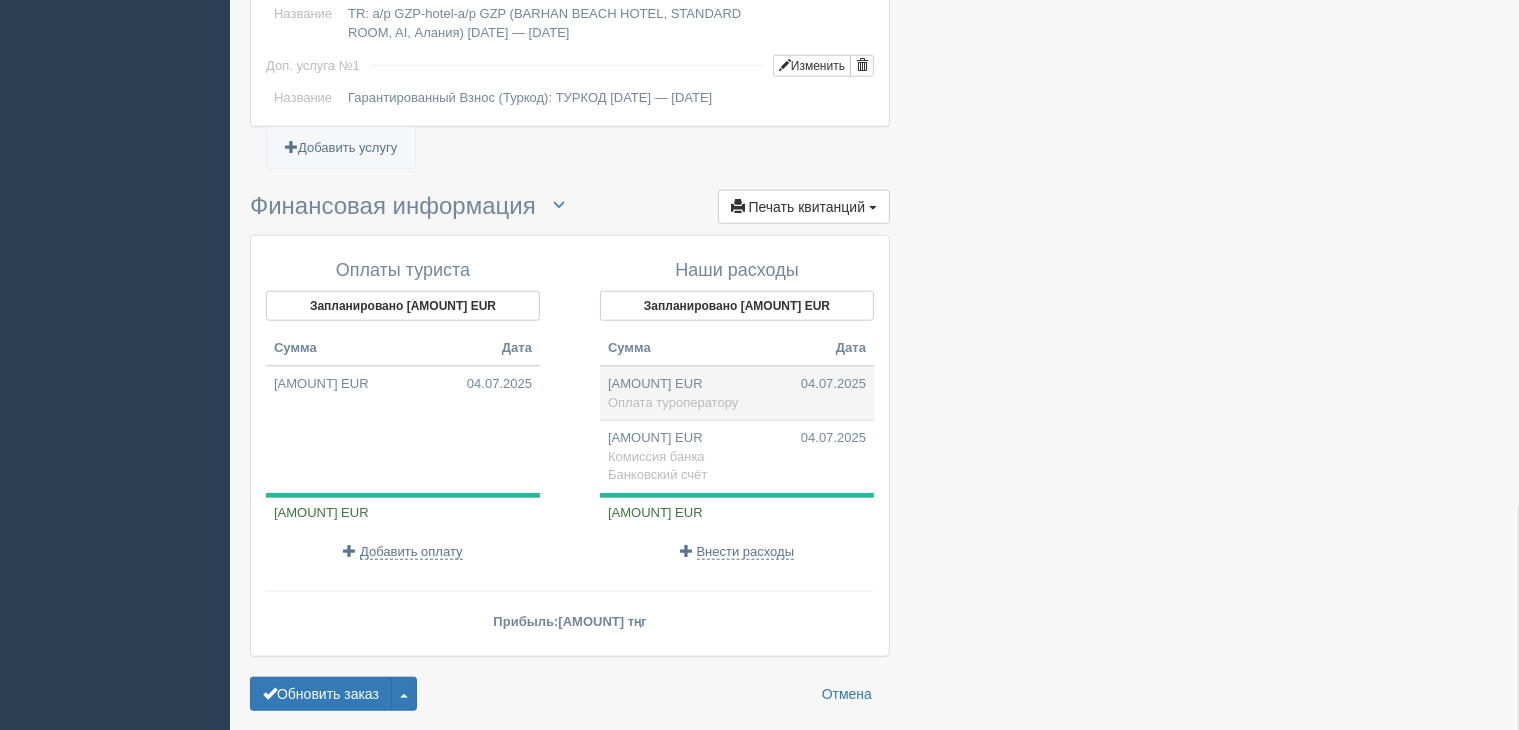 click on "Оплата туроператору" at bounding box center (673, 402) 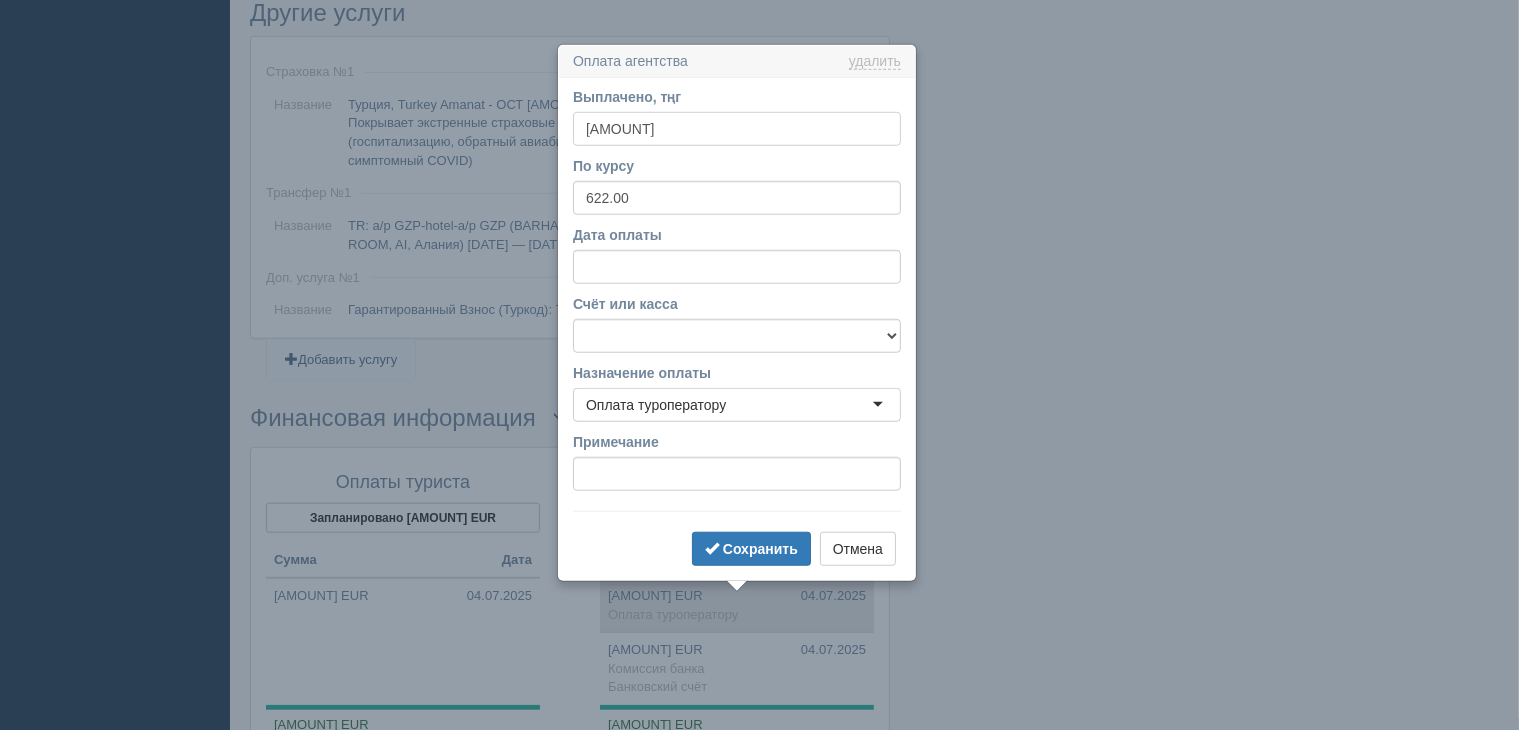 scroll, scrollTop: 1612, scrollLeft: 0, axis: vertical 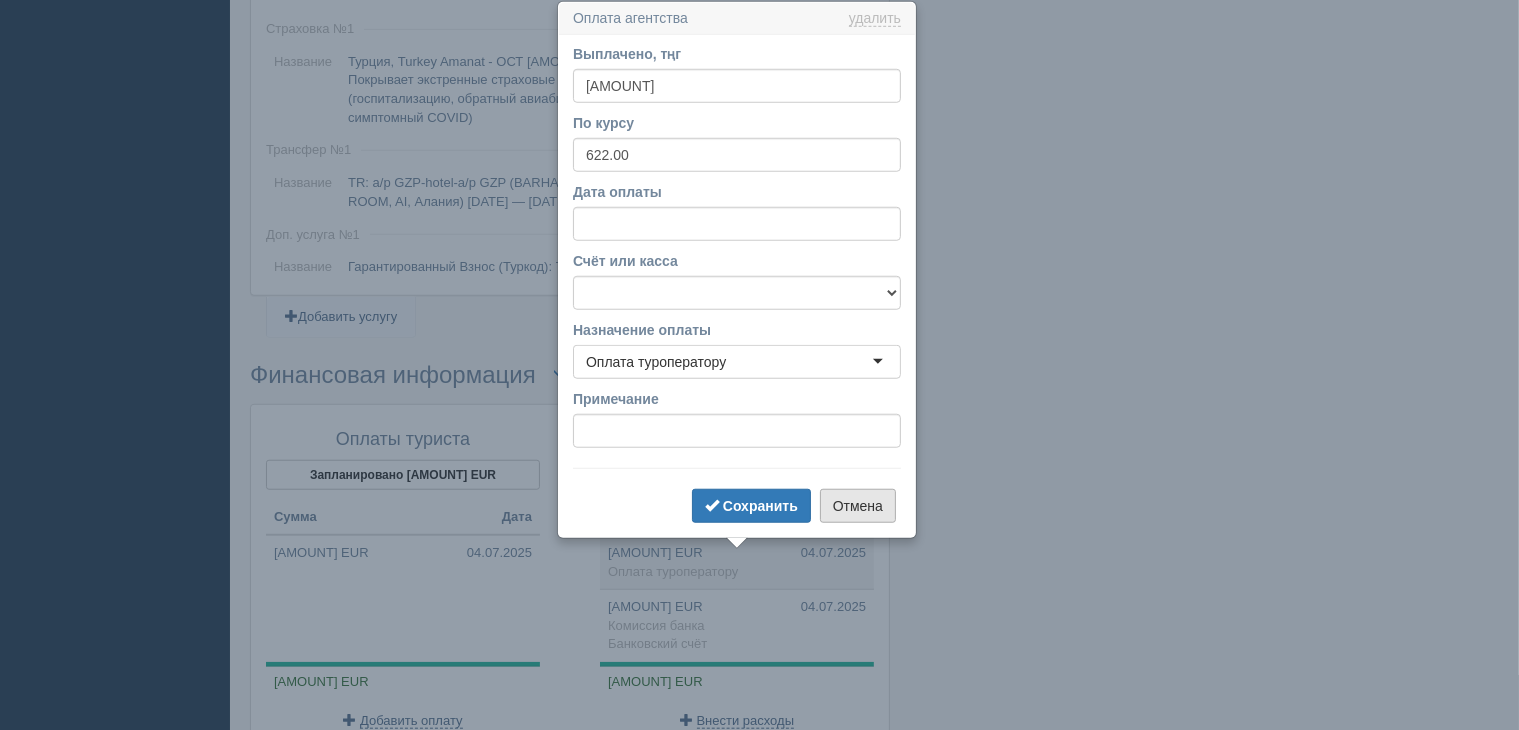 click on "Отмена" at bounding box center [858, 506] 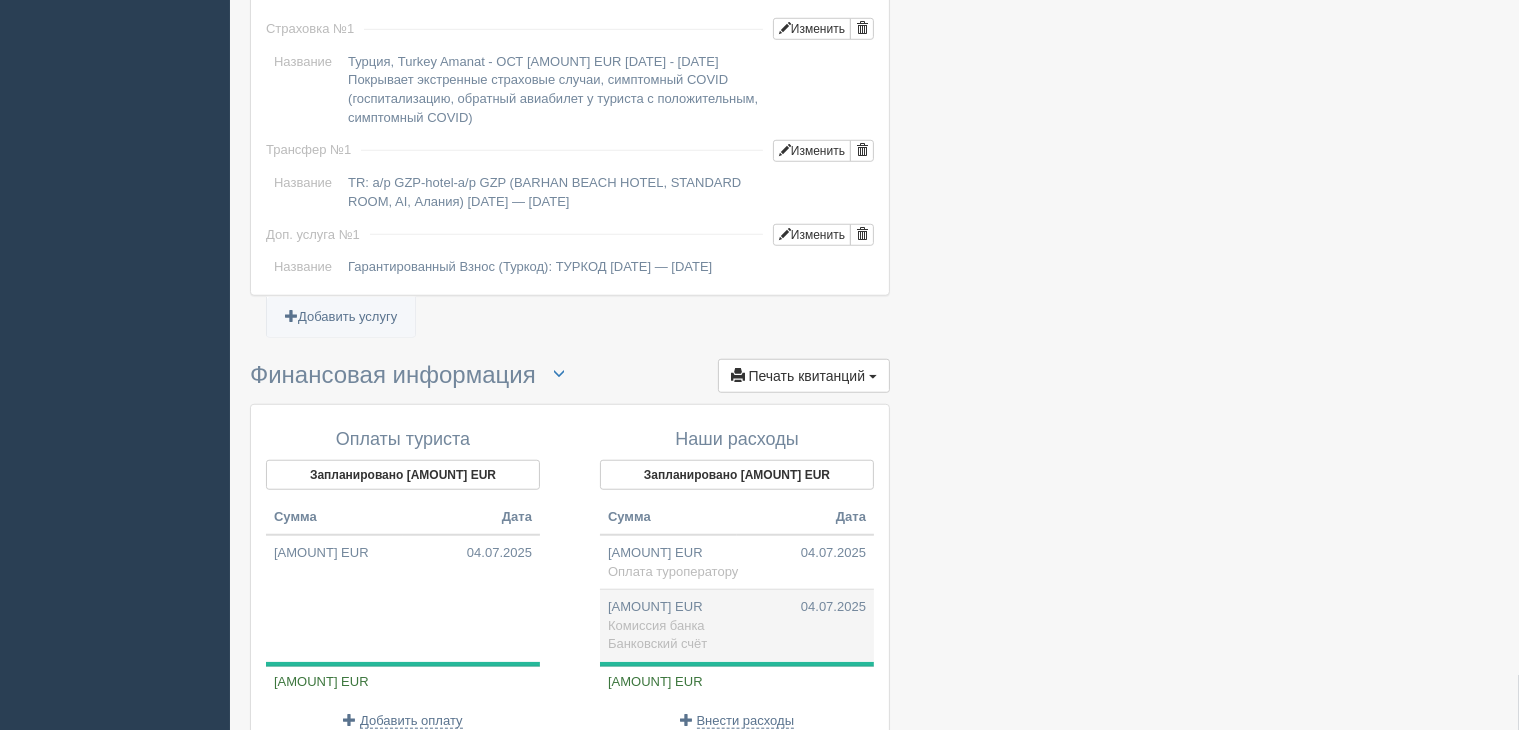 click on "10,08 EUR
04.07.2025
Комиссия банка
Банковский счёт" at bounding box center (737, 562) 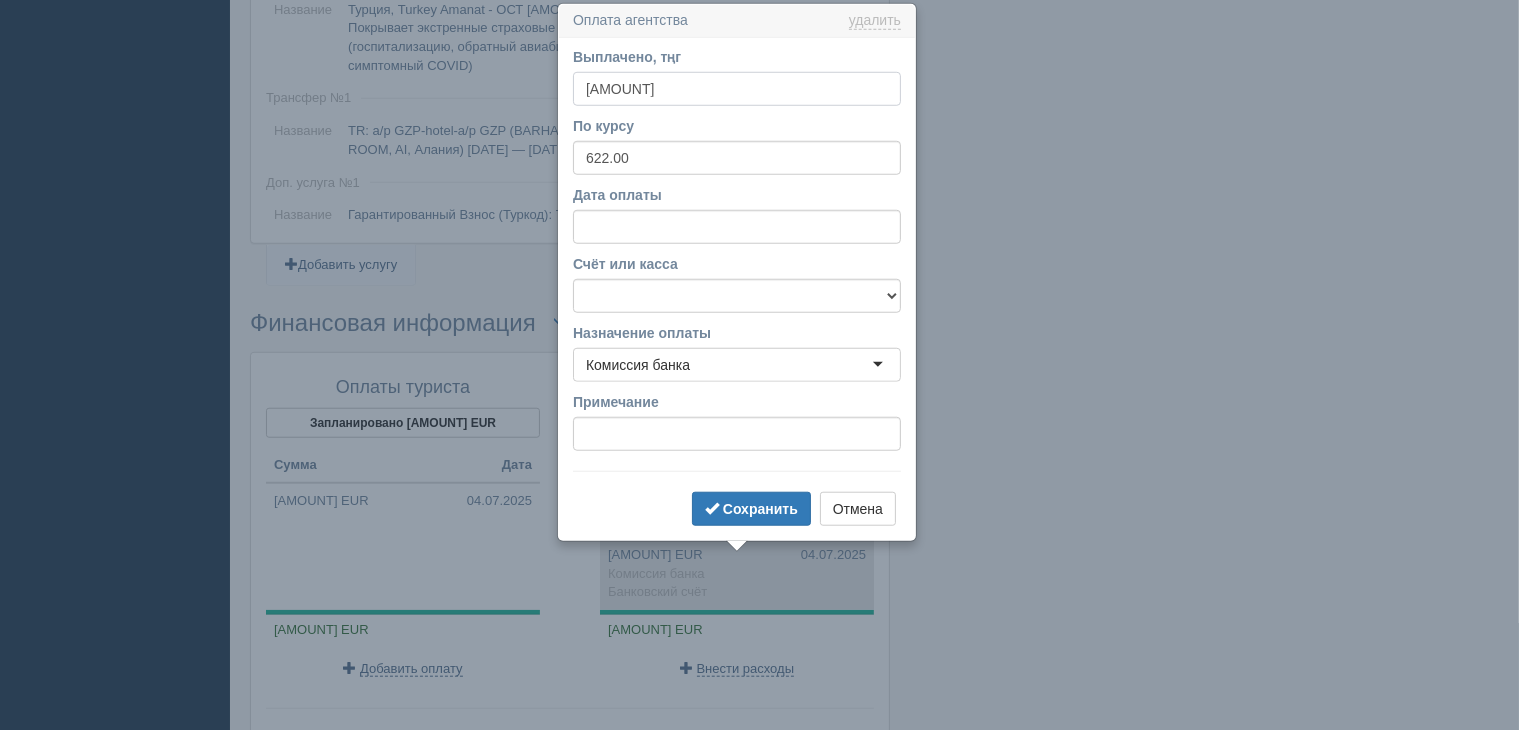 scroll, scrollTop: 1666, scrollLeft: 0, axis: vertical 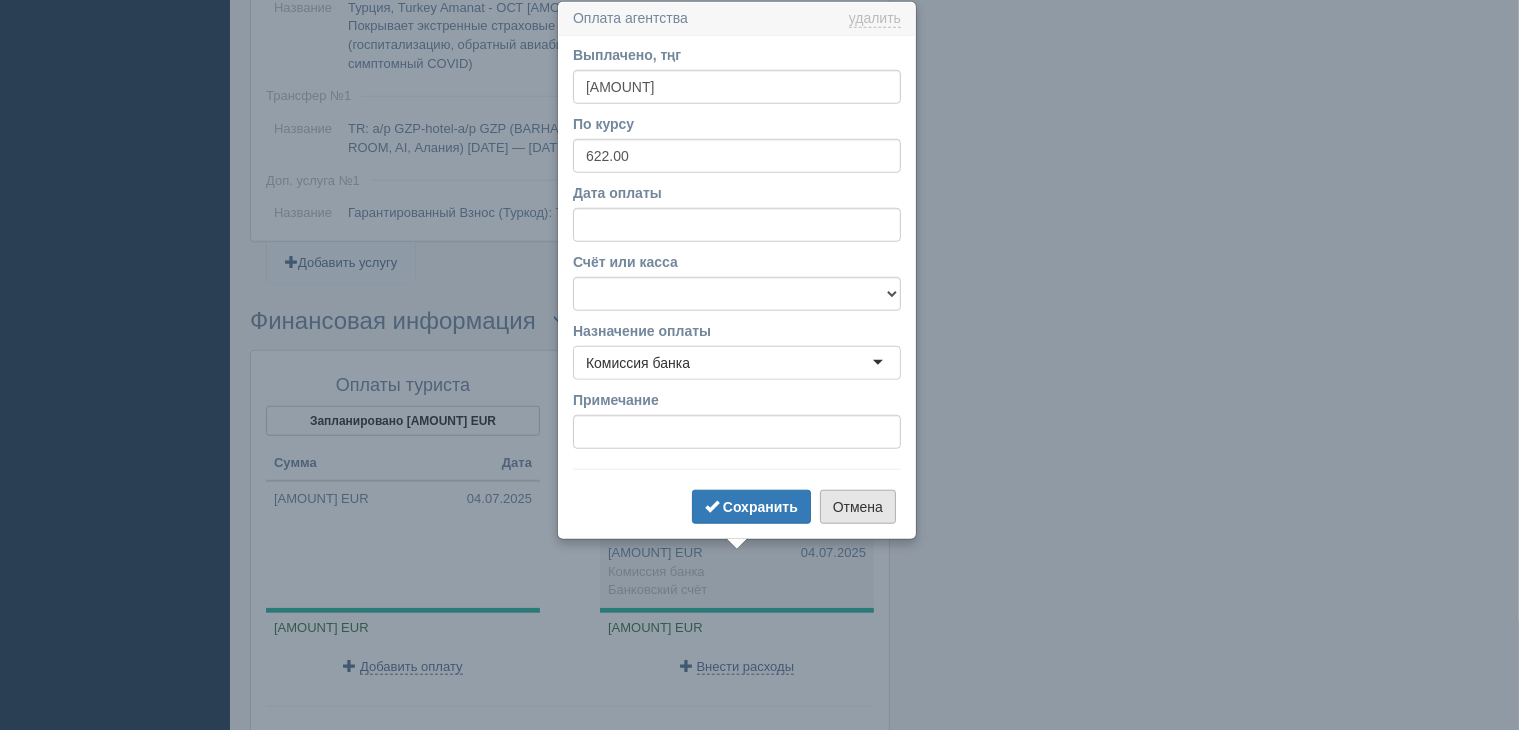 click on "Отмена" at bounding box center [858, 507] 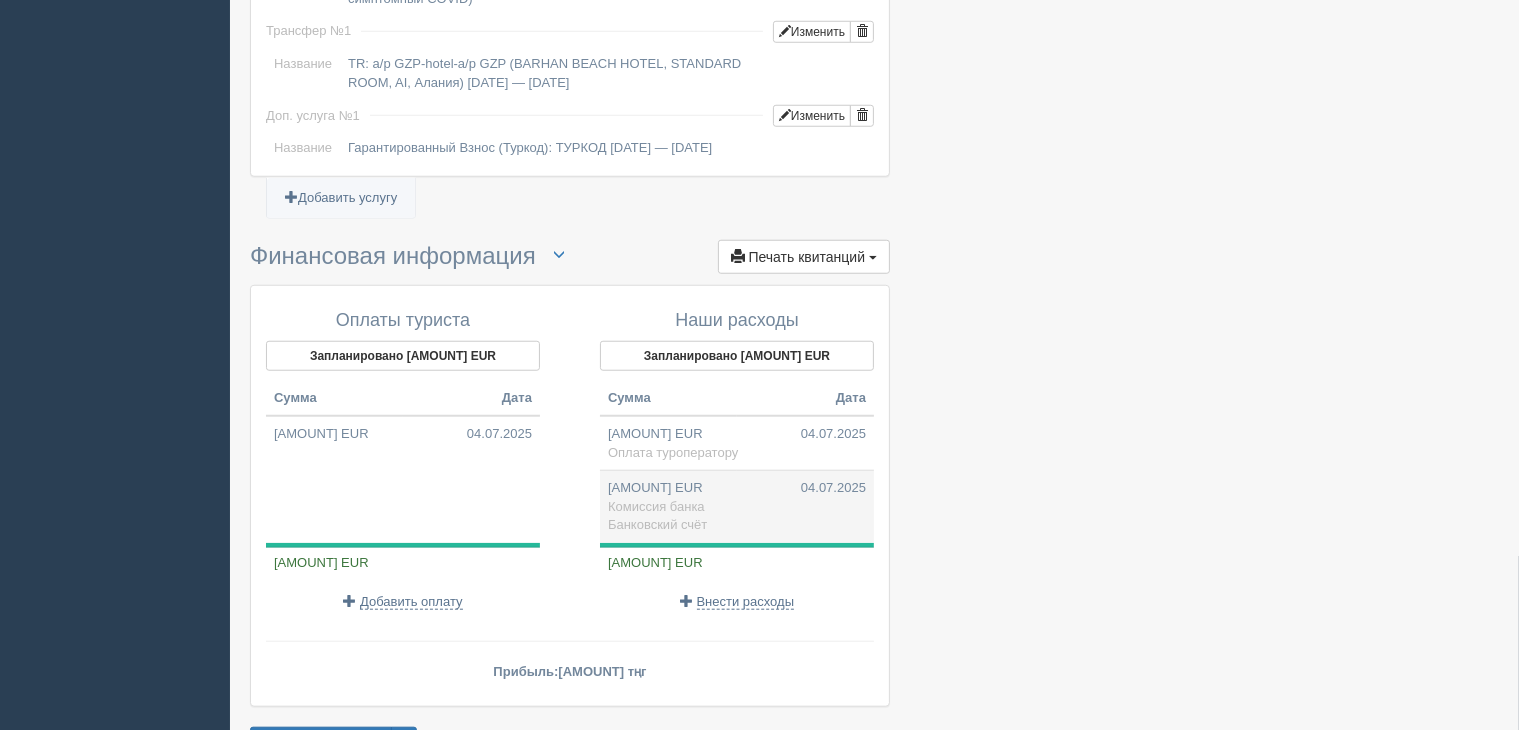 scroll, scrollTop: 1766, scrollLeft: 0, axis: vertical 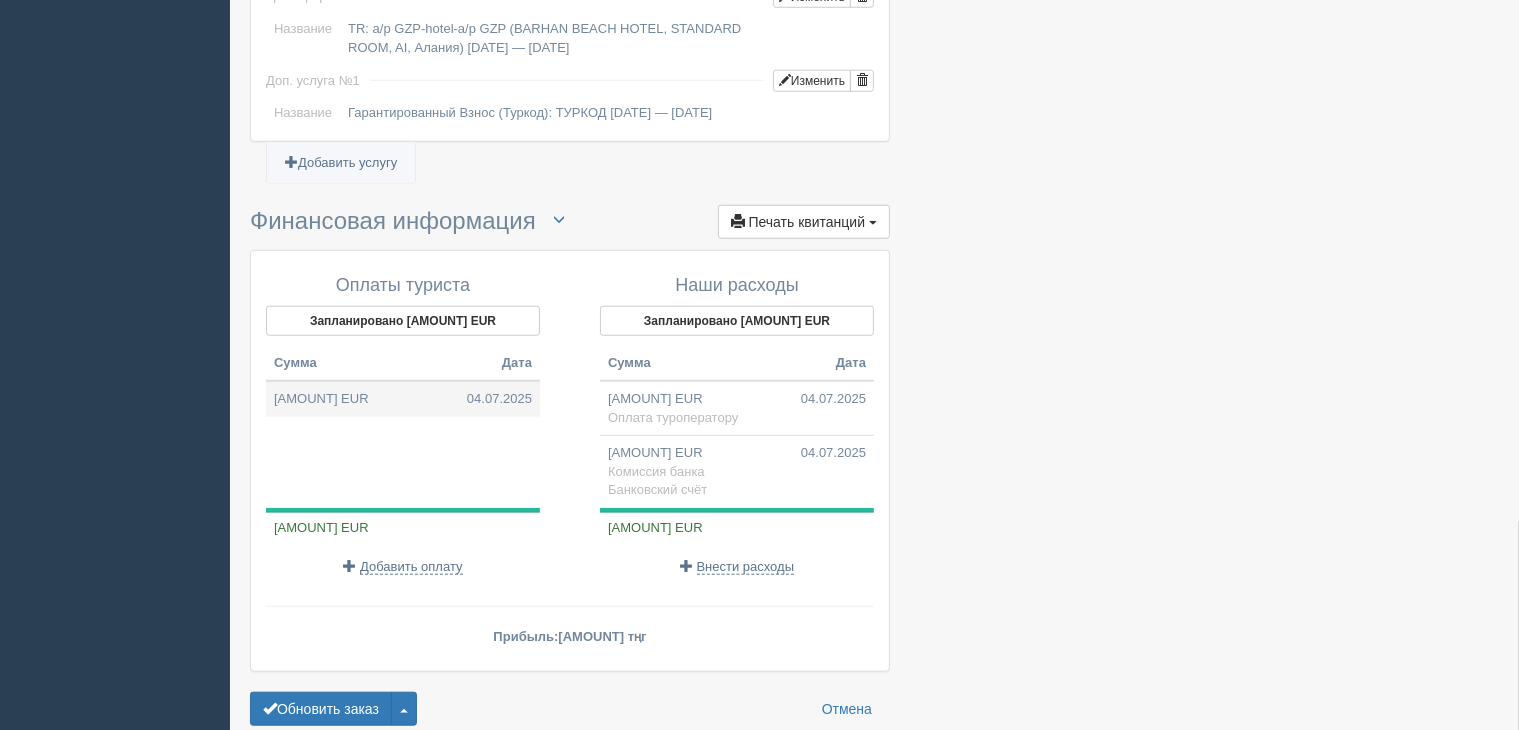 click on "1 007,98 EUR
04.07.2025" at bounding box center (403, 399) 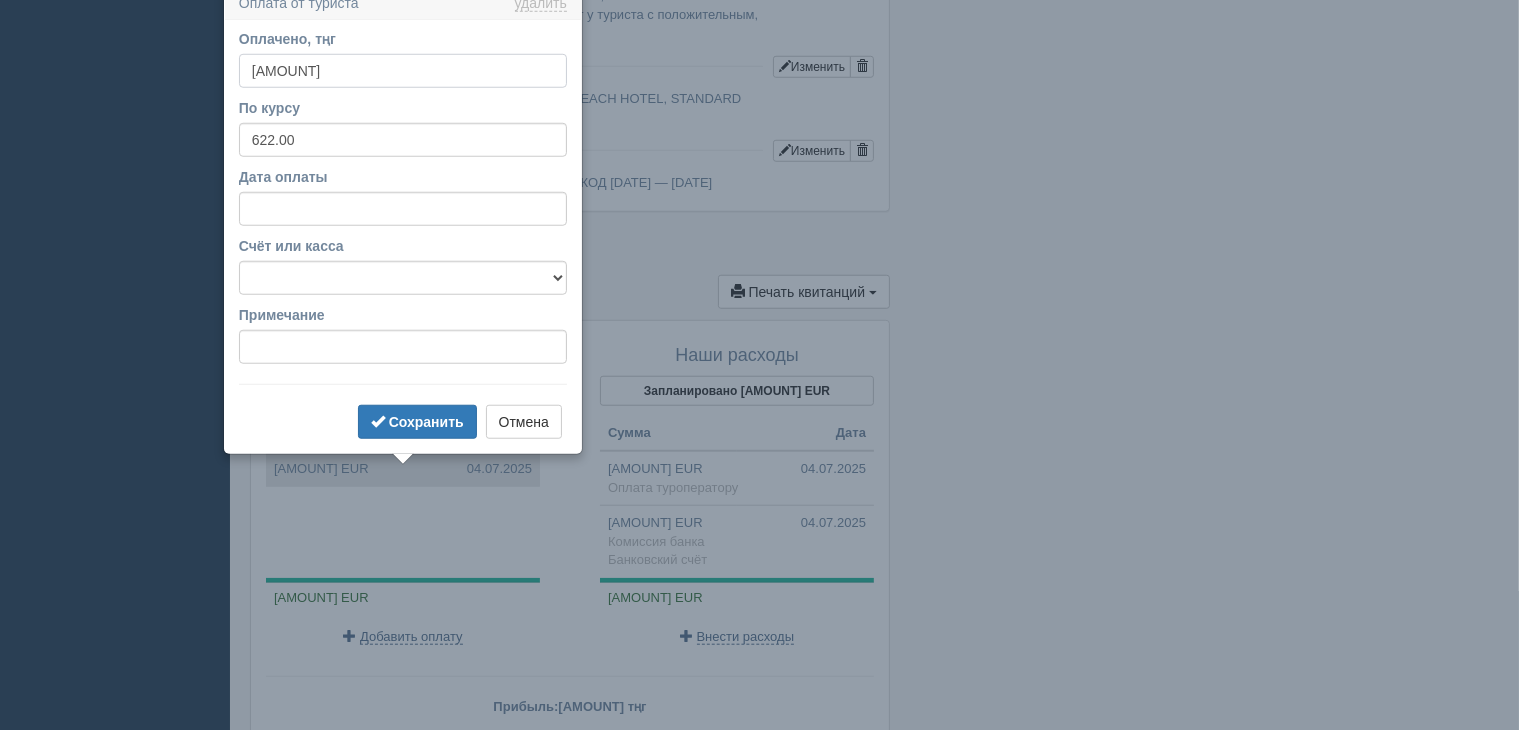 scroll, scrollTop: 1681, scrollLeft: 0, axis: vertical 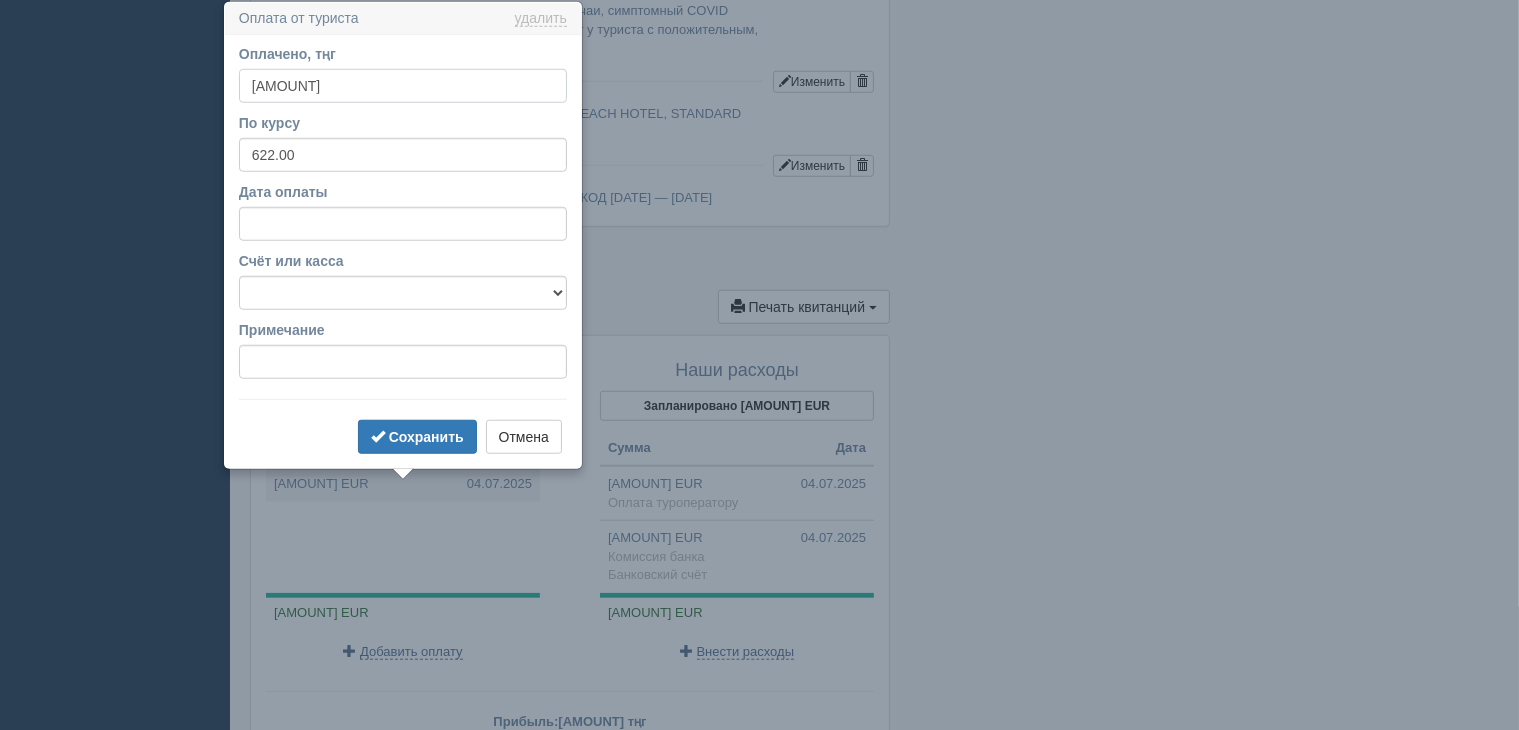 drag, startPoint x: 296, startPoint y: 88, endPoint x: 254, endPoint y: 80, distance: 42.755116 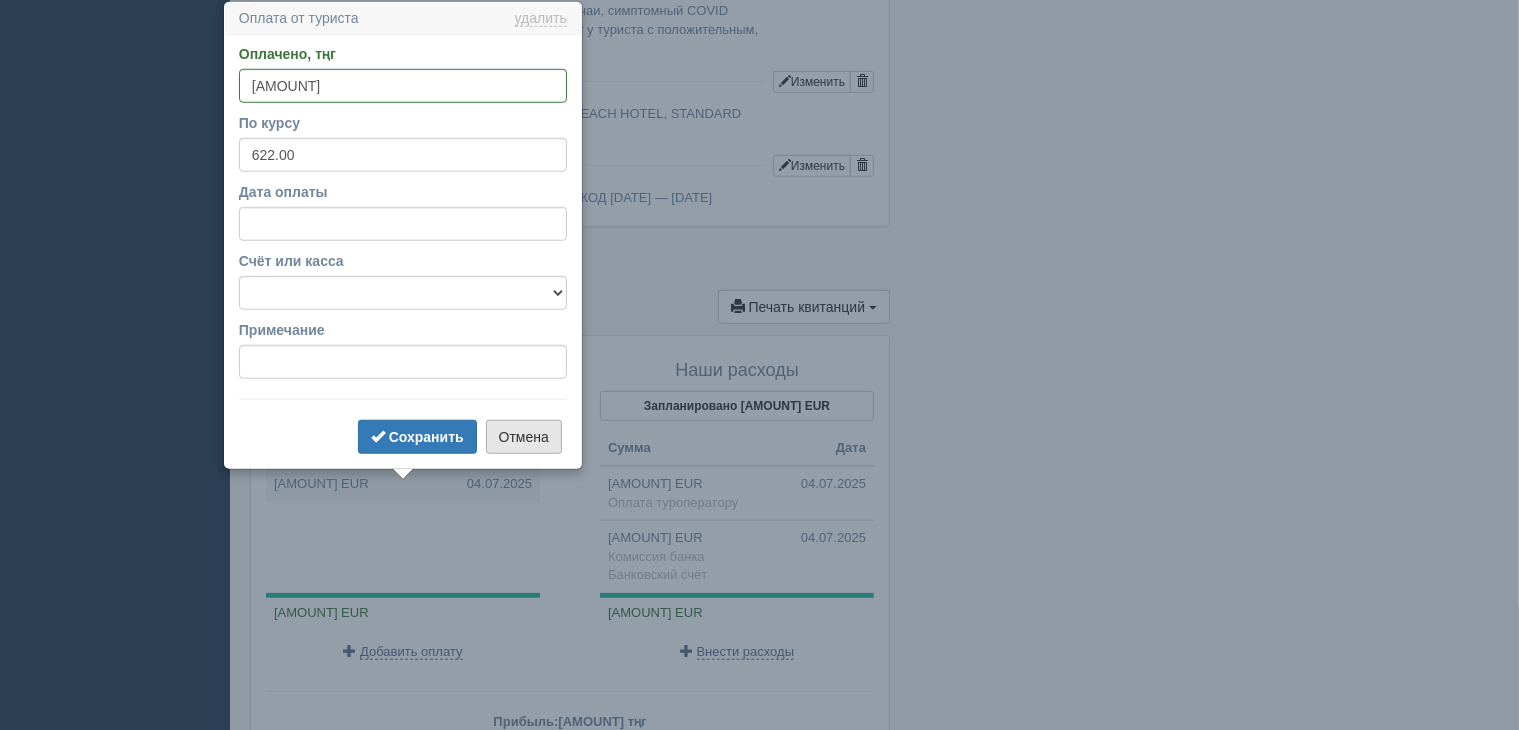 click on "Отмена" at bounding box center [524, 437] 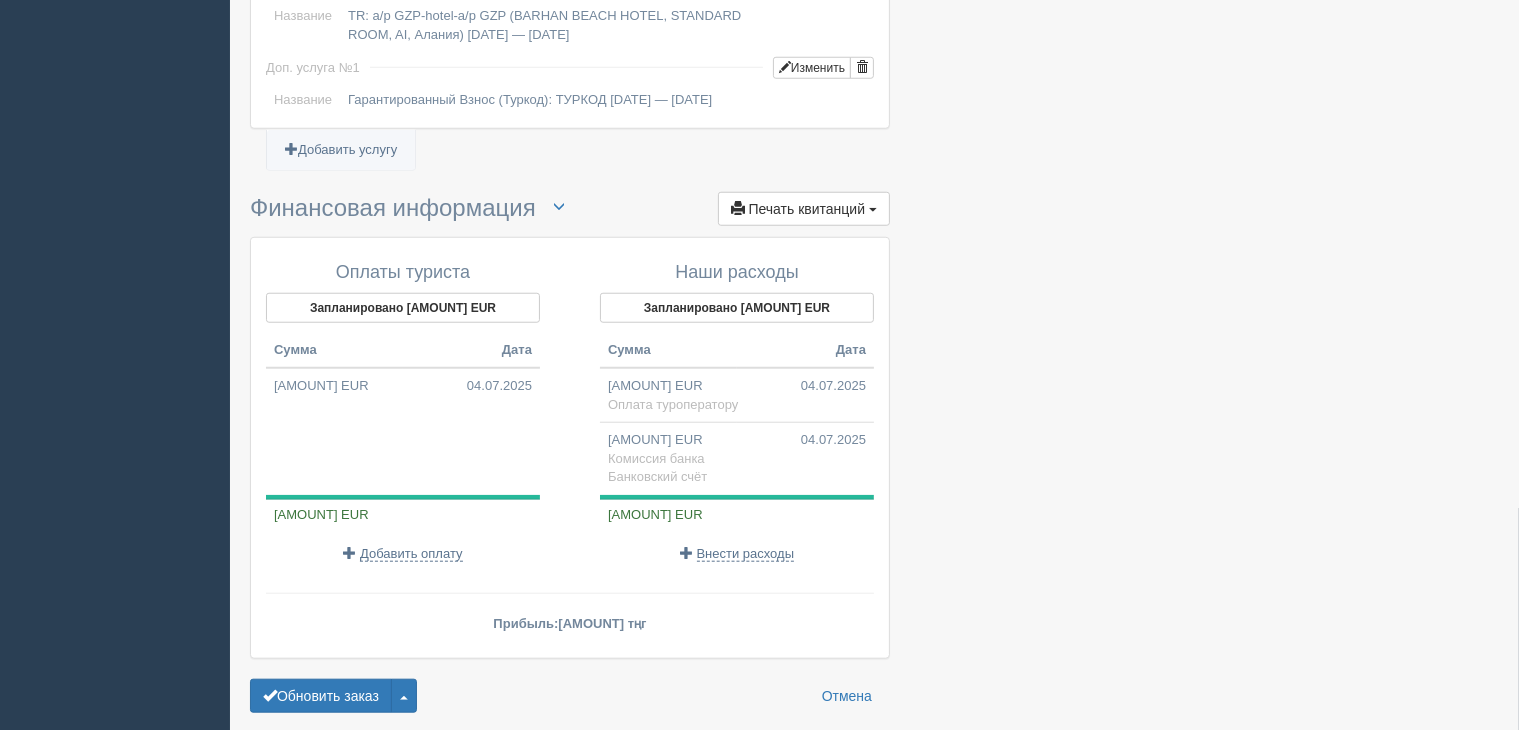 scroll, scrollTop: 1774, scrollLeft: 0, axis: vertical 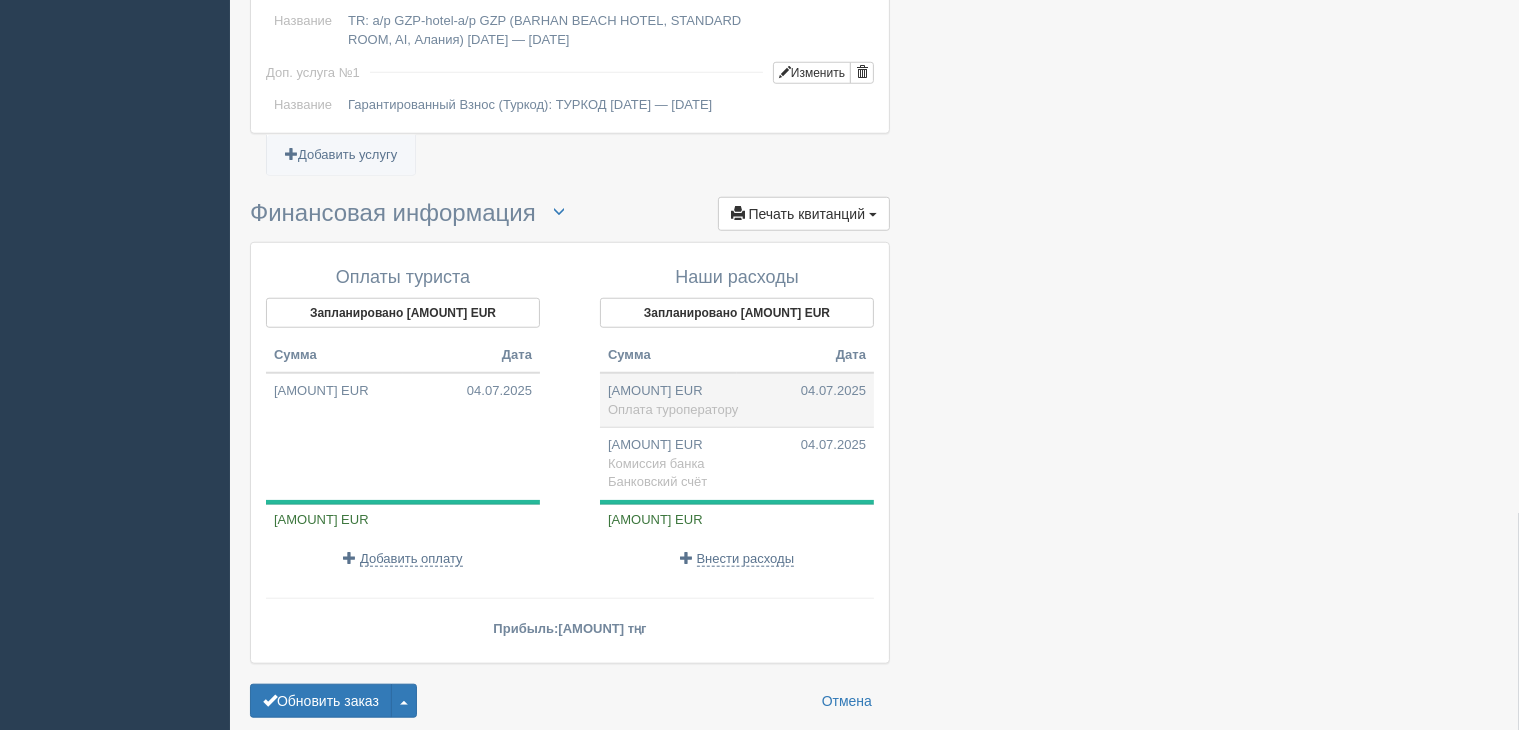 click on "917,26 EUR
04.07.2025
Оплата туроператору" at bounding box center [737, 400] 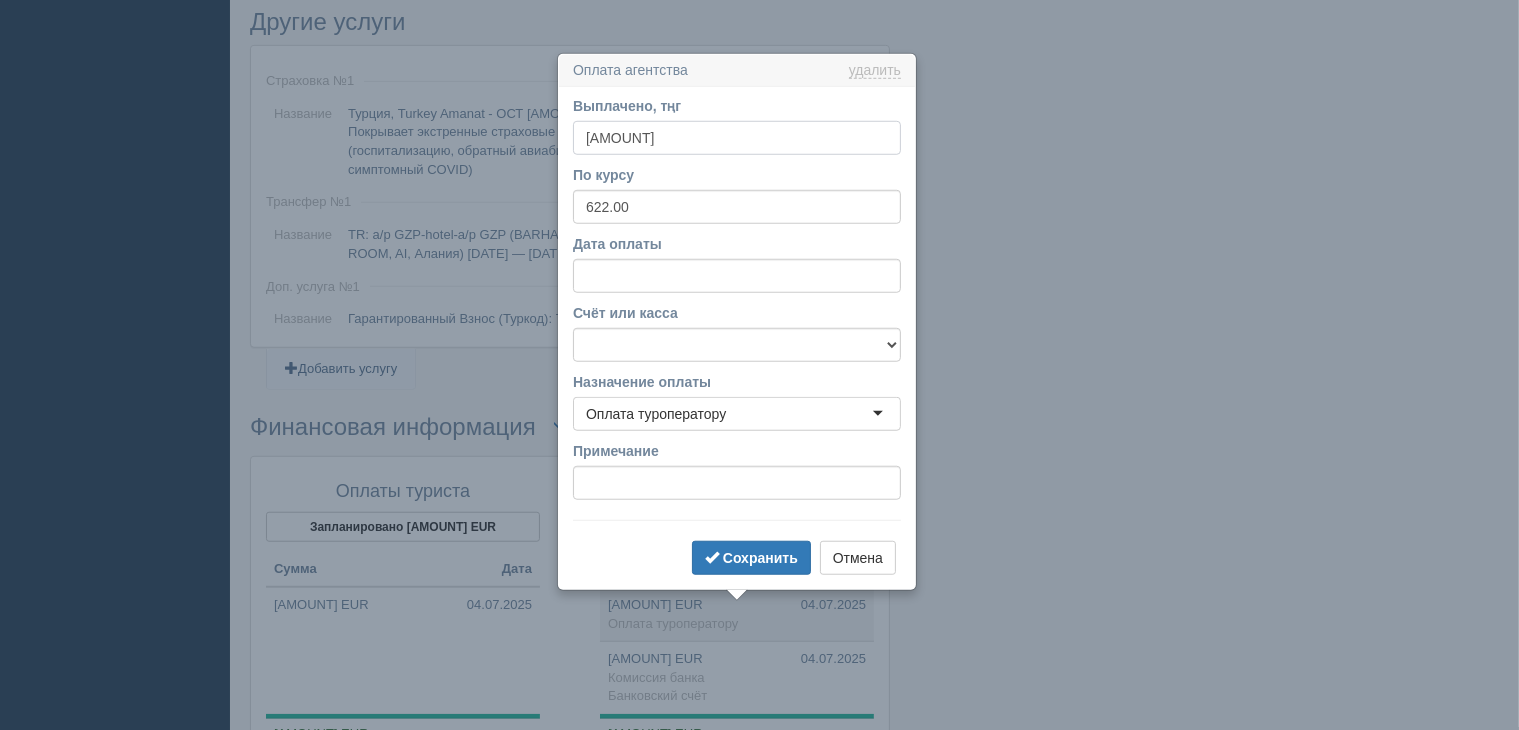scroll, scrollTop: 1612, scrollLeft: 0, axis: vertical 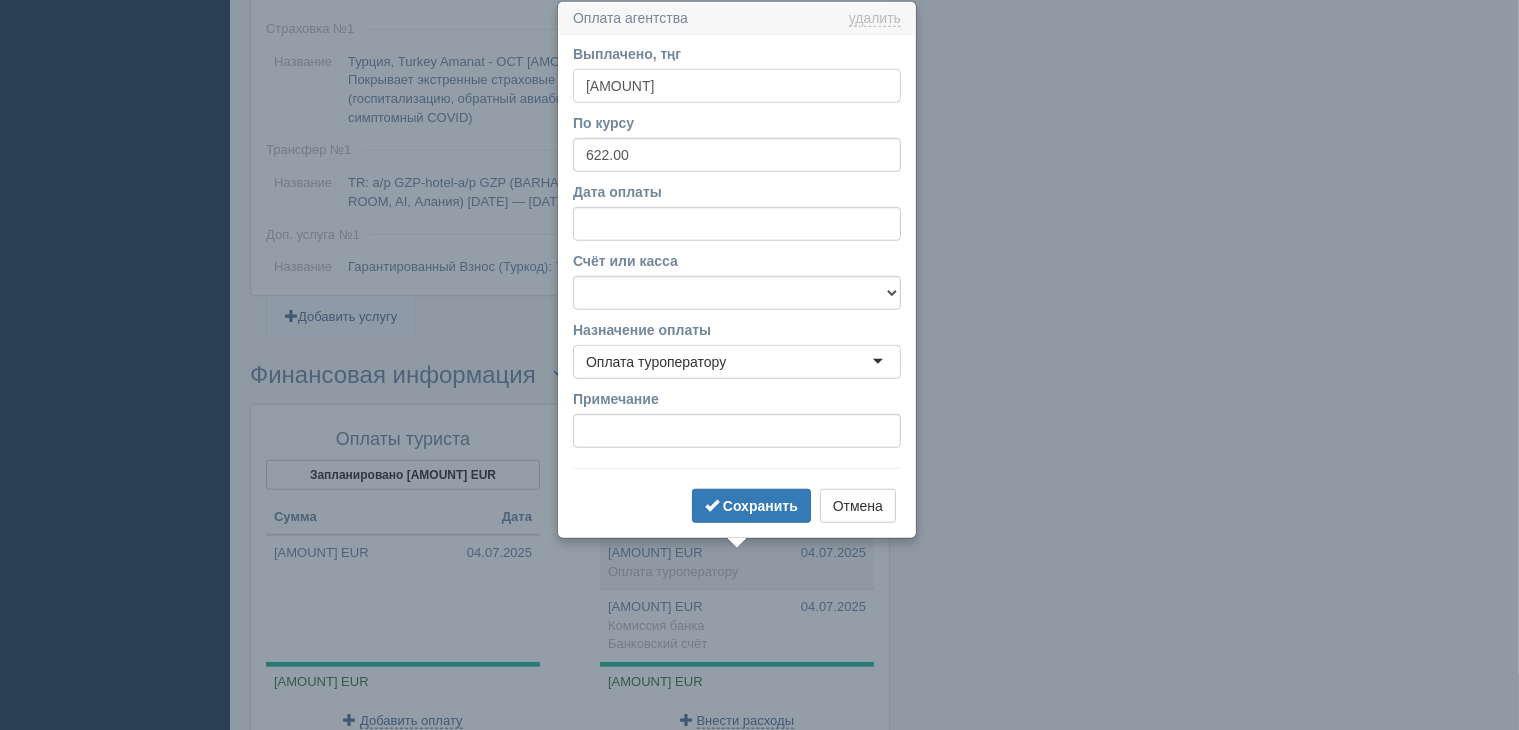 drag, startPoint x: 632, startPoint y: 79, endPoint x: 585, endPoint y: 84, distance: 47.26521 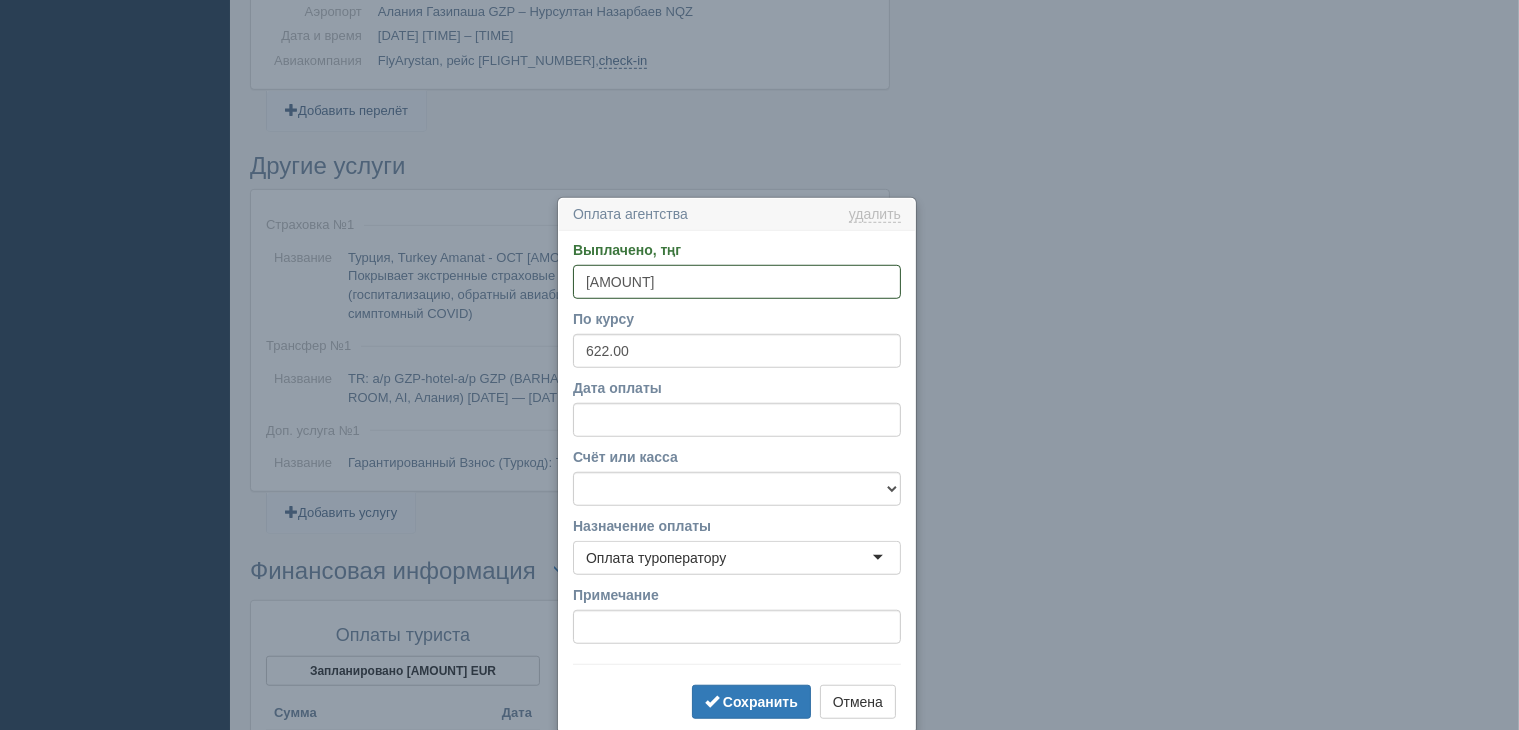 scroll, scrollTop: 1412, scrollLeft: 0, axis: vertical 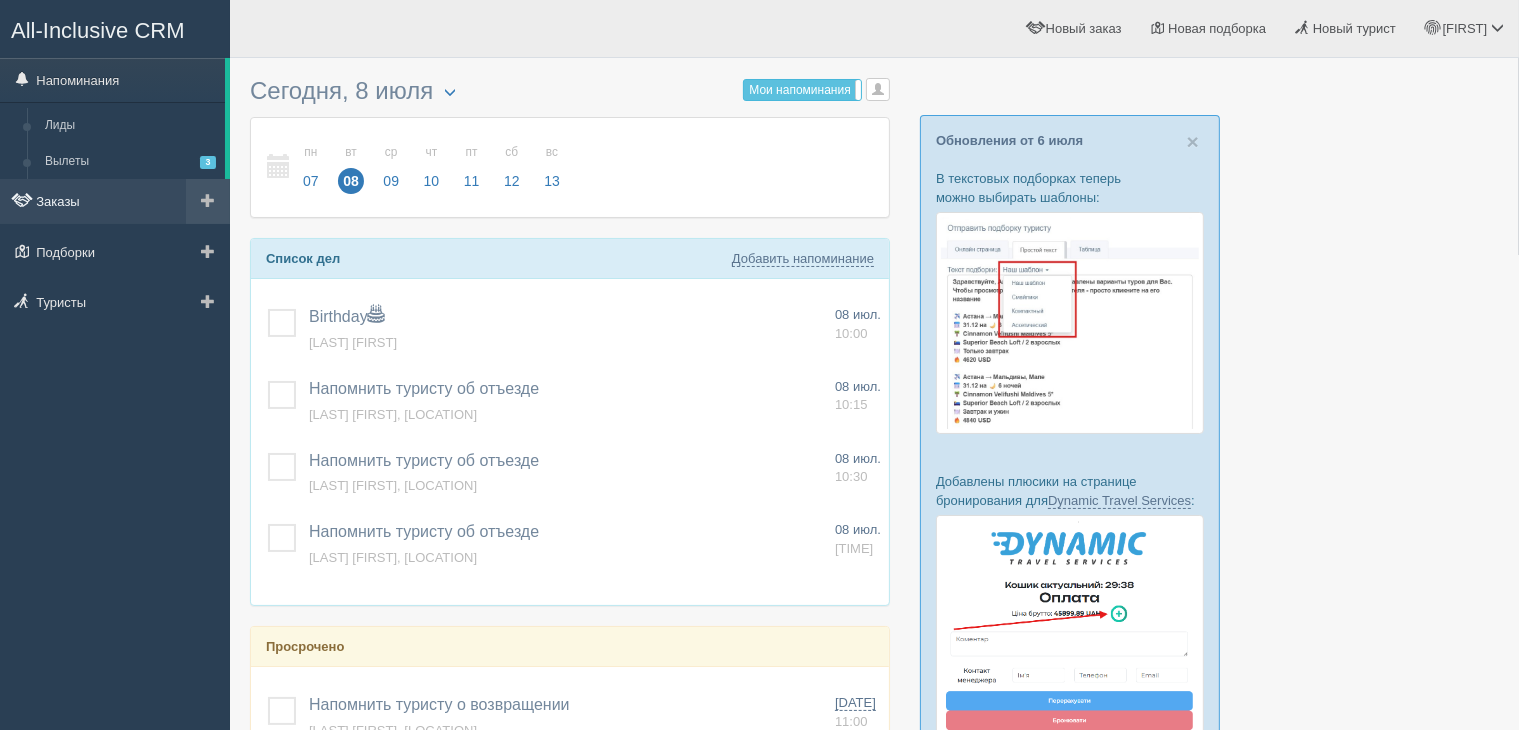 click on "Заказы" at bounding box center (115, 201) 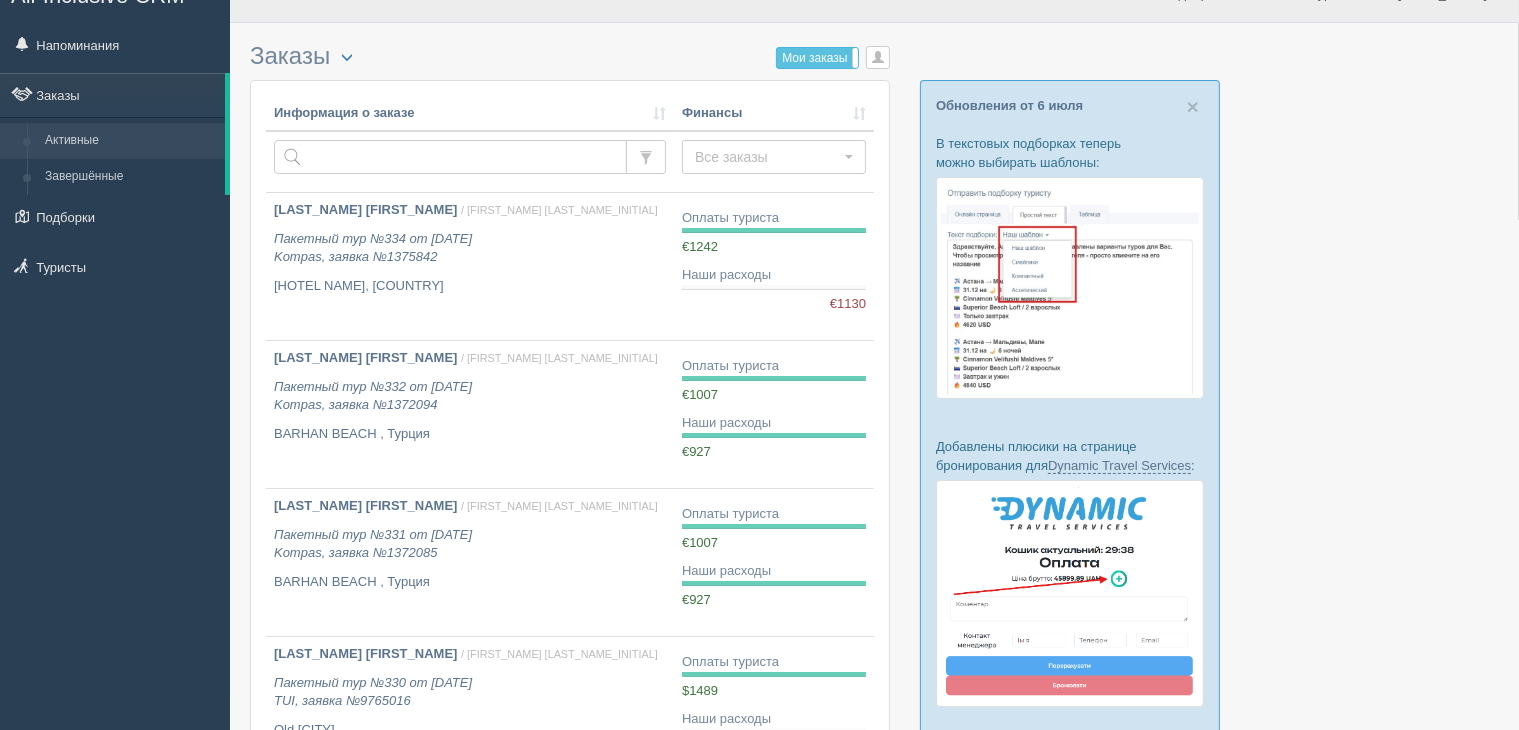 scroll, scrollTop: 0, scrollLeft: 0, axis: both 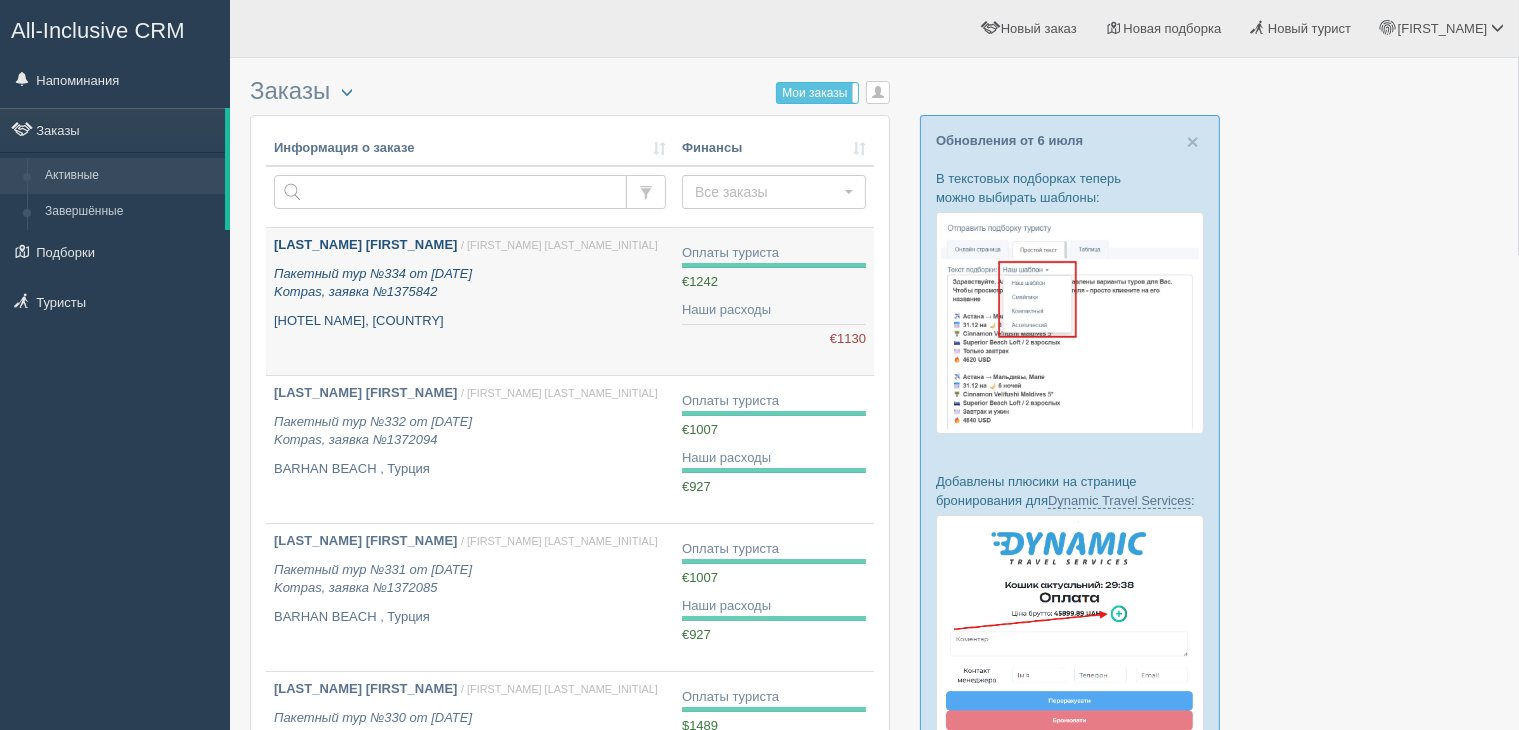 click on "Пакетный тур №334 от [DATE]
Kompas, заявка №1375842" at bounding box center (470, 283) 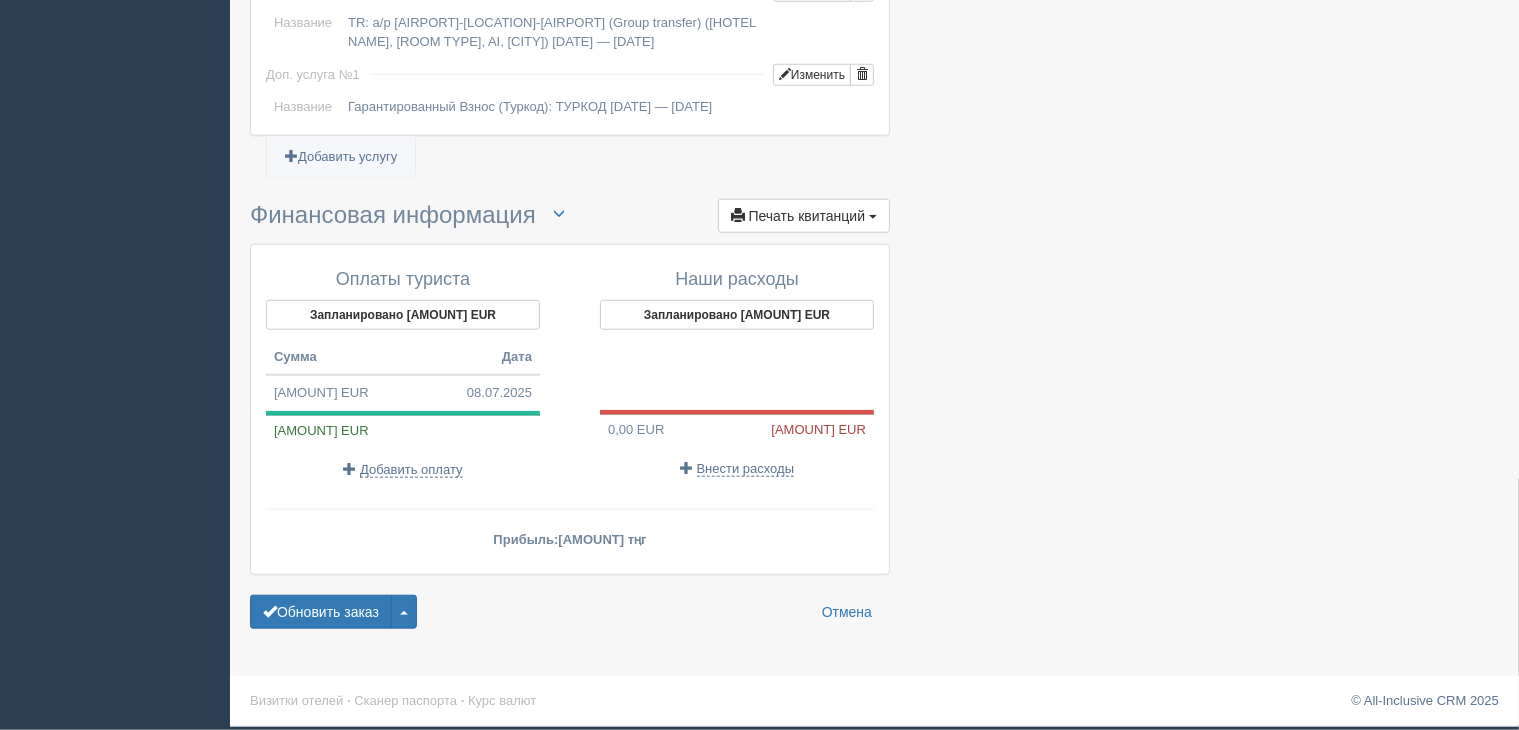 scroll, scrollTop: 1820, scrollLeft: 0, axis: vertical 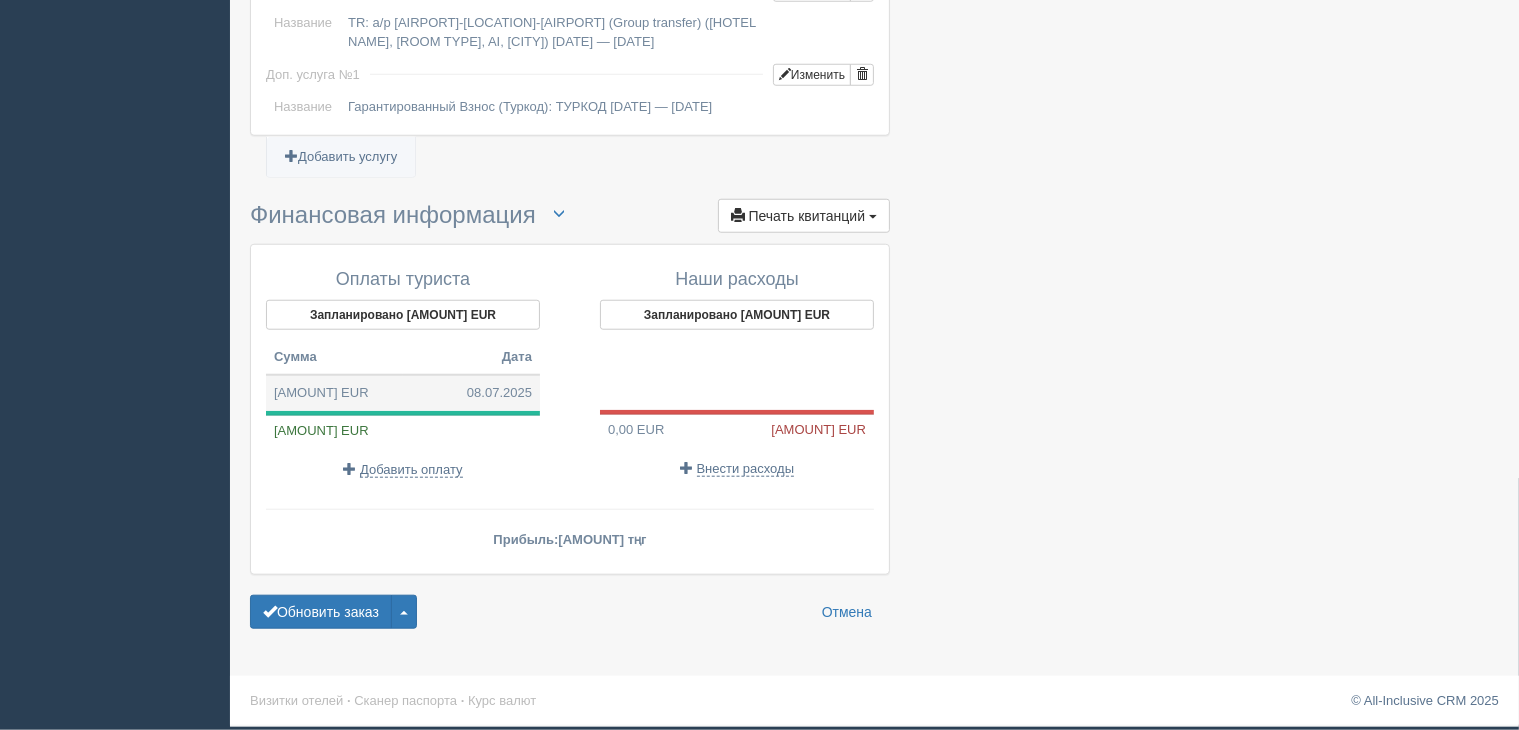 click on "[AMOUNT] EUR
[DATE]" at bounding box center (403, 393) 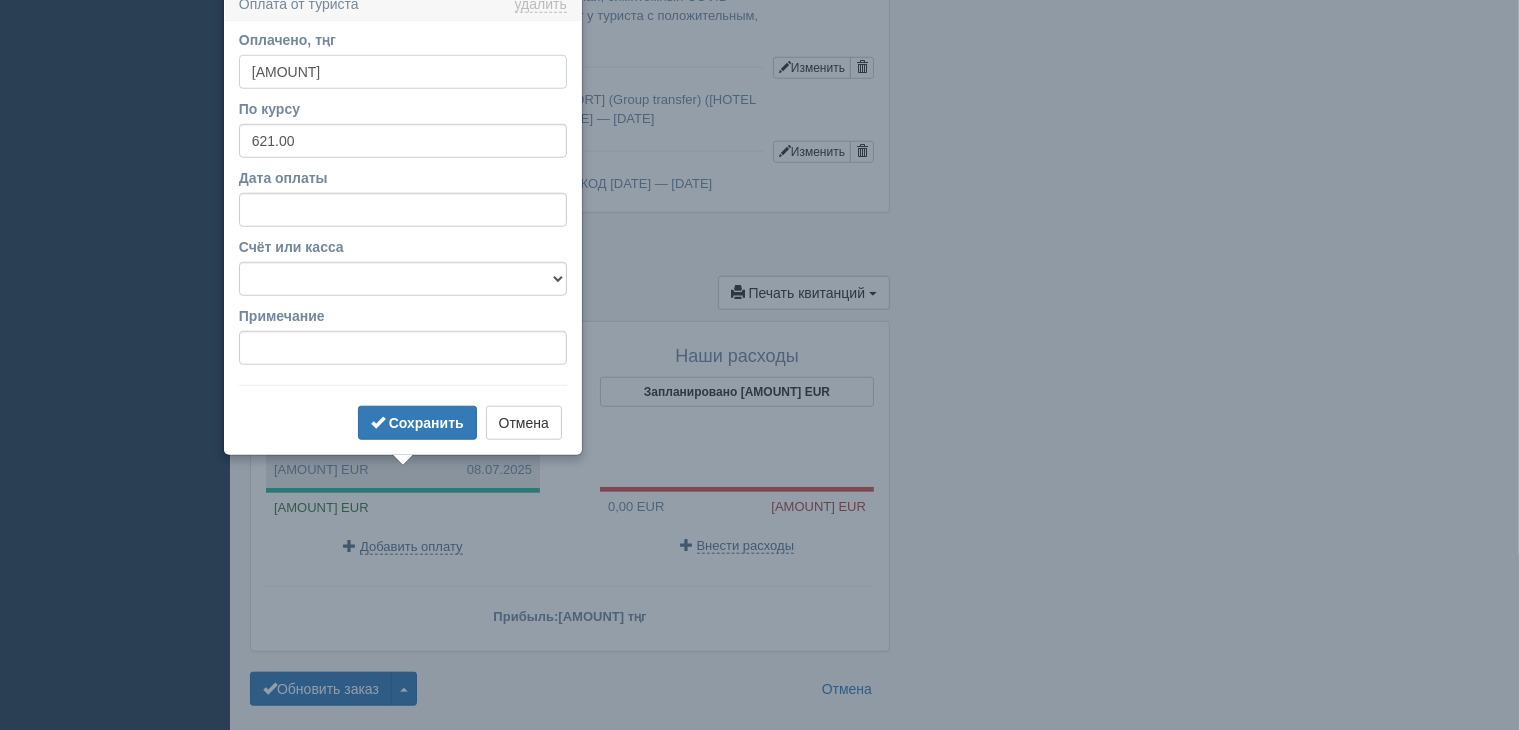 scroll, scrollTop: 1718, scrollLeft: 0, axis: vertical 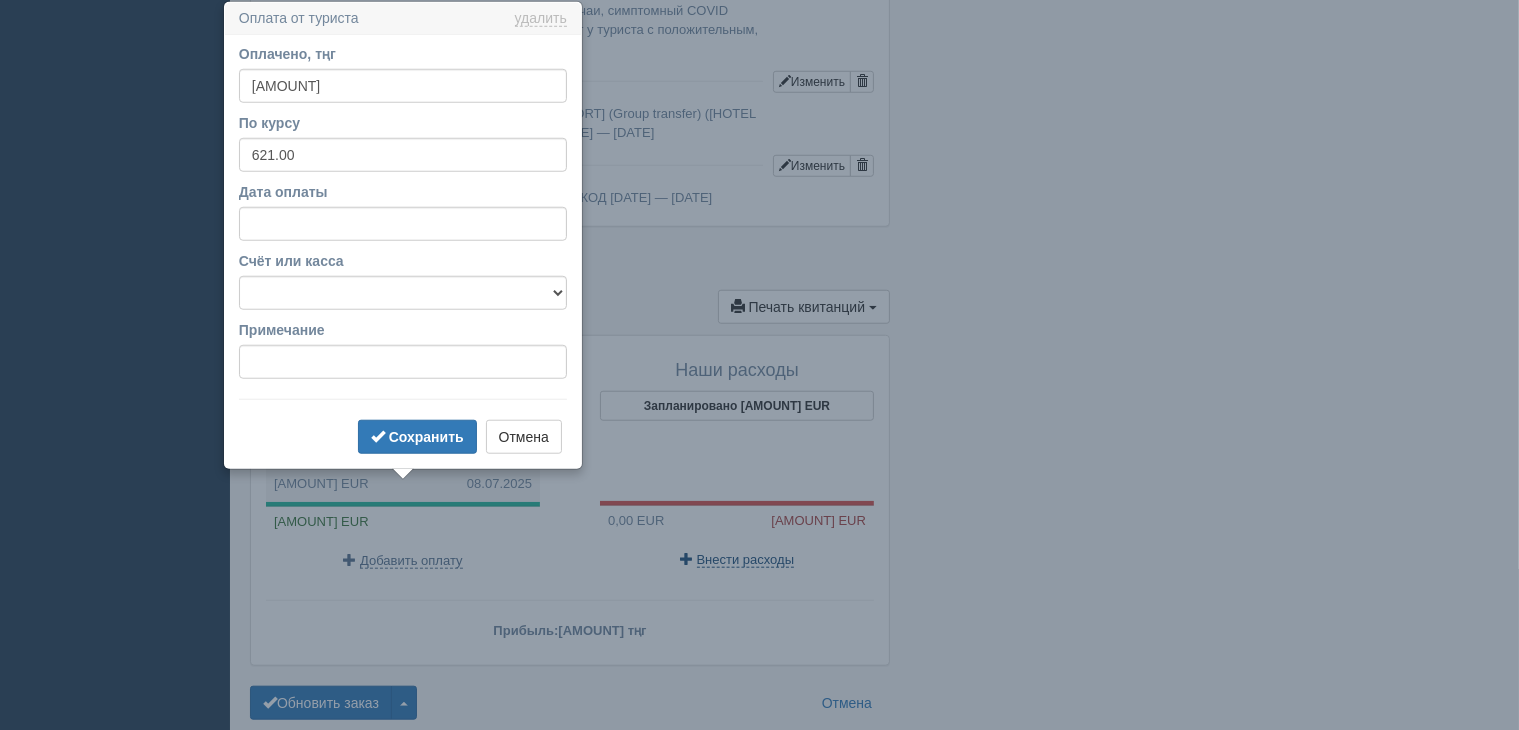 click on "Внести расходы" at bounding box center [746, 560] 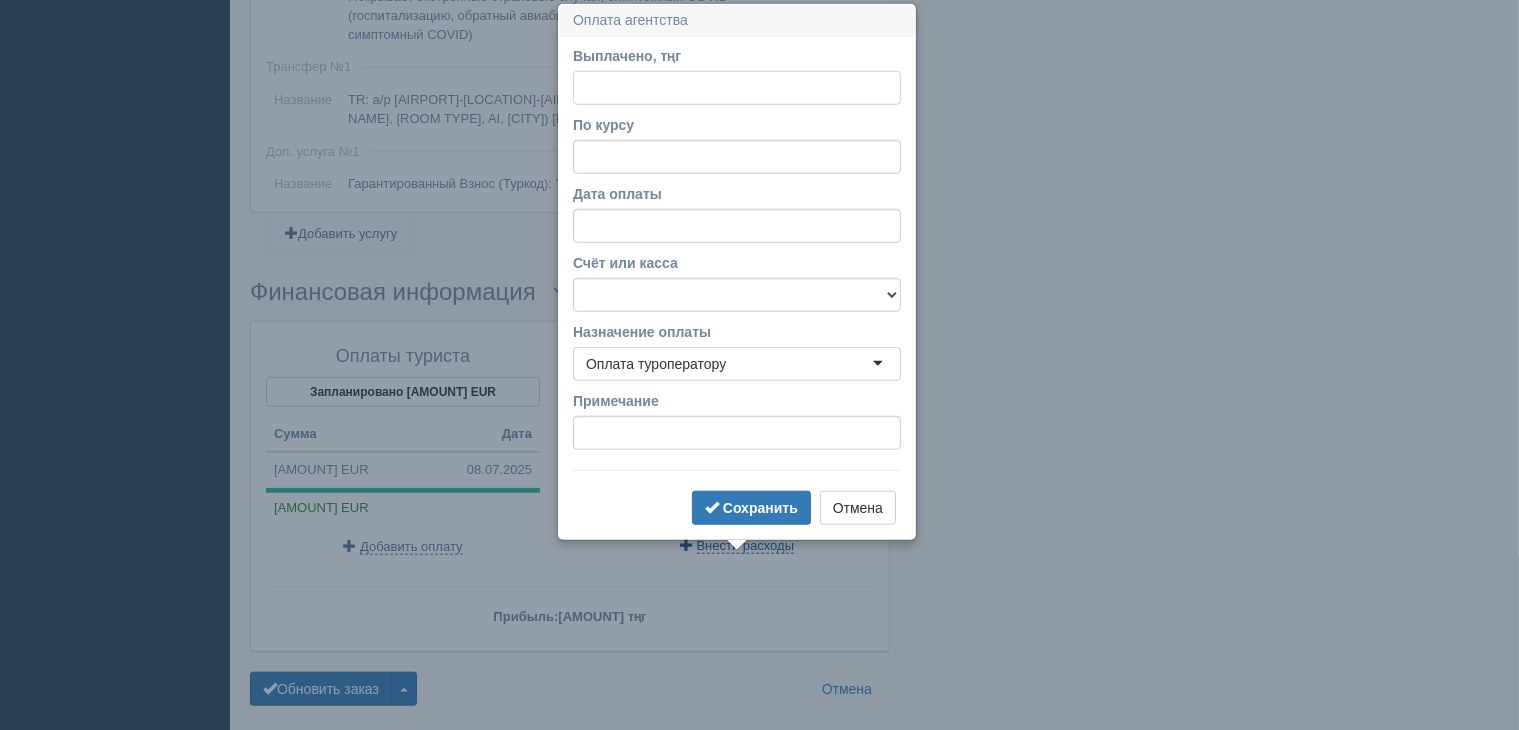 scroll, scrollTop: 1734, scrollLeft: 0, axis: vertical 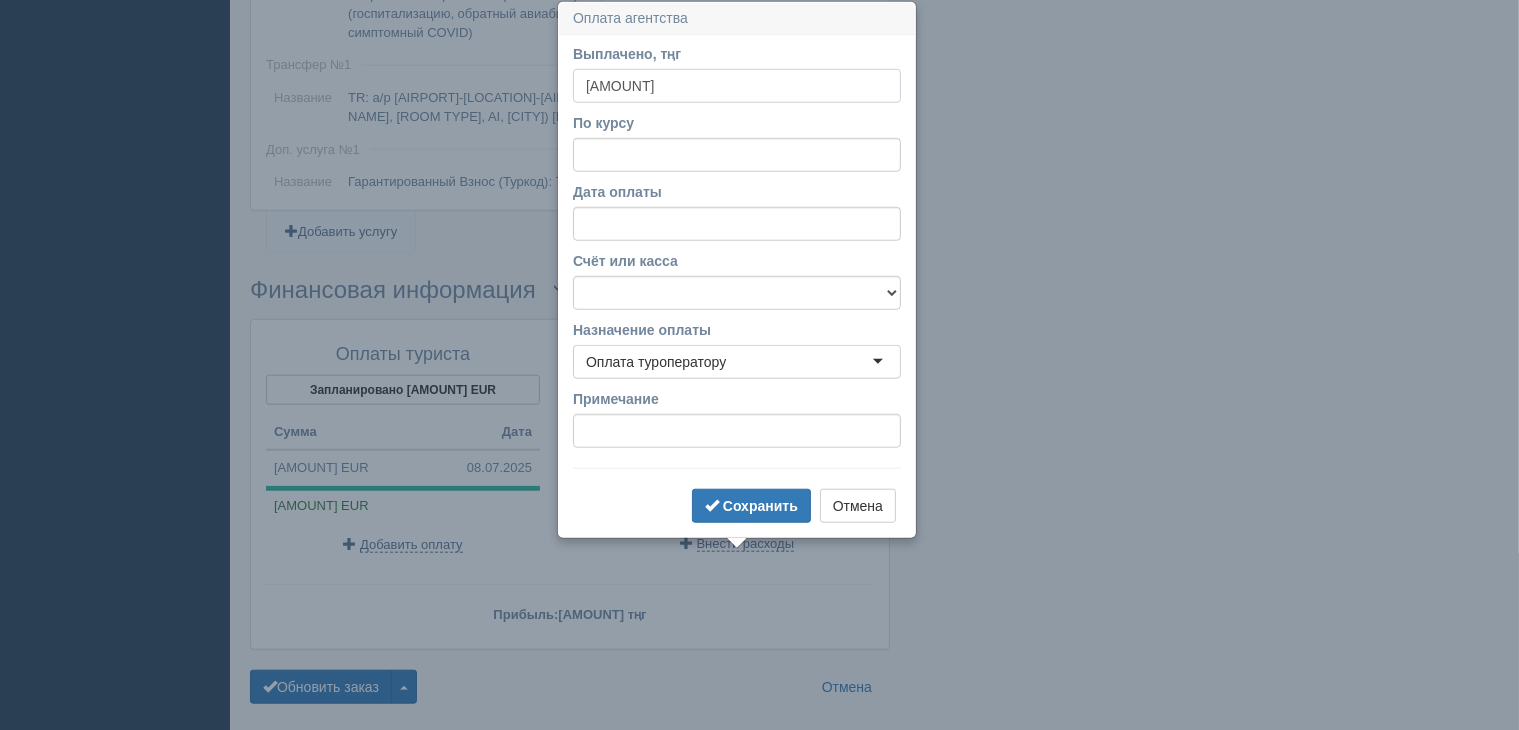 type on "[AMOUNT]" 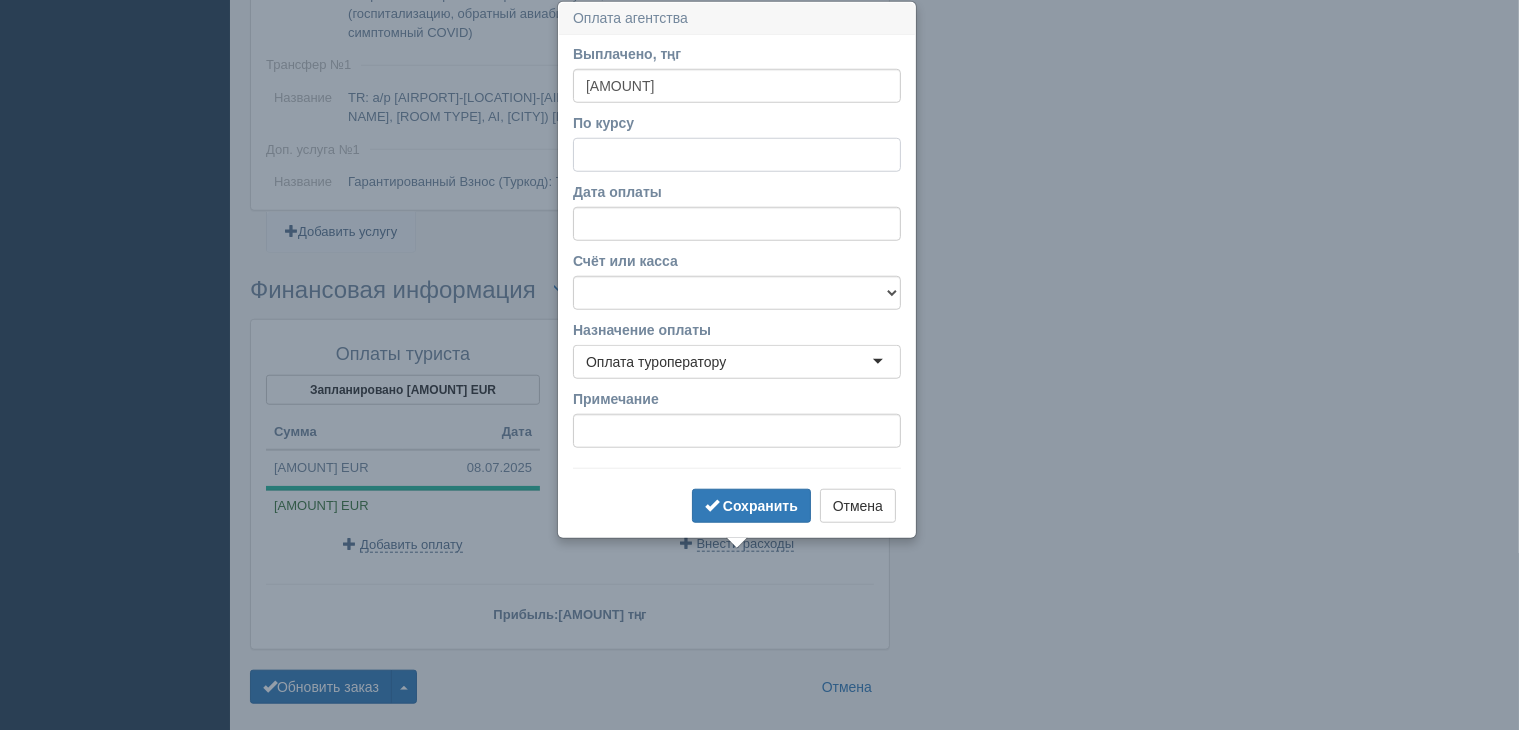 click on "По курсу" at bounding box center (737, 155) 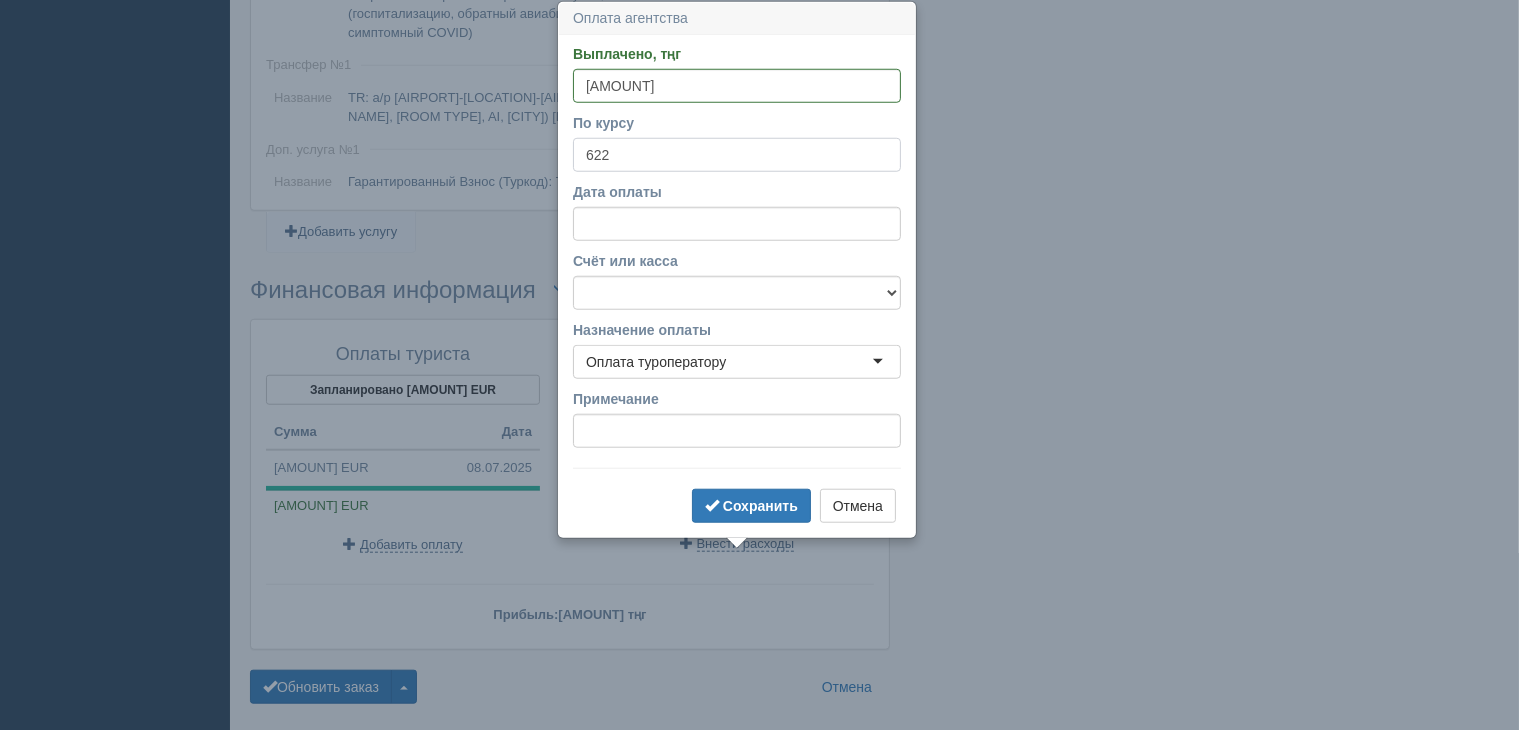 type on "622" 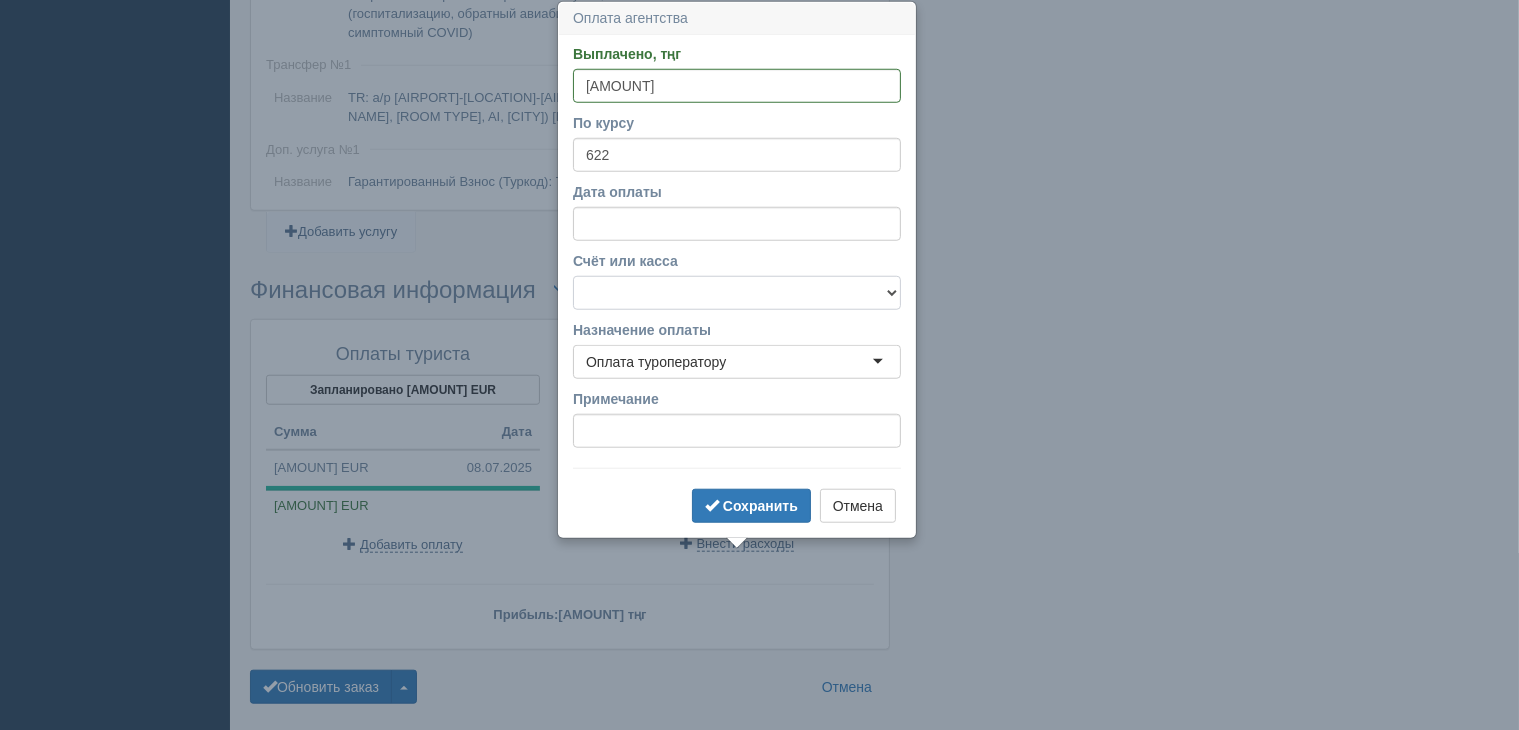 click on "f
Банковский счёт
Наличная касса" at bounding box center (737, 293) 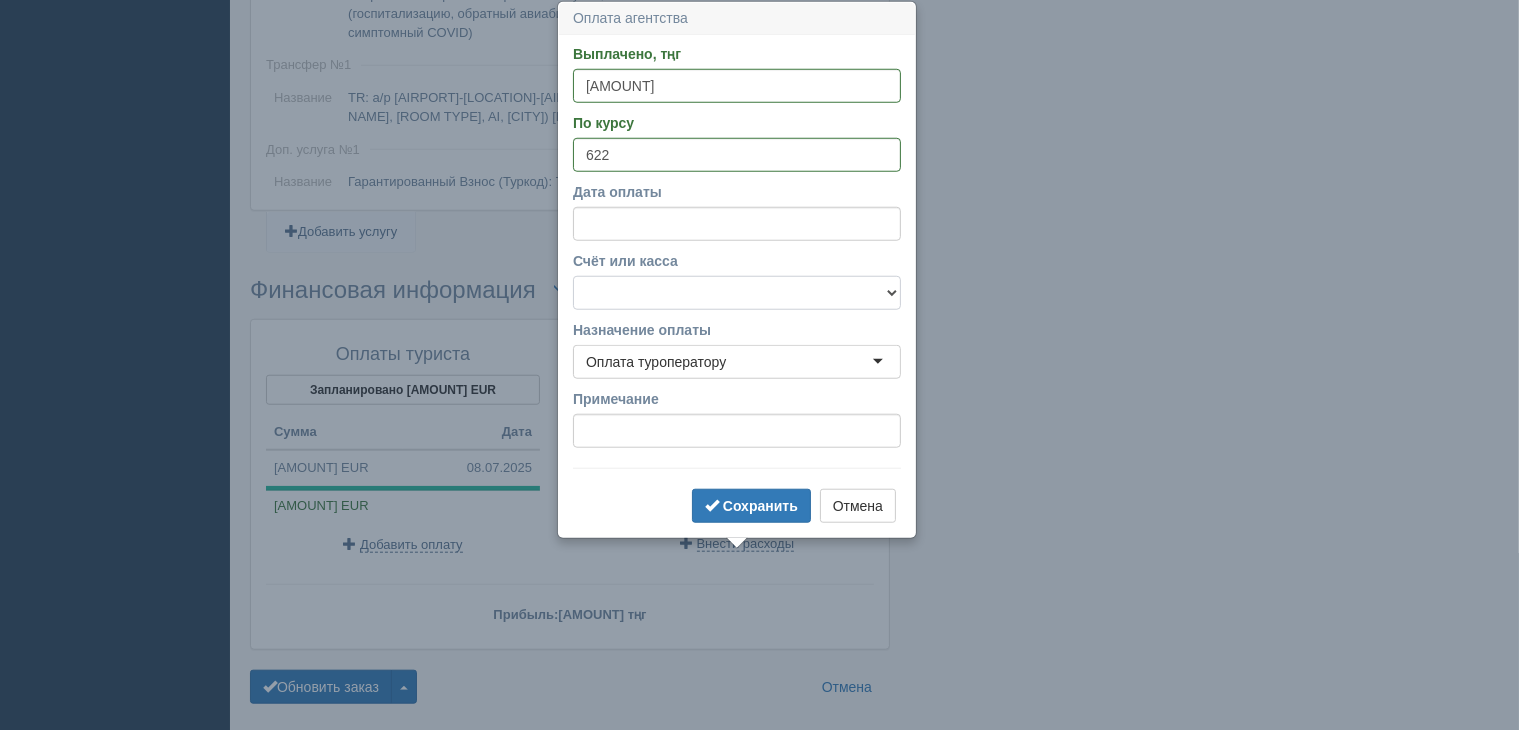 select on "1723" 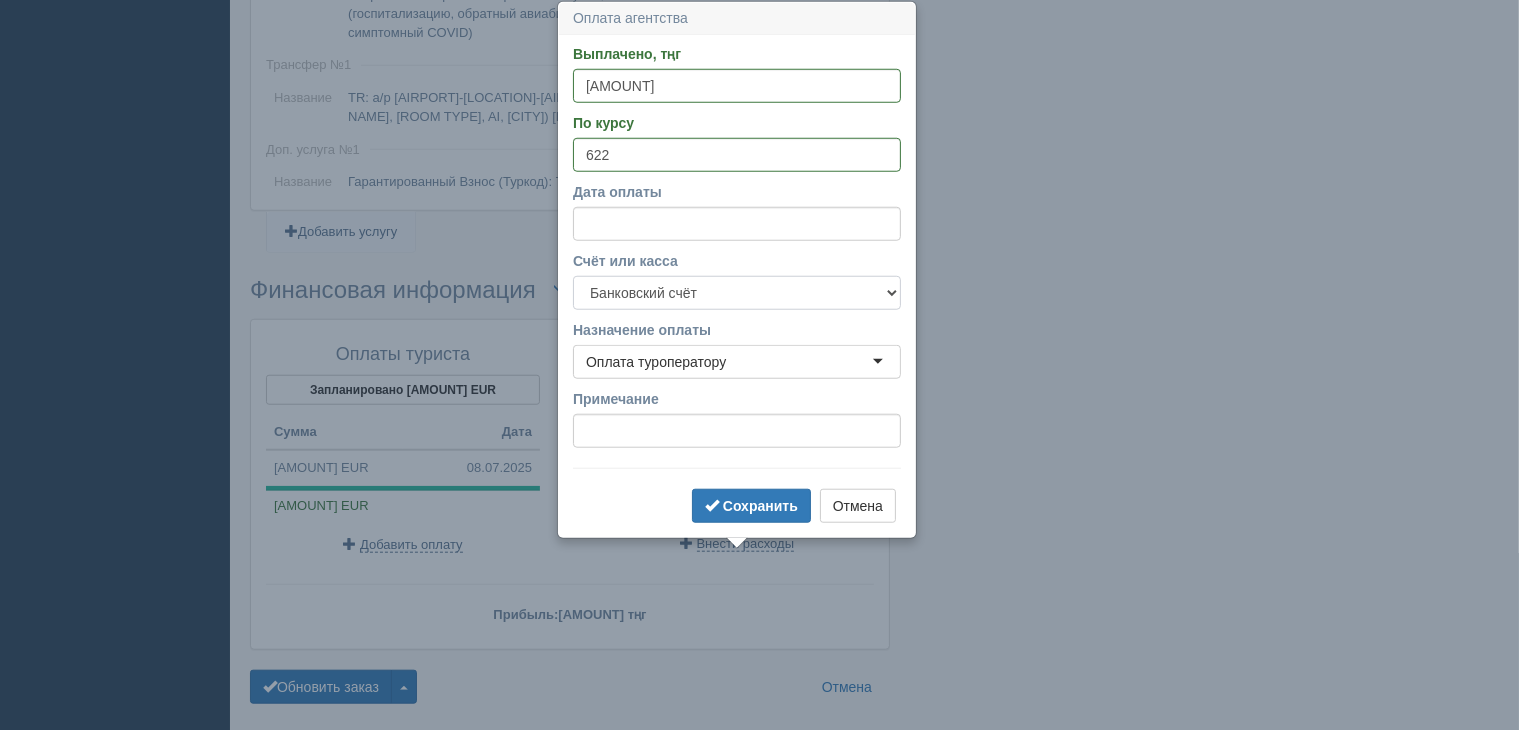 click on "f
Банковский счёт
Наличная касса" at bounding box center (737, 293) 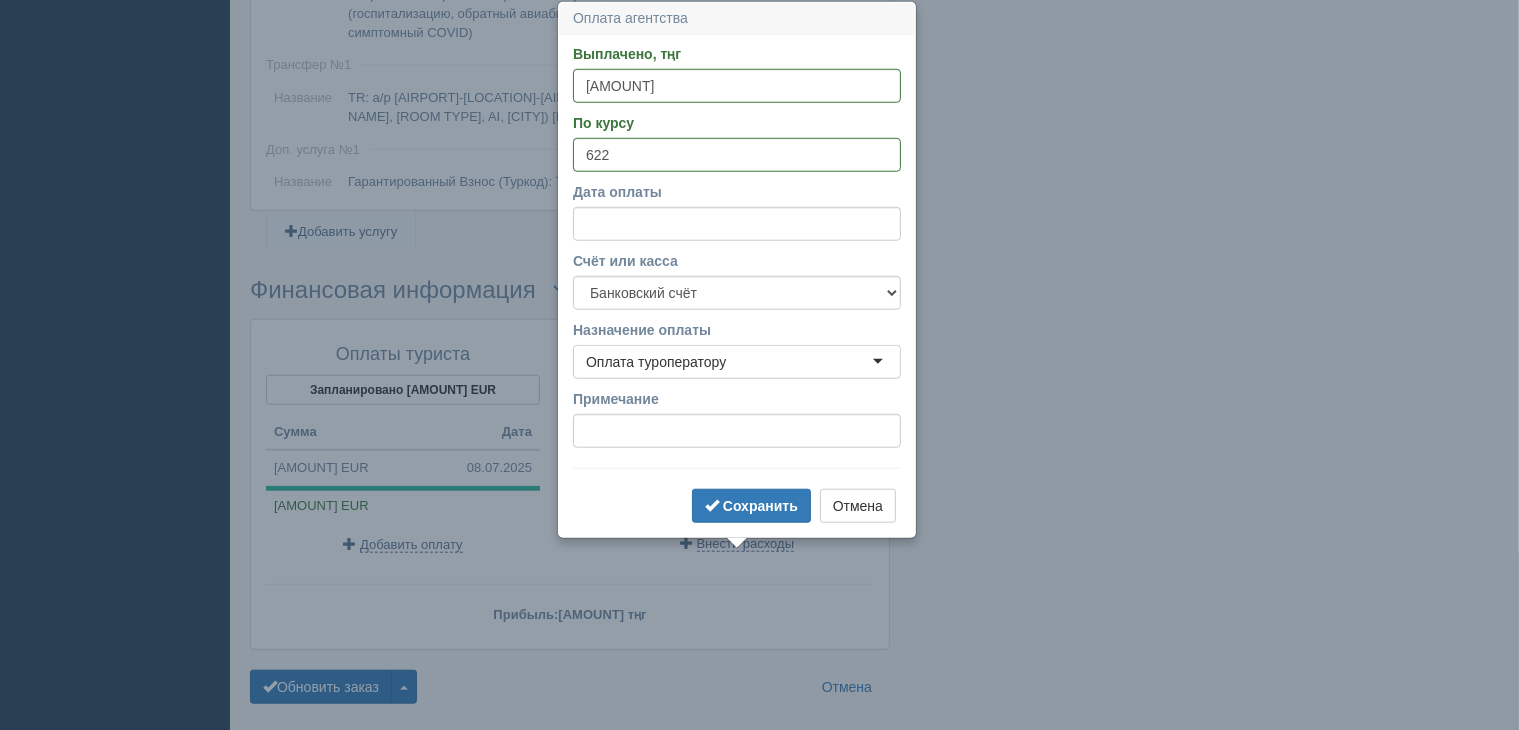click on "Оплата туроператору" at bounding box center [737, 362] 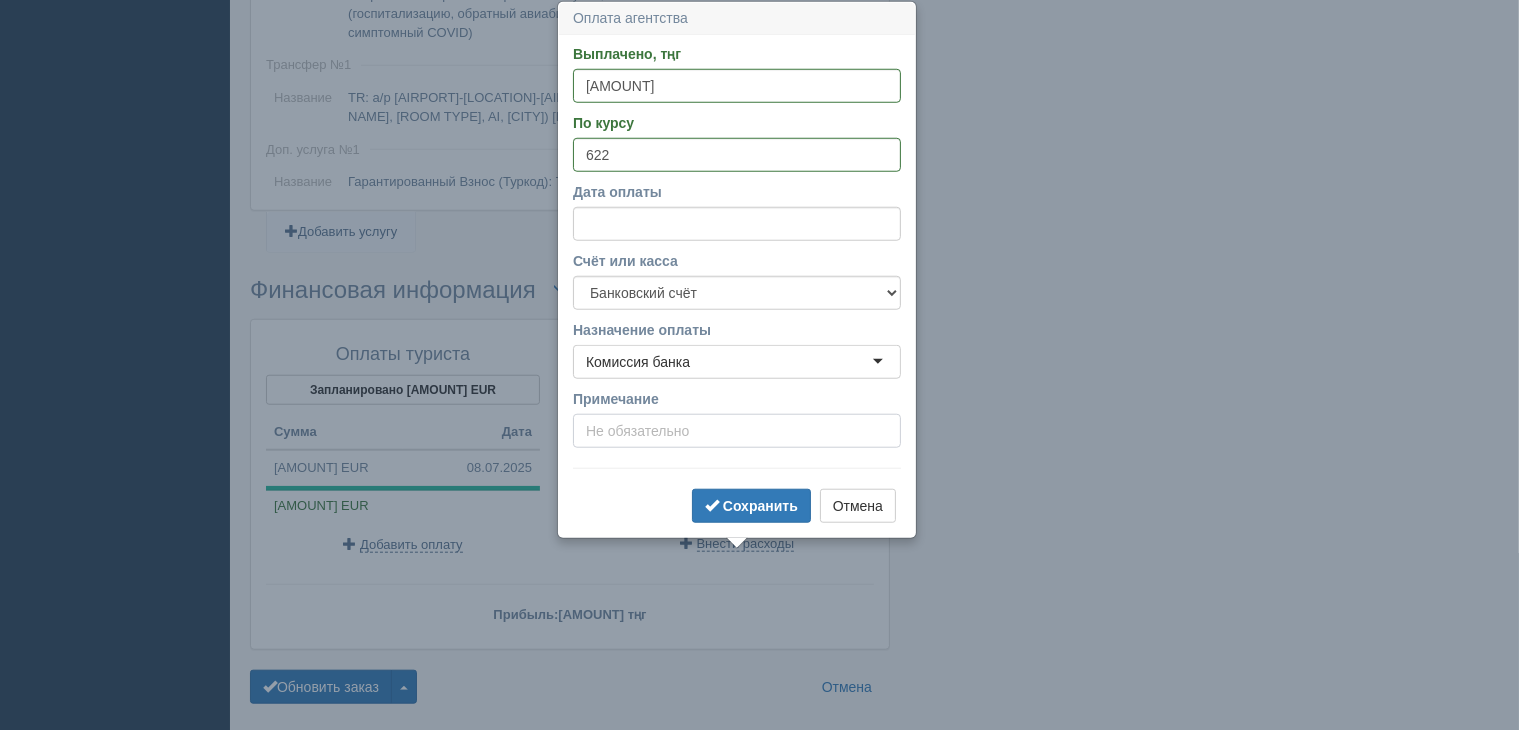 click on "Примечание" at bounding box center [737, 431] 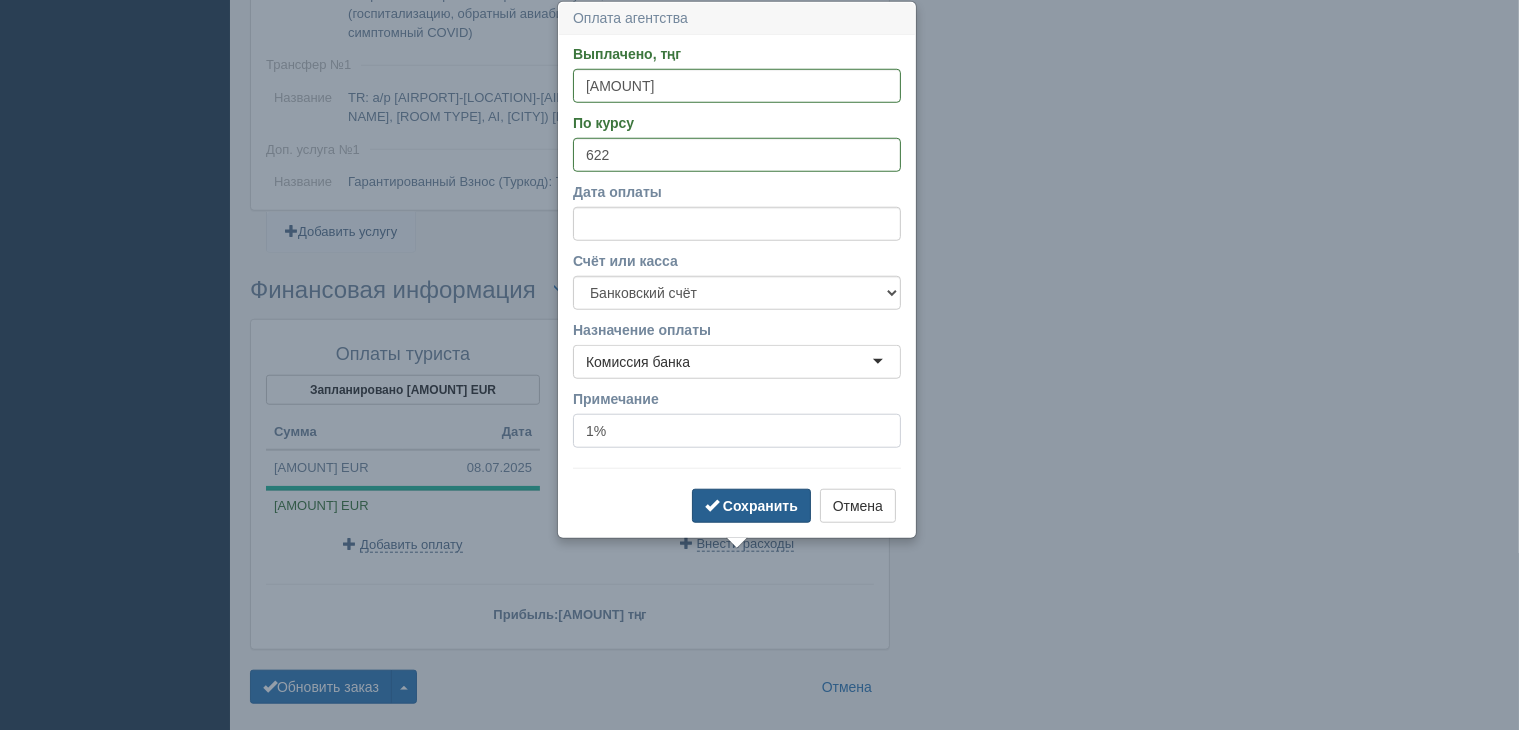 type on "1%" 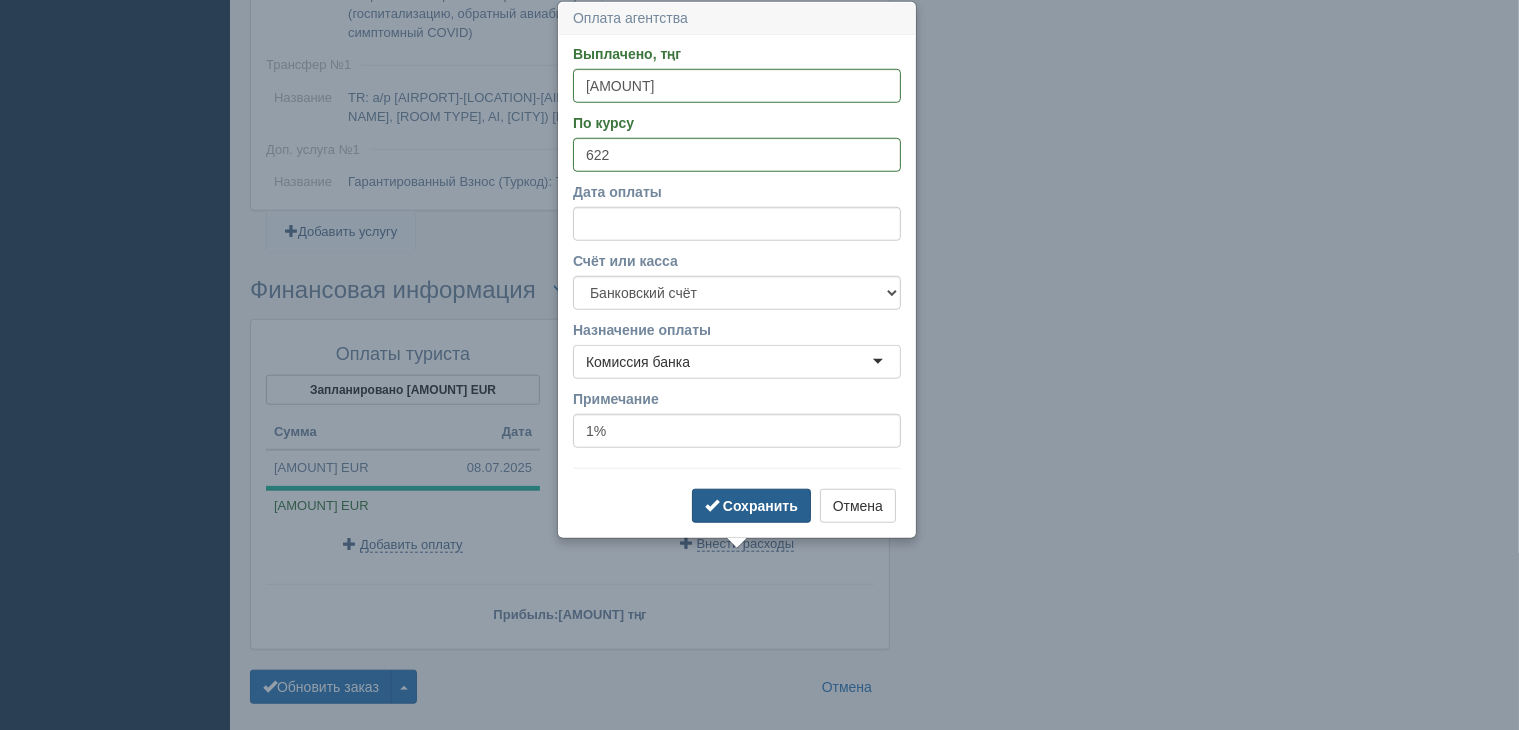 click on "Сохранить" at bounding box center [760, 506] 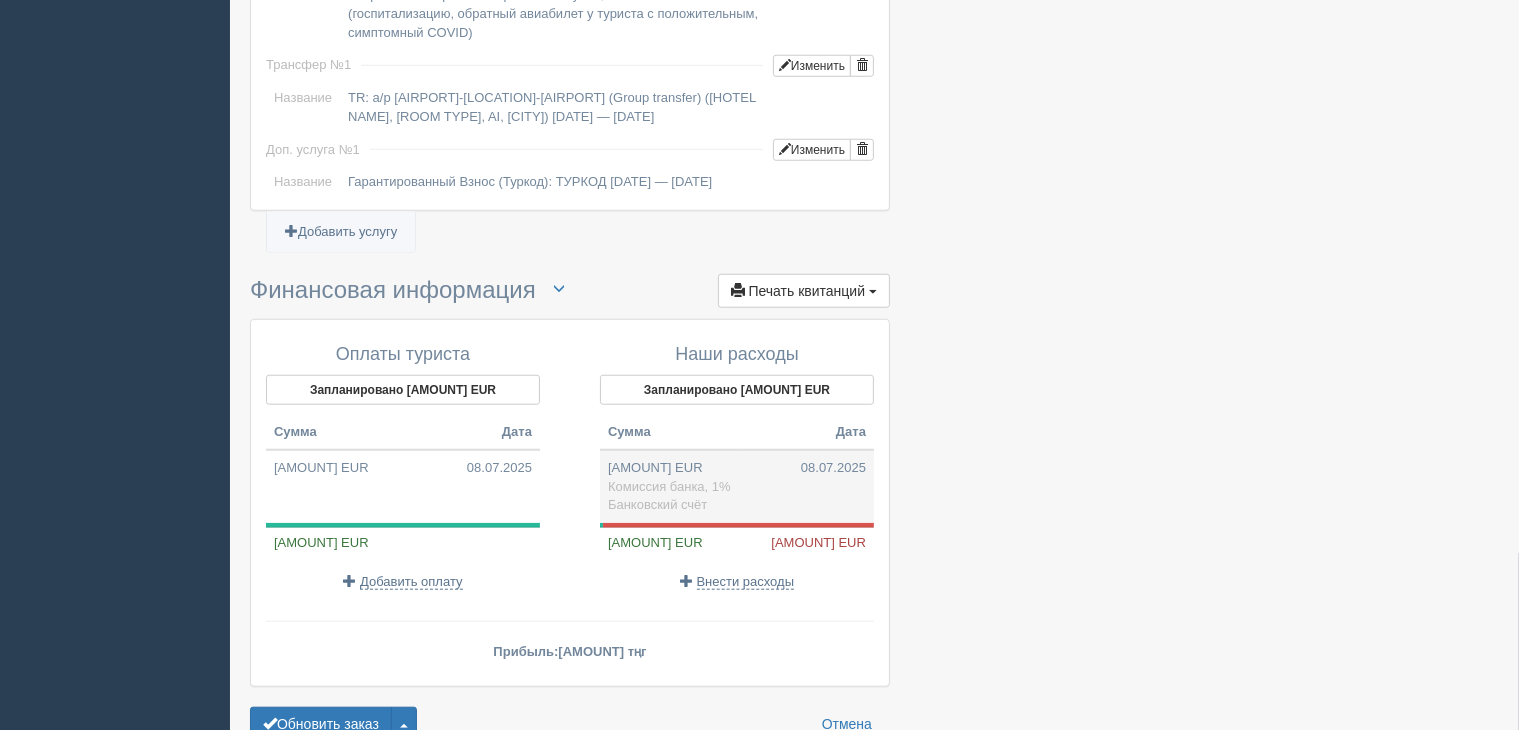 click on "Комиссия банка, 1%" at bounding box center (669, 486) 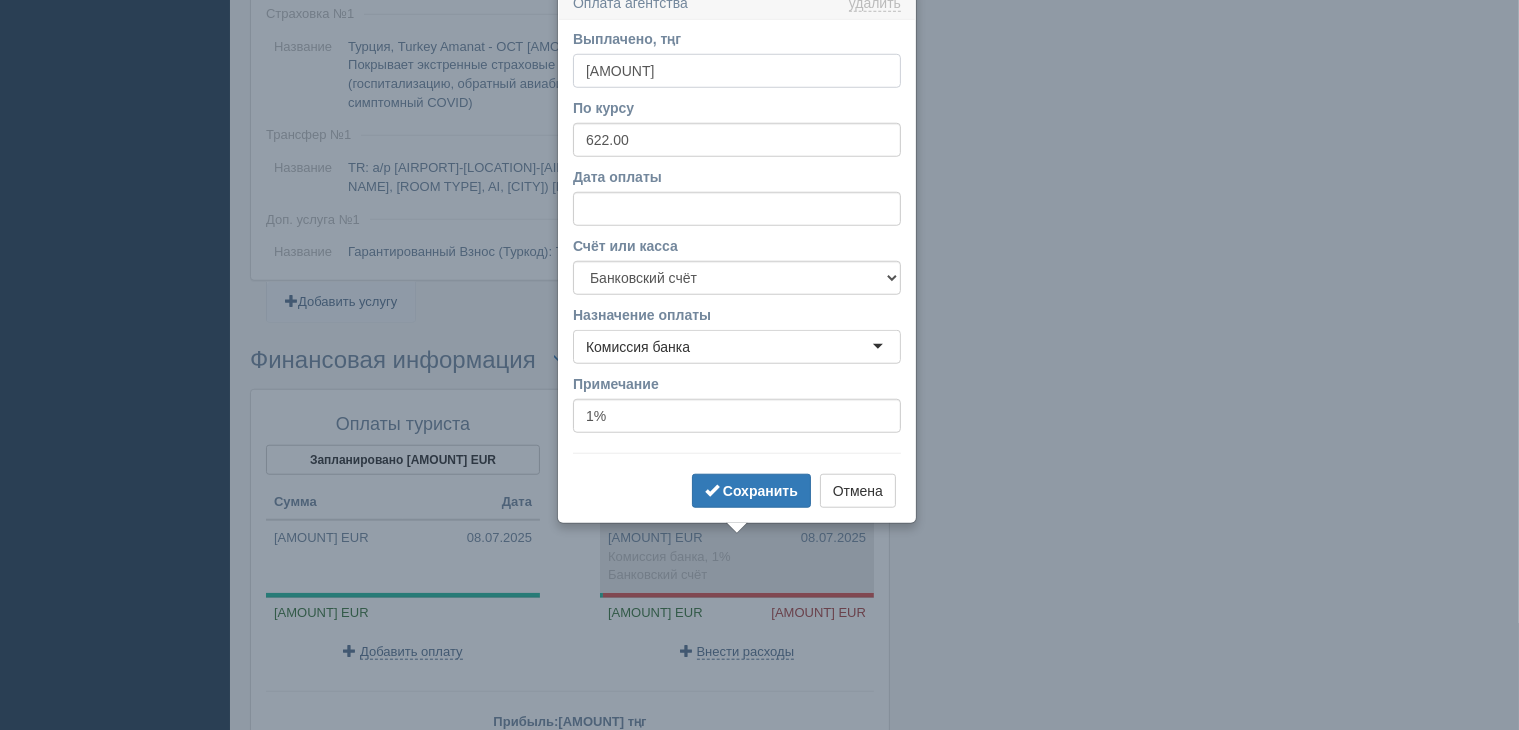 scroll, scrollTop: 1649, scrollLeft: 0, axis: vertical 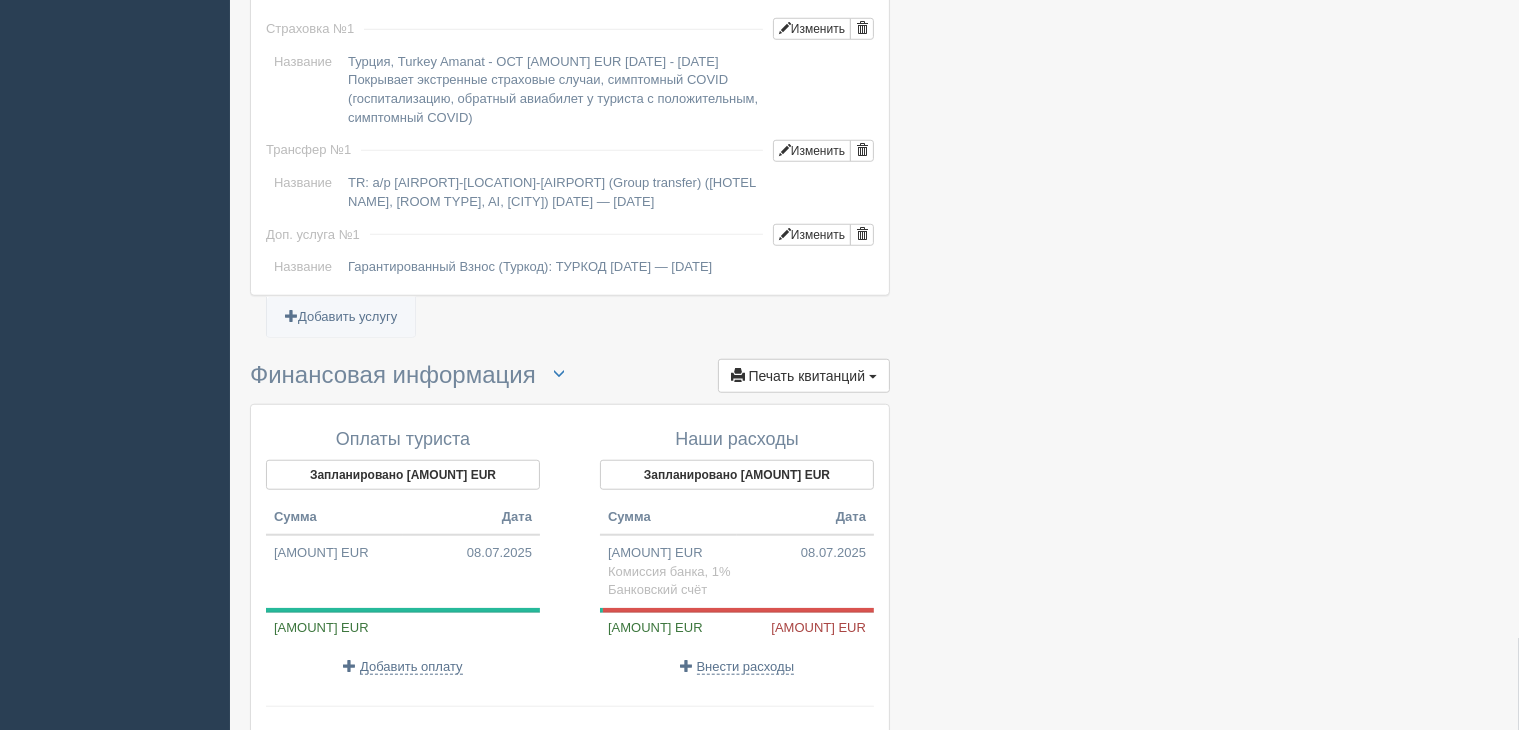 click at bounding box center [874, -373] 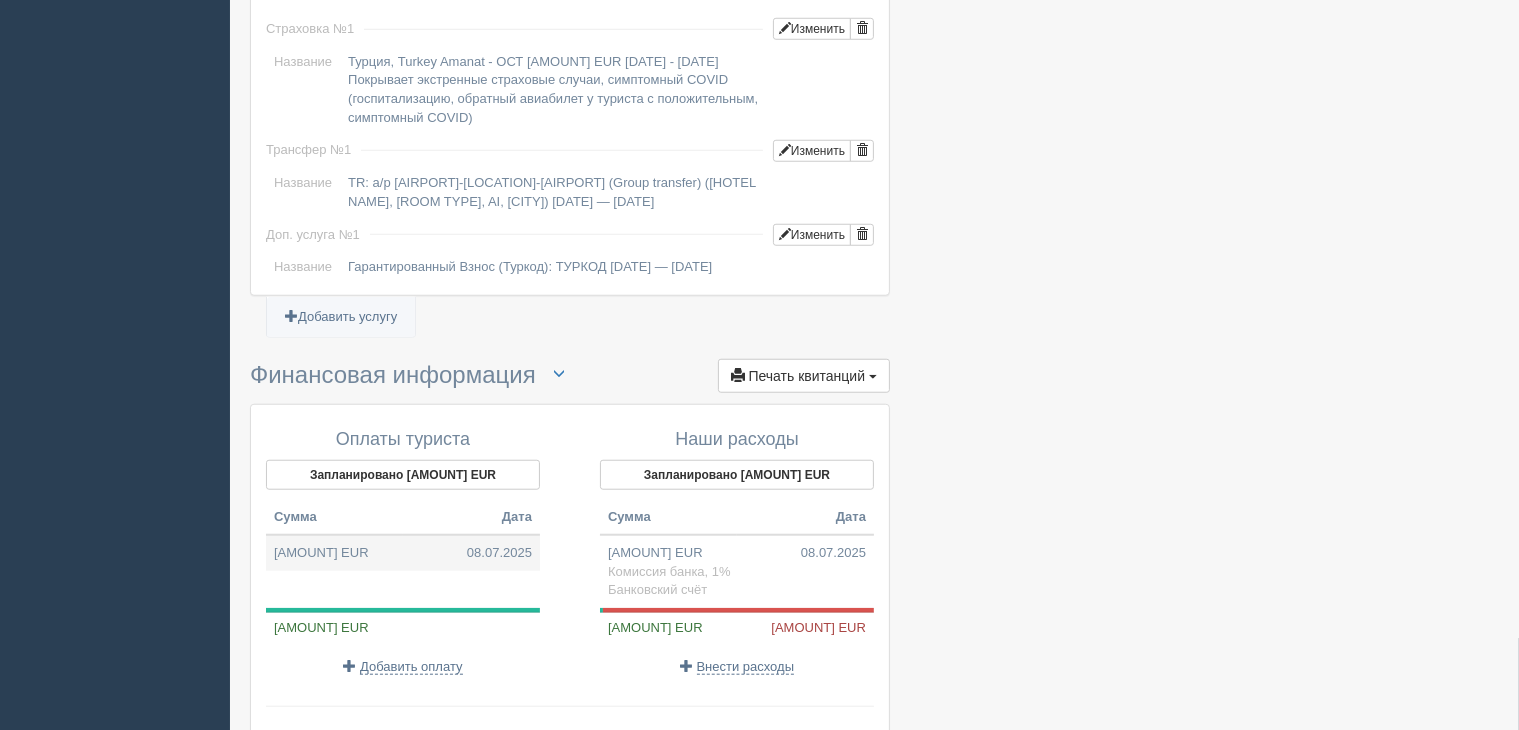 click on "1 242,04 EUR
08.07.2025" at bounding box center (403, 553) 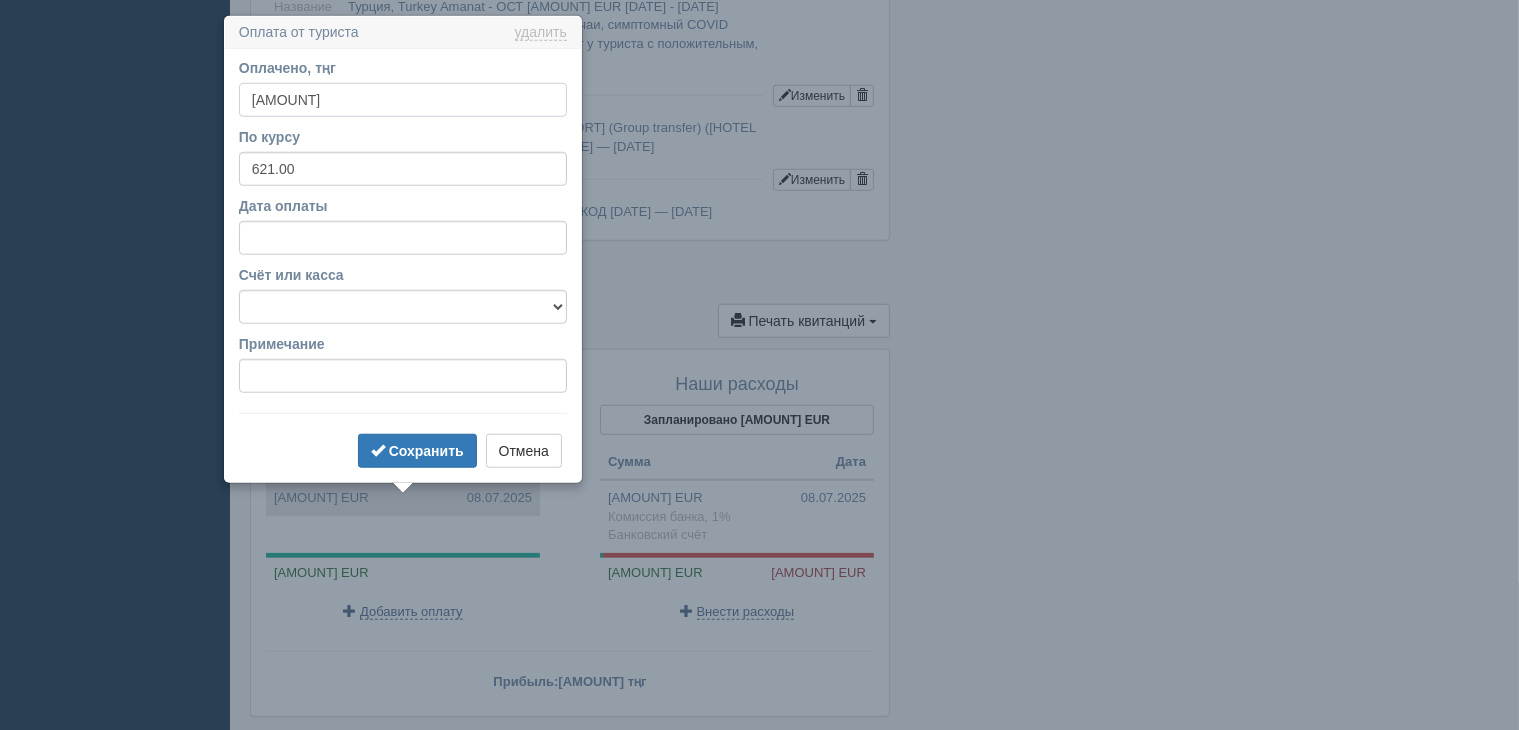 scroll, scrollTop: 1718, scrollLeft: 0, axis: vertical 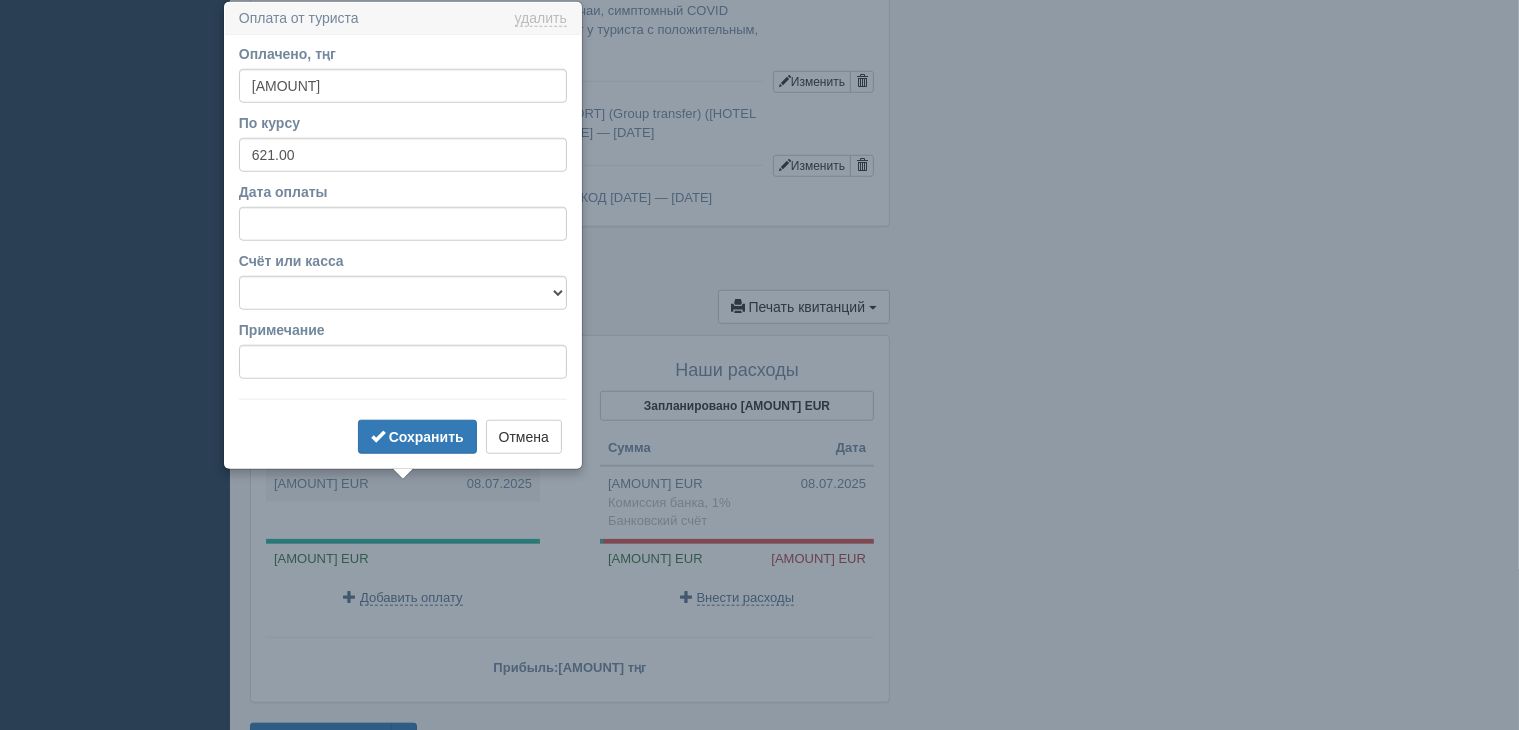 click at bounding box center (874, -442) 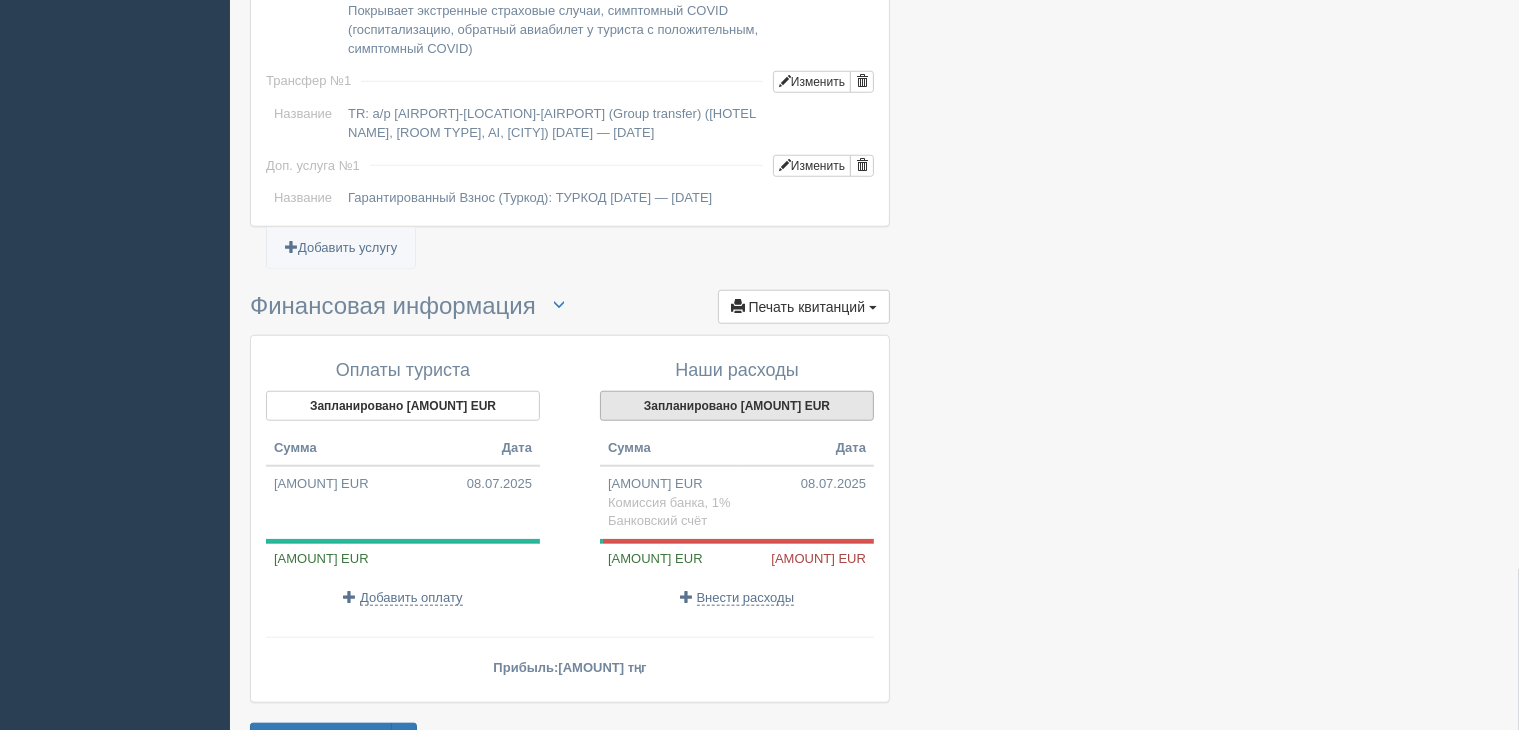 click on "Запланировано 1 130,26 EUR" at bounding box center (737, 406) 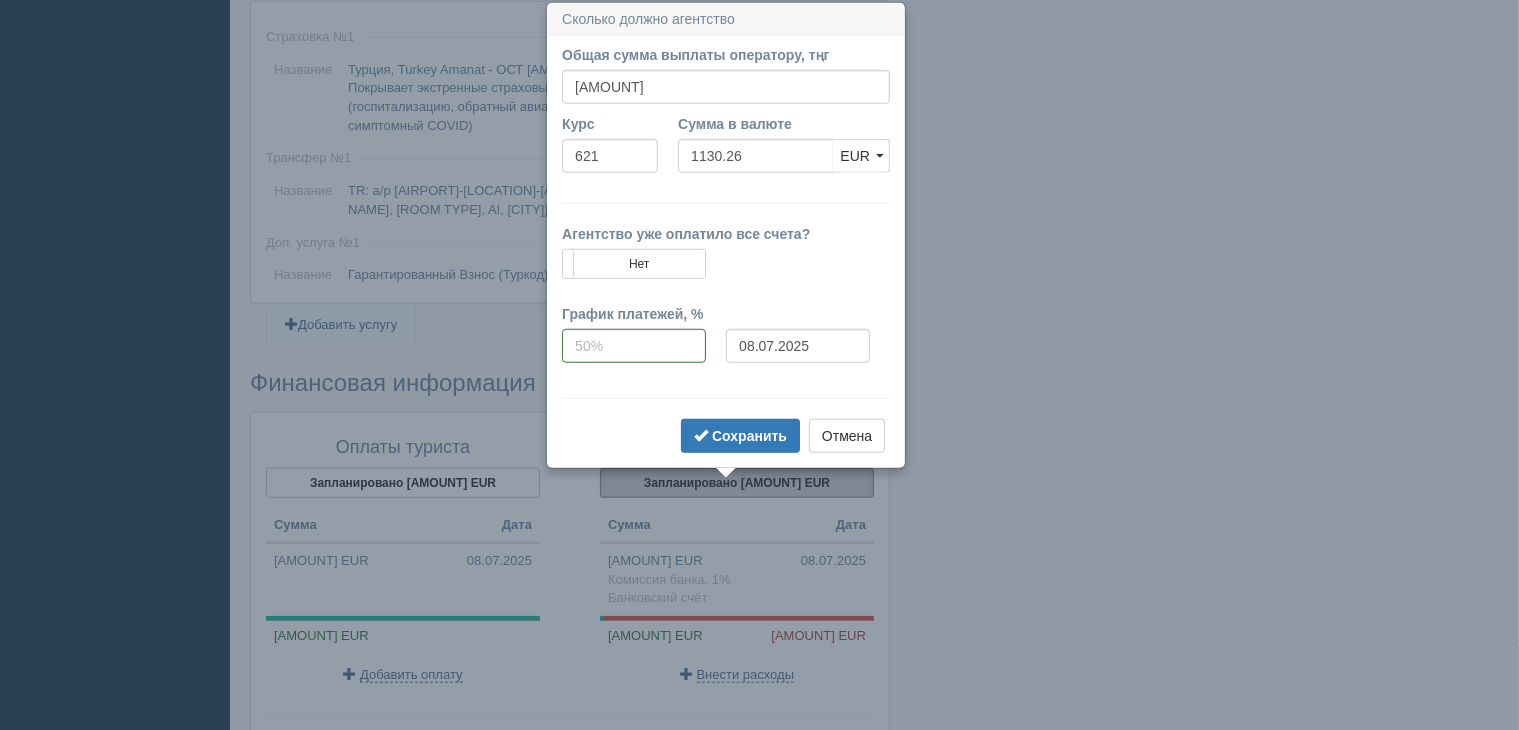 scroll, scrollTop: 1642, scrollLeft: 0, axis: vertical 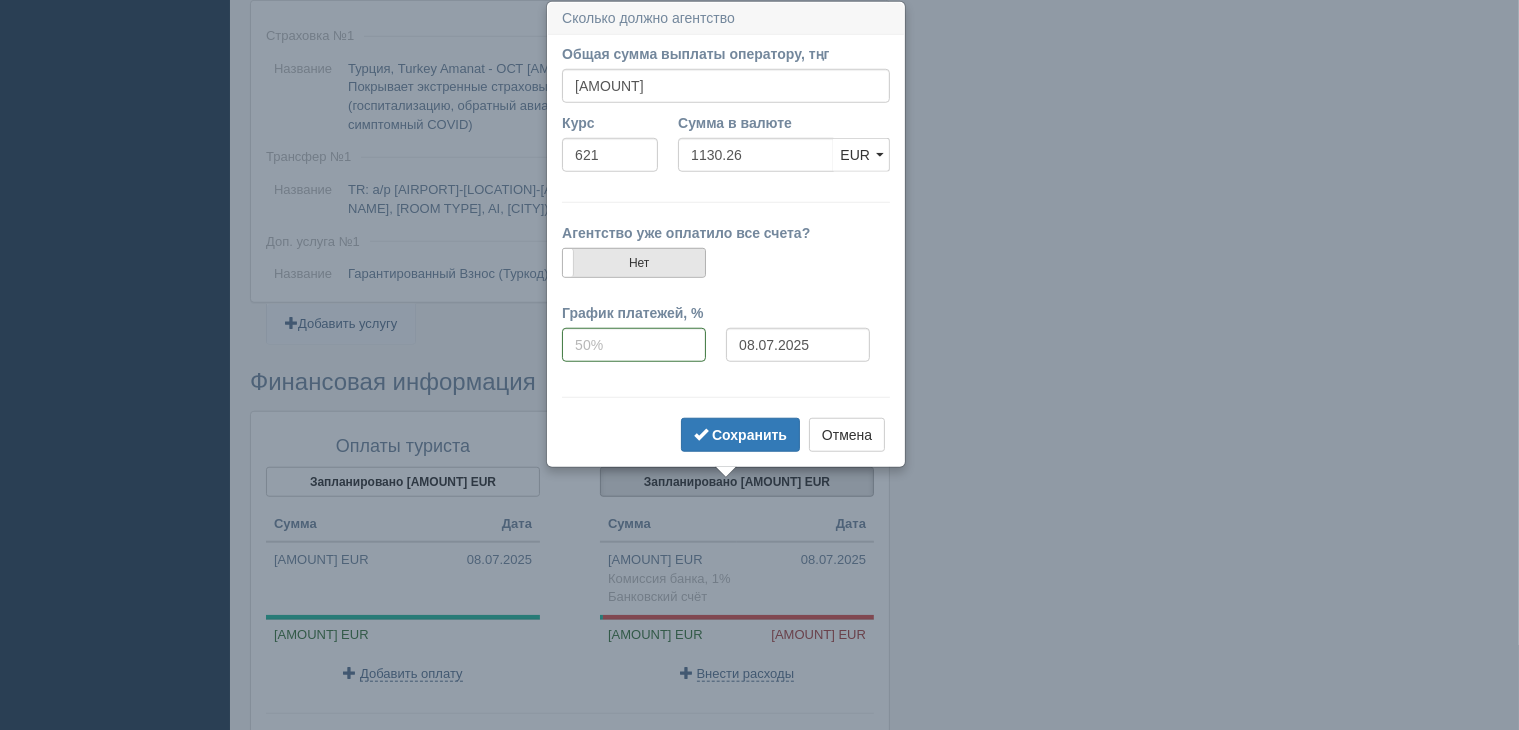 click on "Нет" at bounding box center [634, 263] 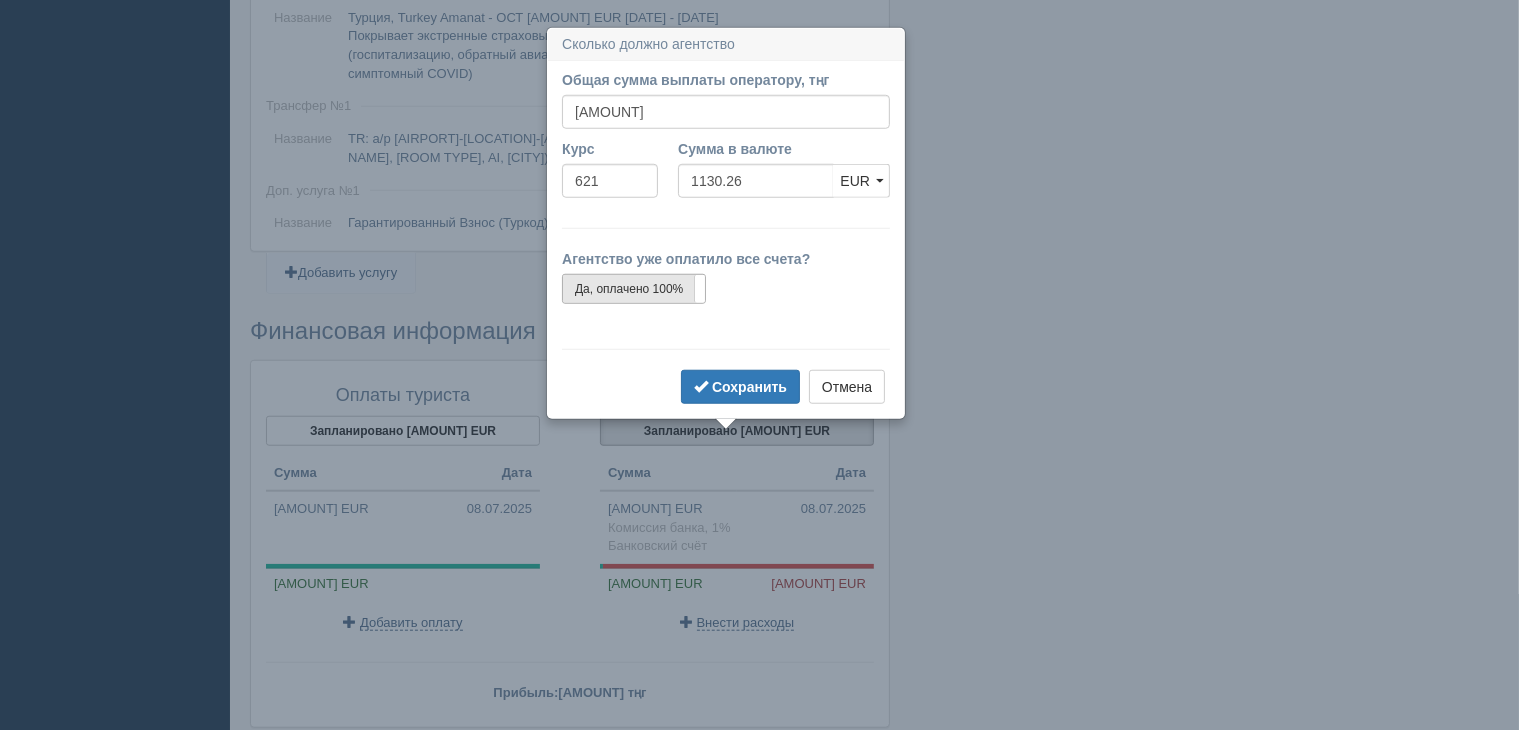 scroll, scrollTop: 1720, scrollLeft: 0, axis: vertical 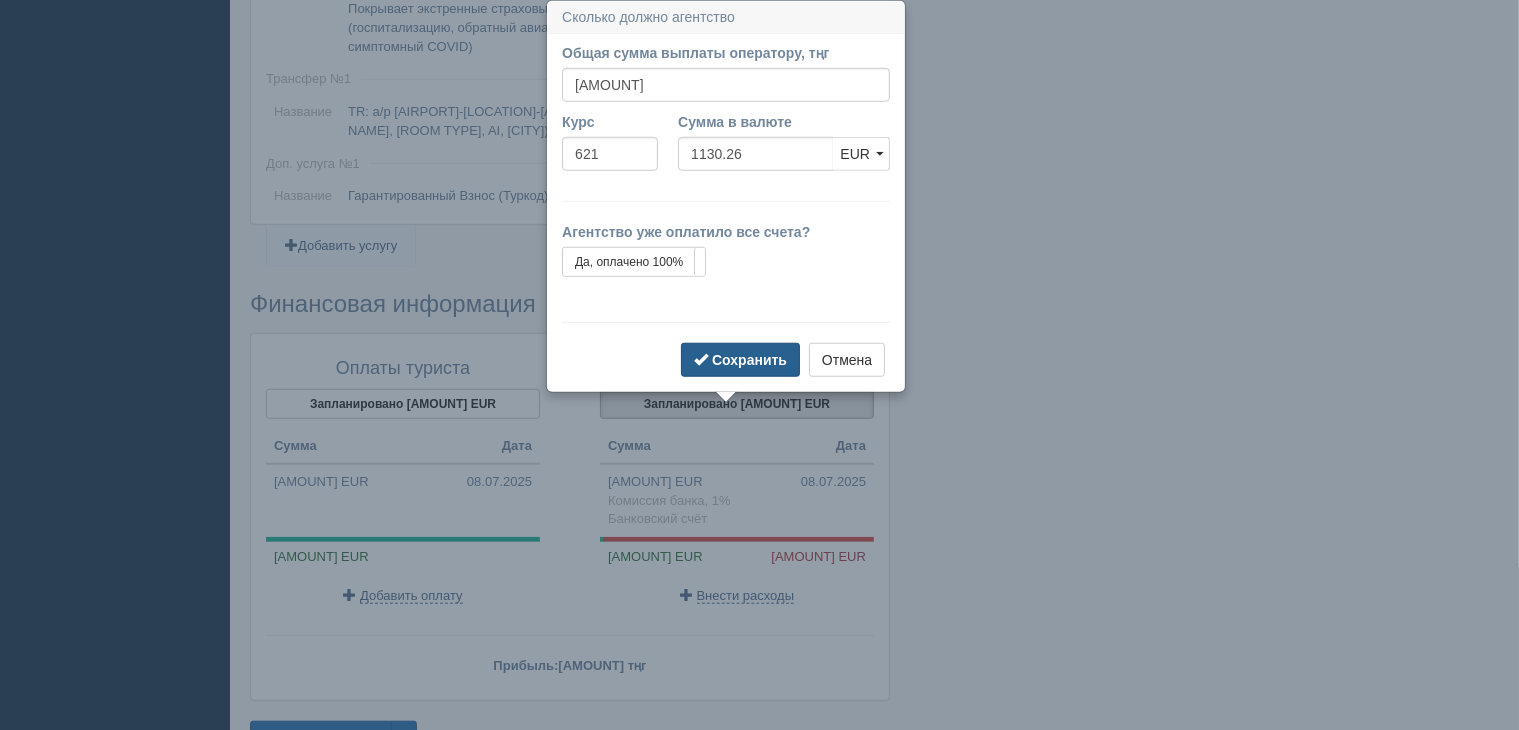click on "Сохранить" at bounding box center (749, 360) 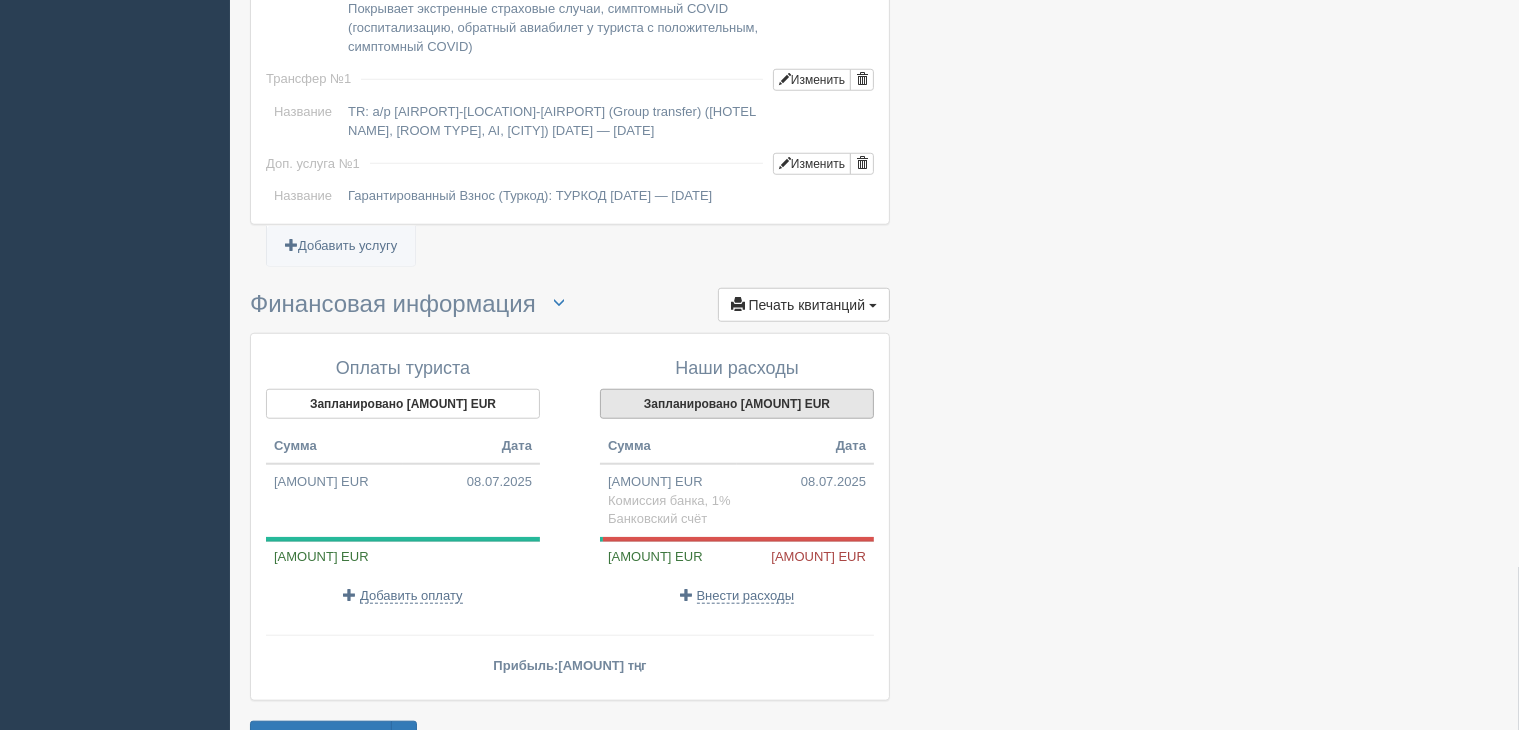 click on "Запланировано 1 130,26 EUR" at bounding box center [737, 404] 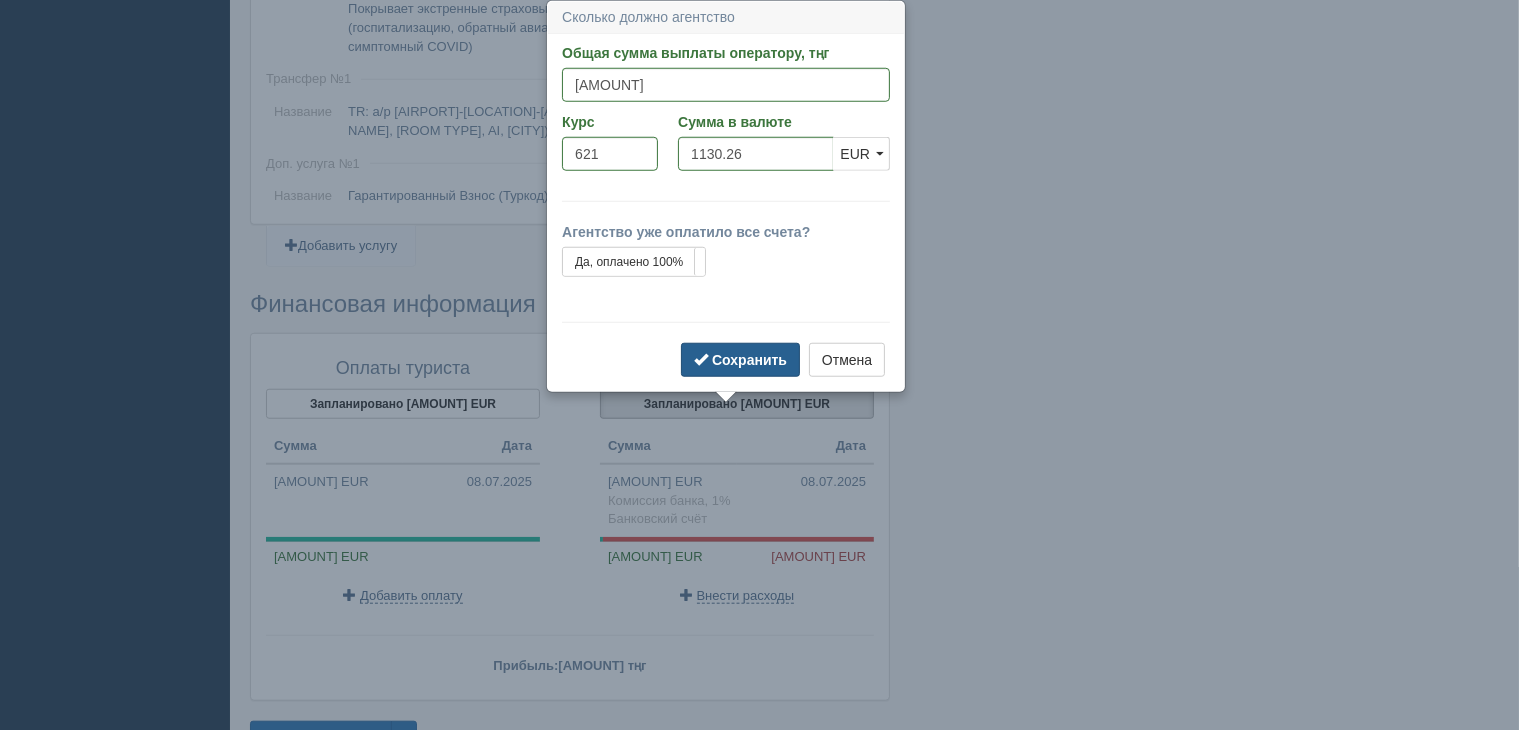 click at bounding box center [701, 359] 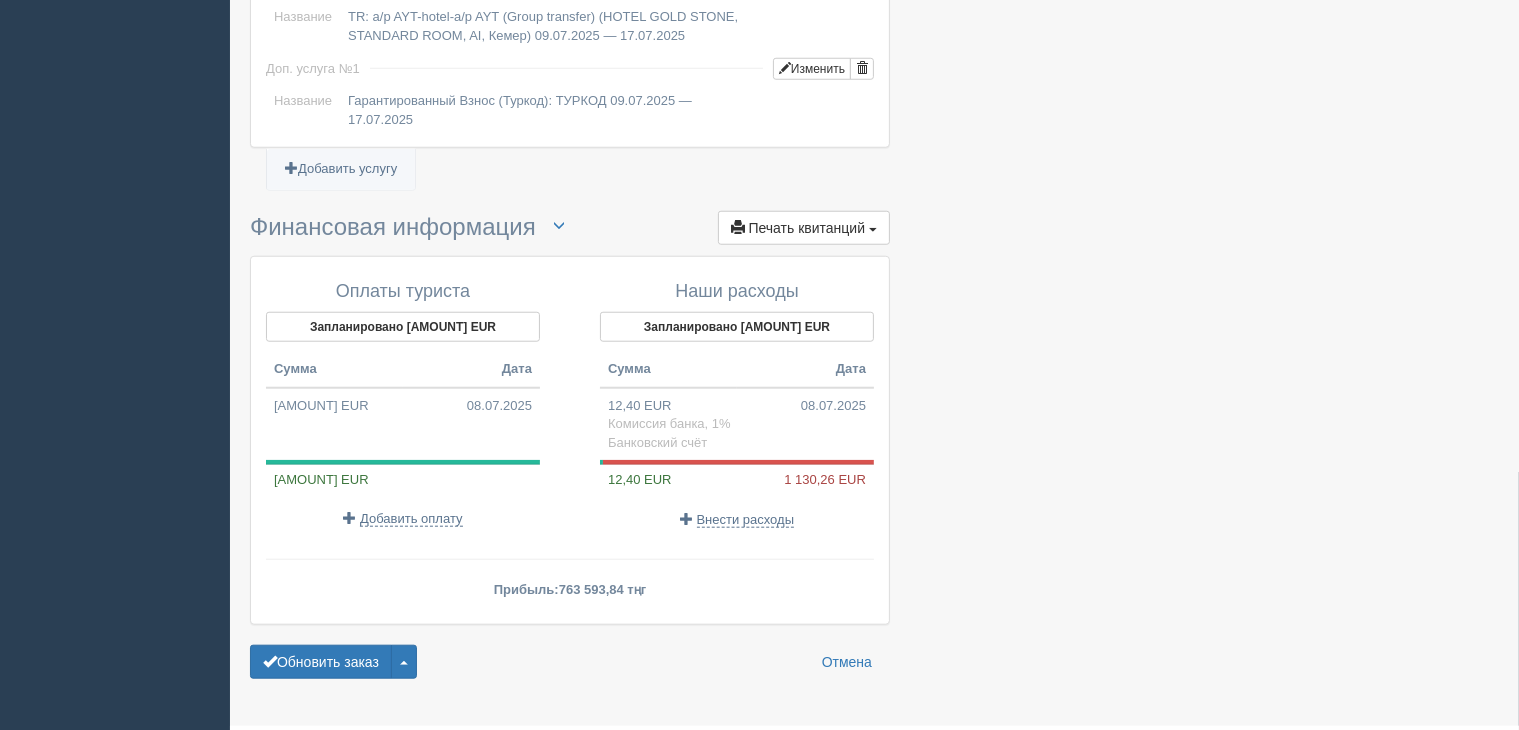 scroll, scrollTop: 1820, scrollLeft: 0, axis: vertical 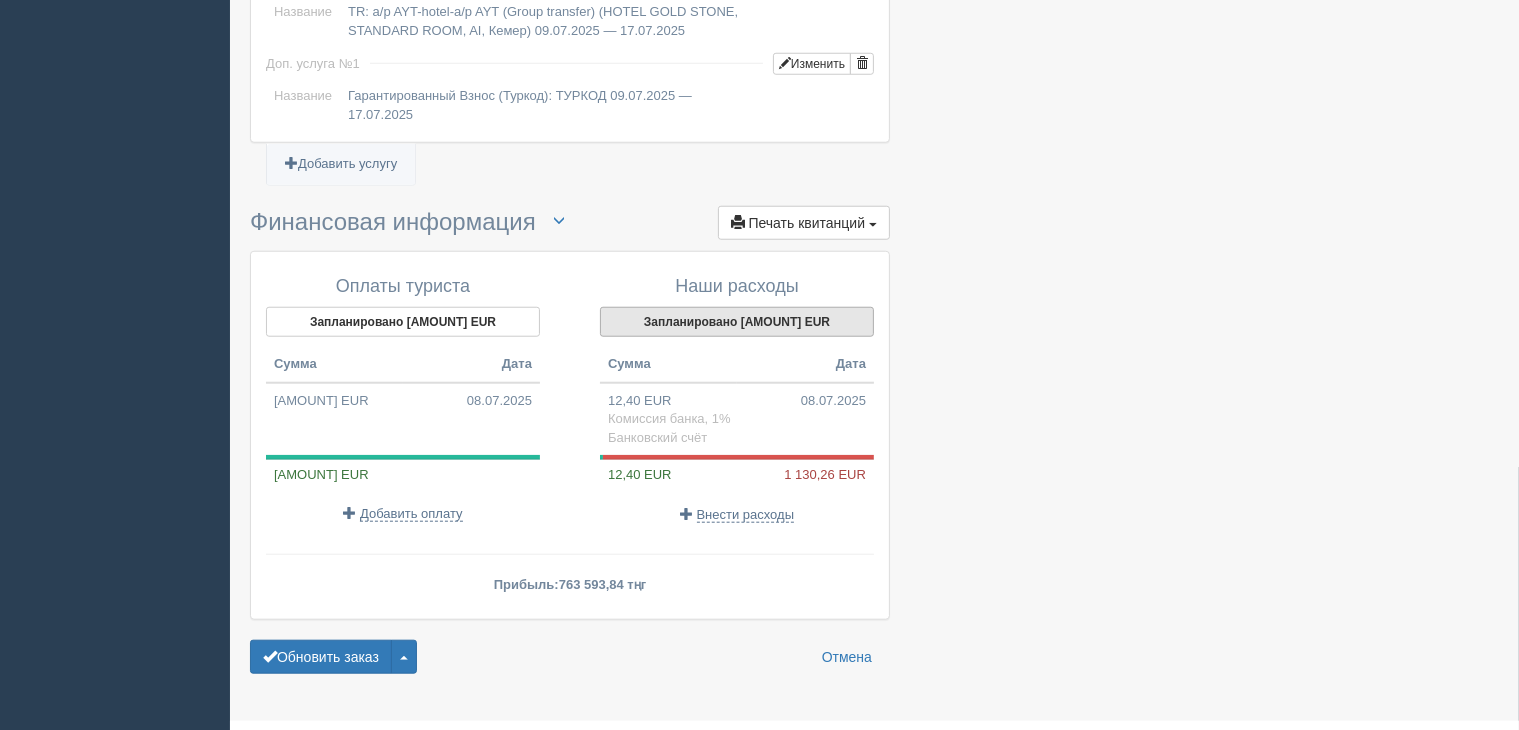 click on "Запланировано [AMOUNT] EUR" at bounding box center [737, 322] 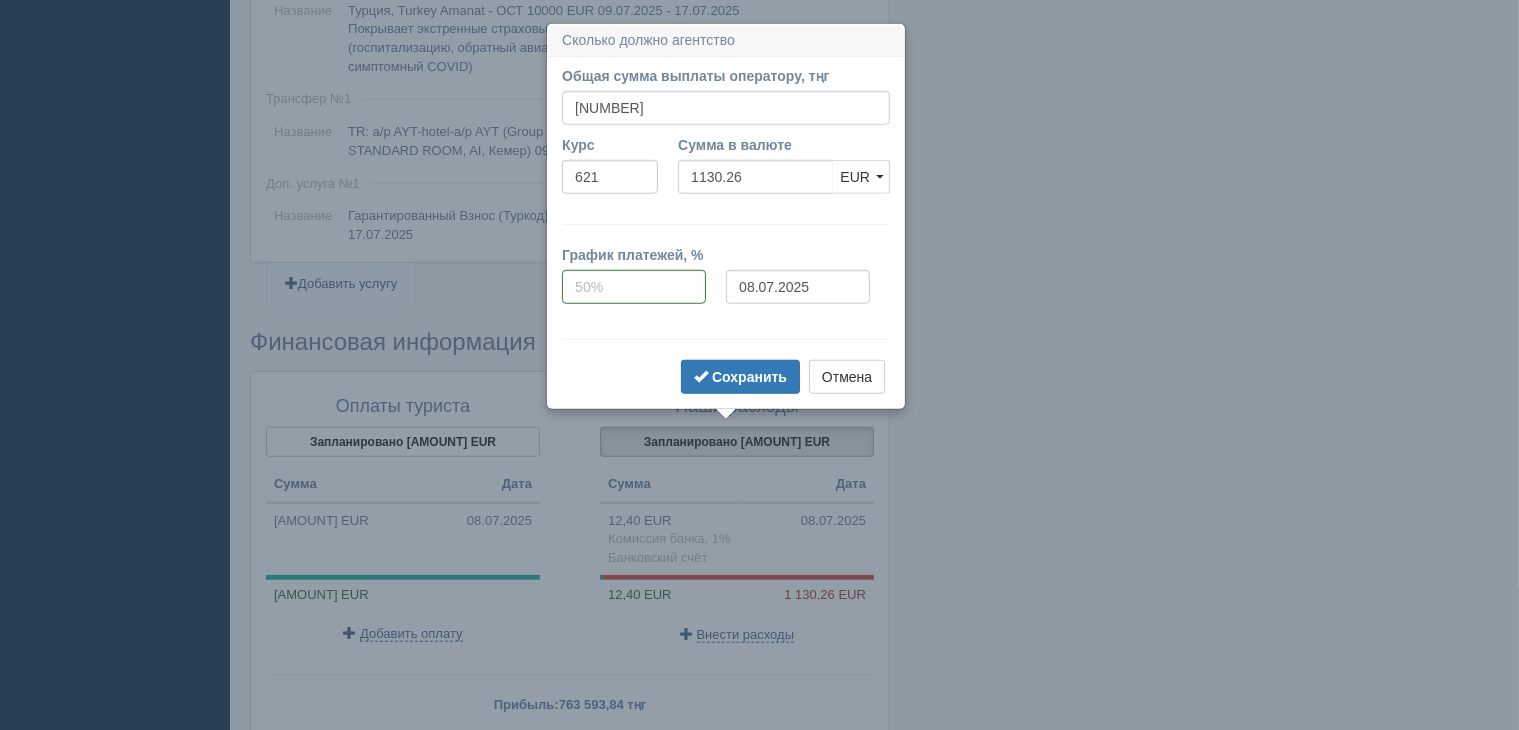 scroll, scrollTop: 1700, scrollLeft: 0, axis: vertical 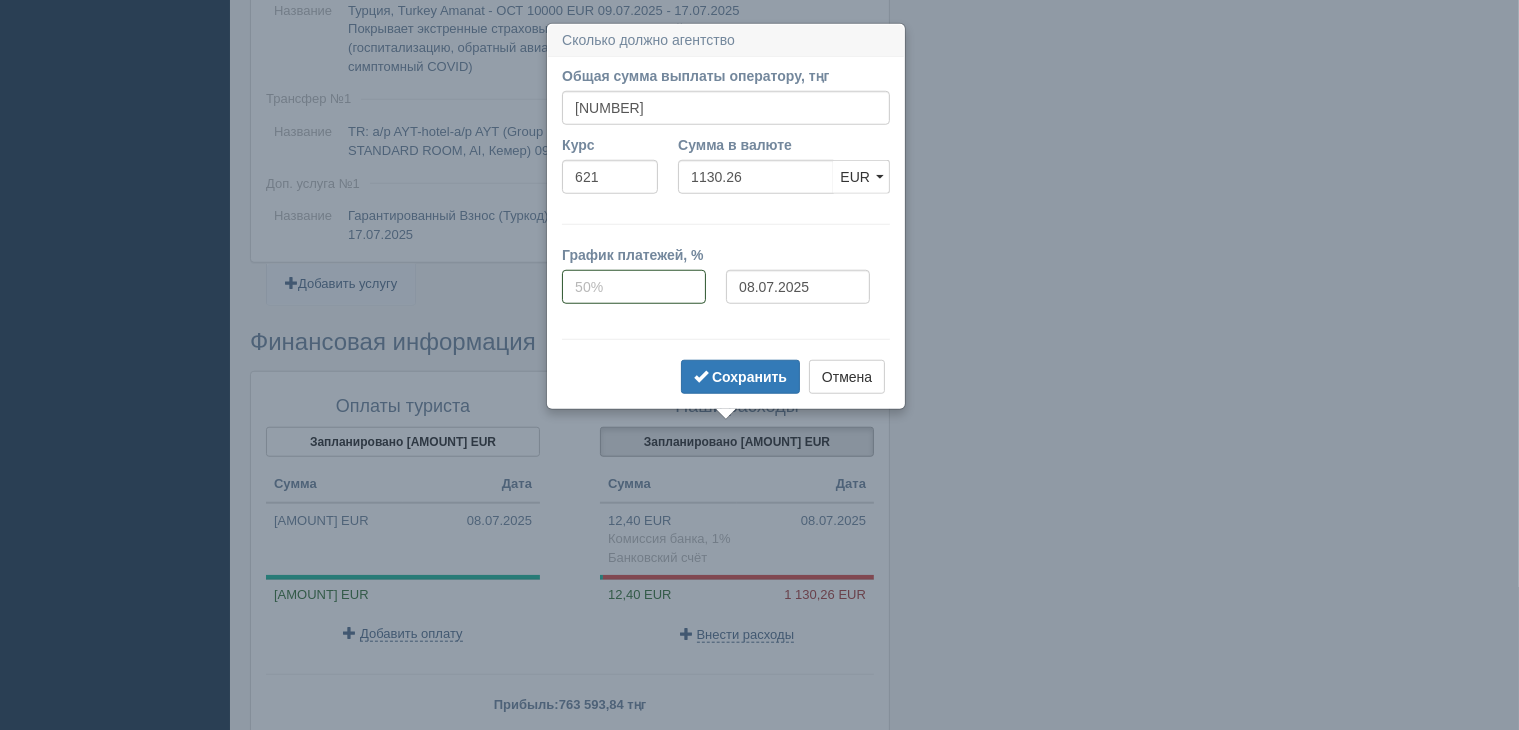 click at bounding box center (634, 287) 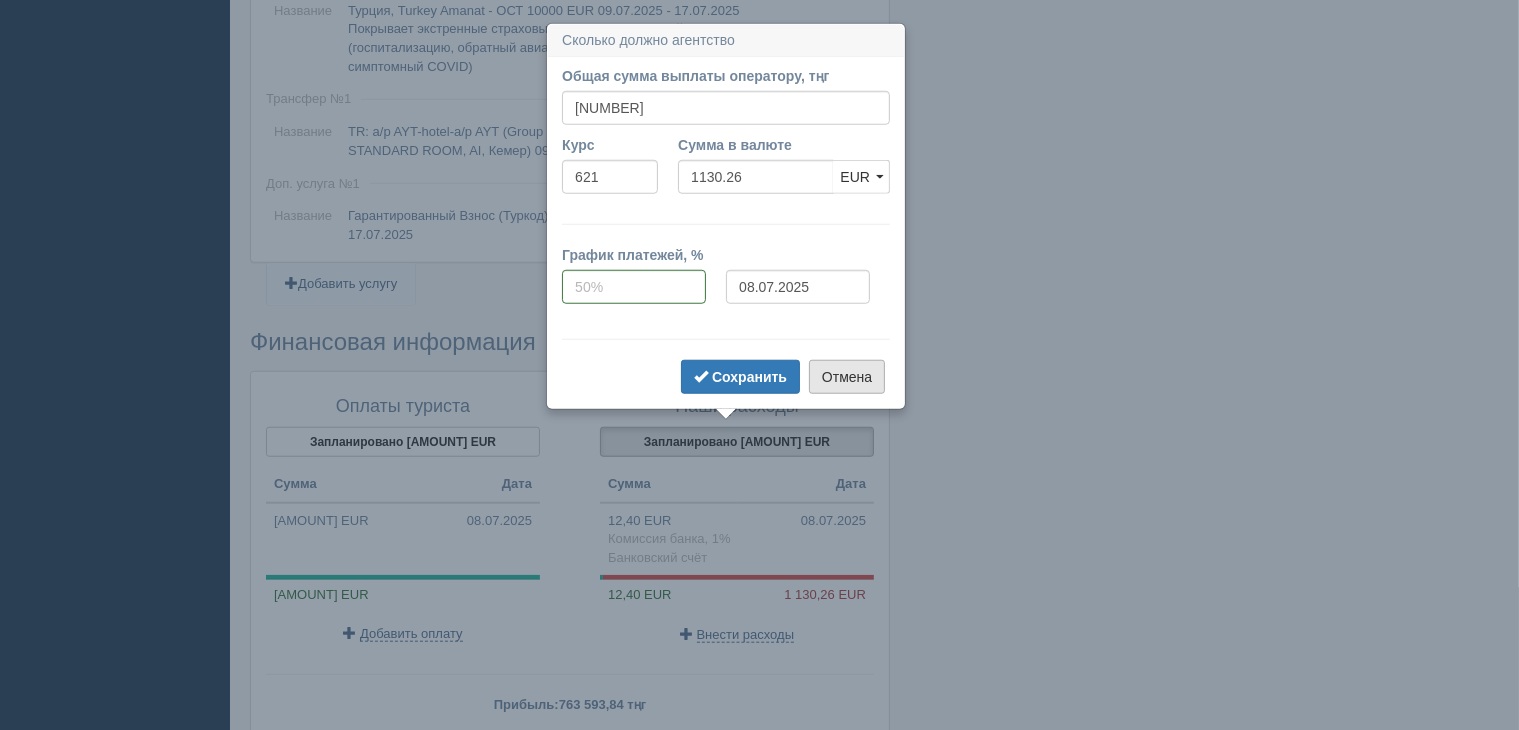 click on "Отмена" at bounding box center (847, 377) 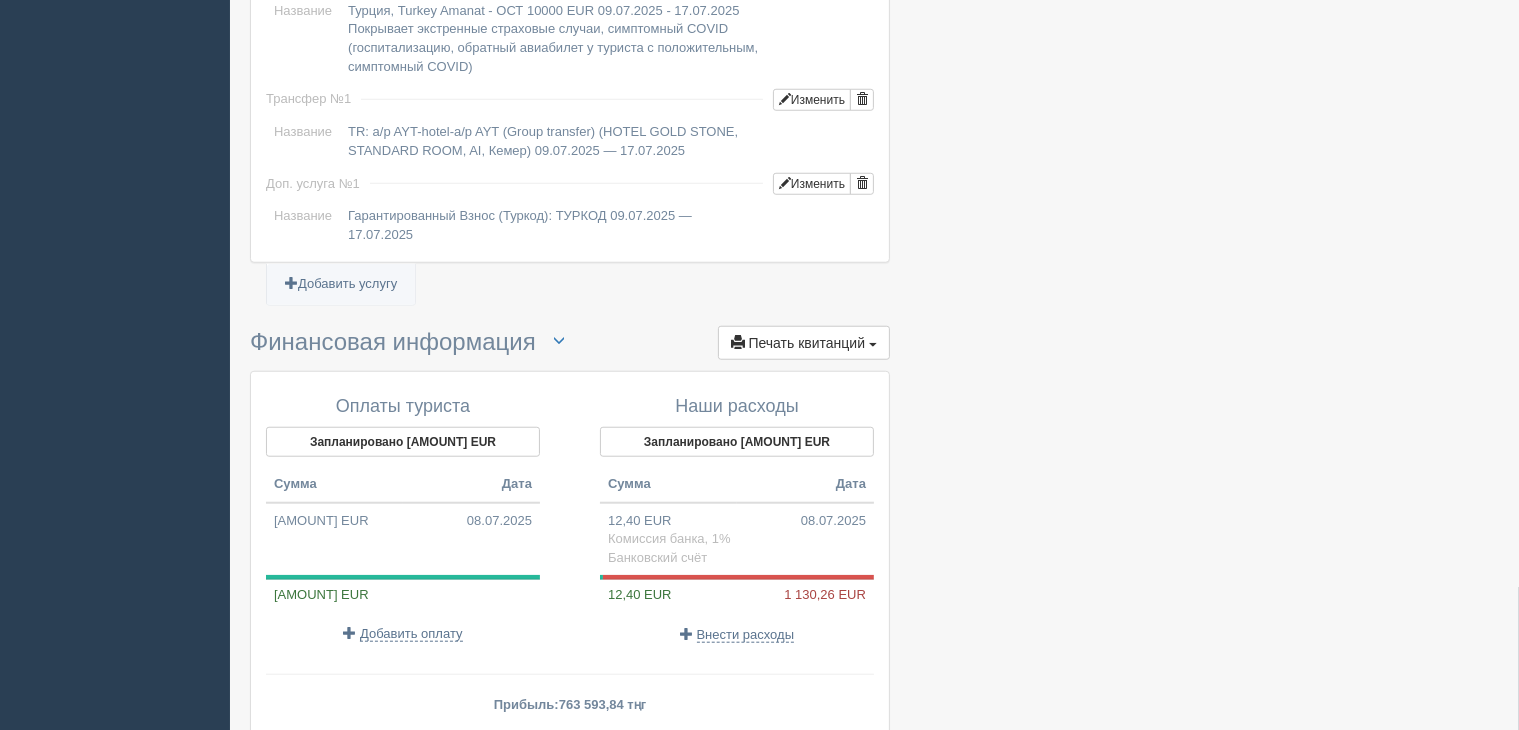 scroll, scrollTop: 1800, scrollLeft: 0, axis: vertical 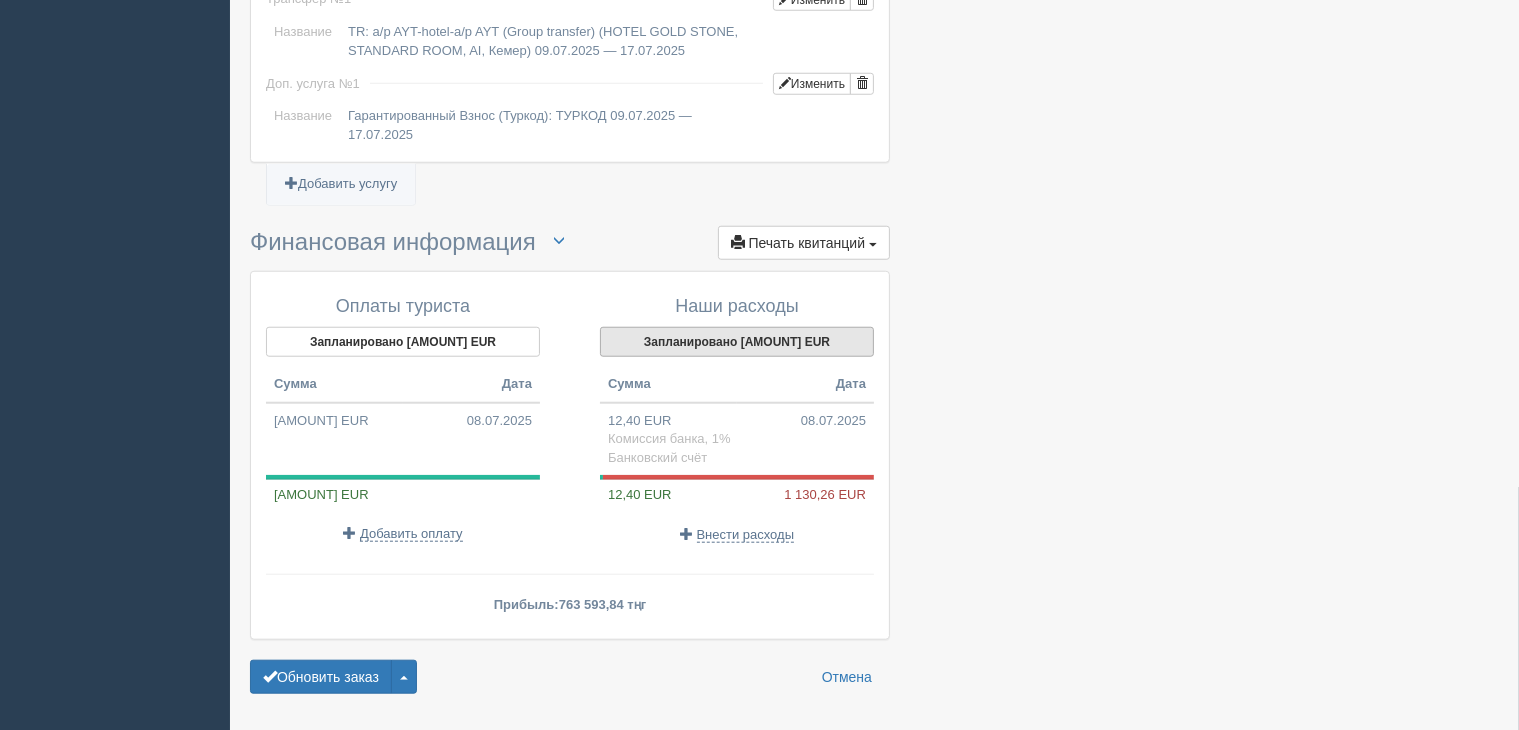click on "Запланировано [AMOUNT] EUR" at bounding box center (737, 342) 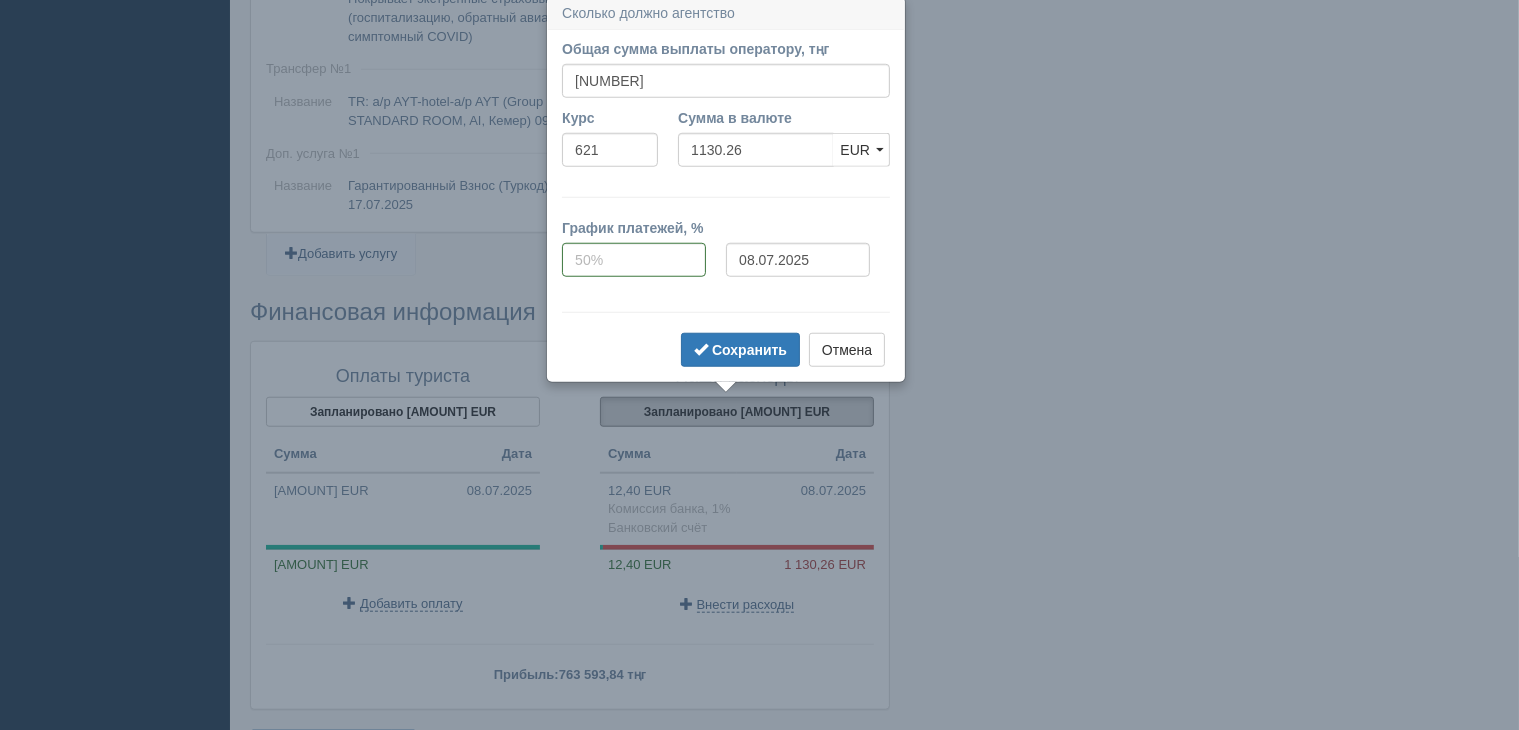 scroll, scrollTop: 1725, scrollLeft: 0, axis: vertical 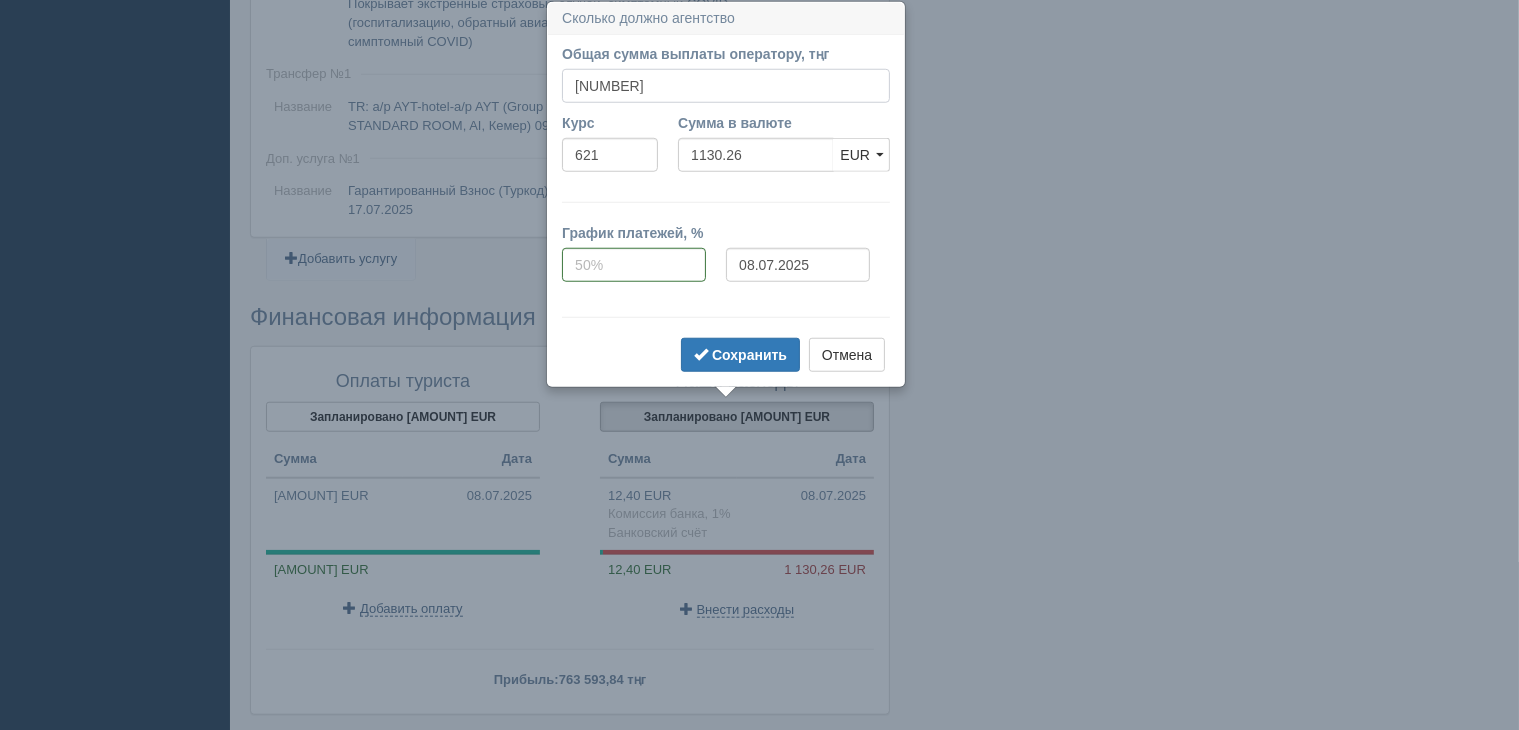 drag, startPoint x: 620, startPoint y: 89, endPoint x: 564, endPoint y: 93, distance: 56.142673 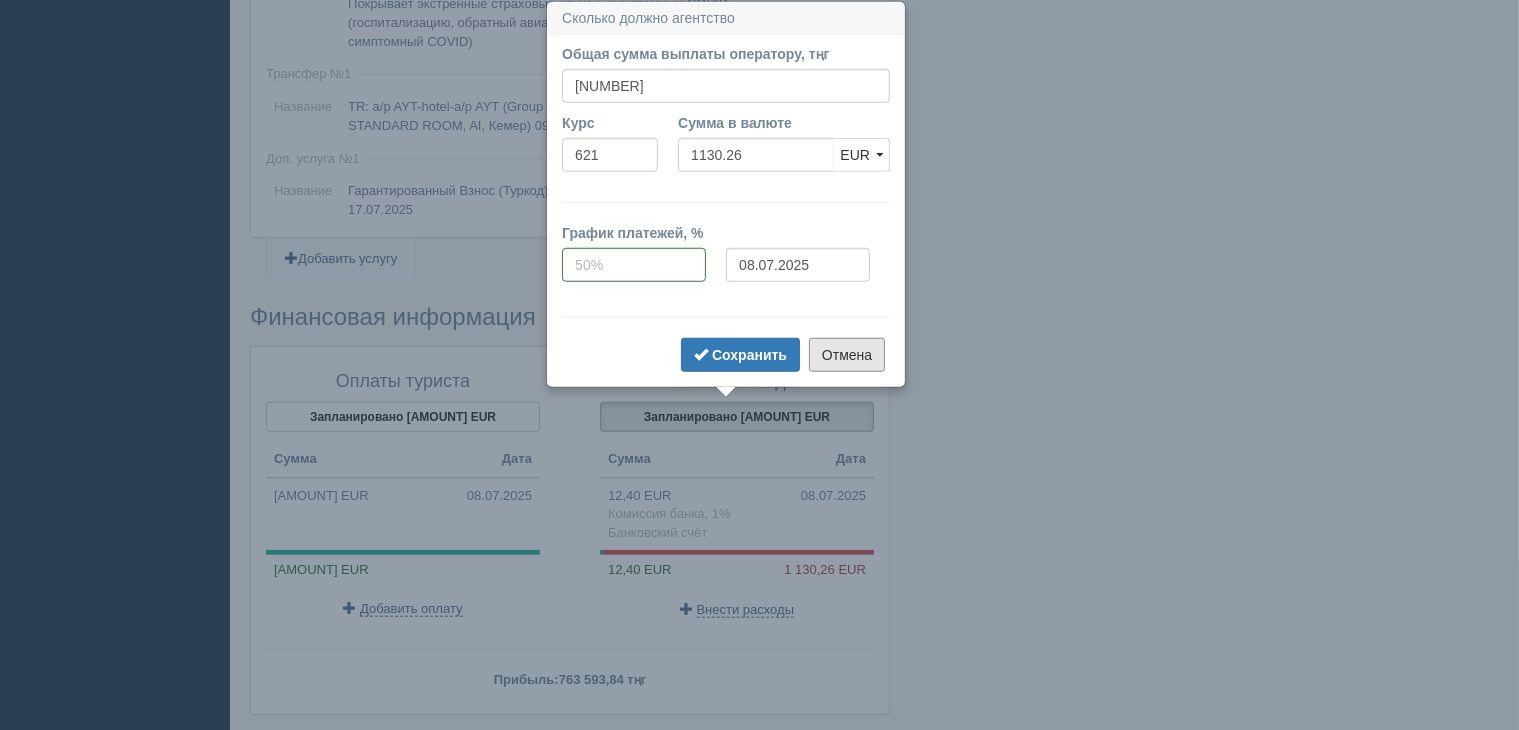 drag, startPoint x: 849, startPoint y: 360, endPoint x: 835, endPoint y: 426, distance: 67.46851 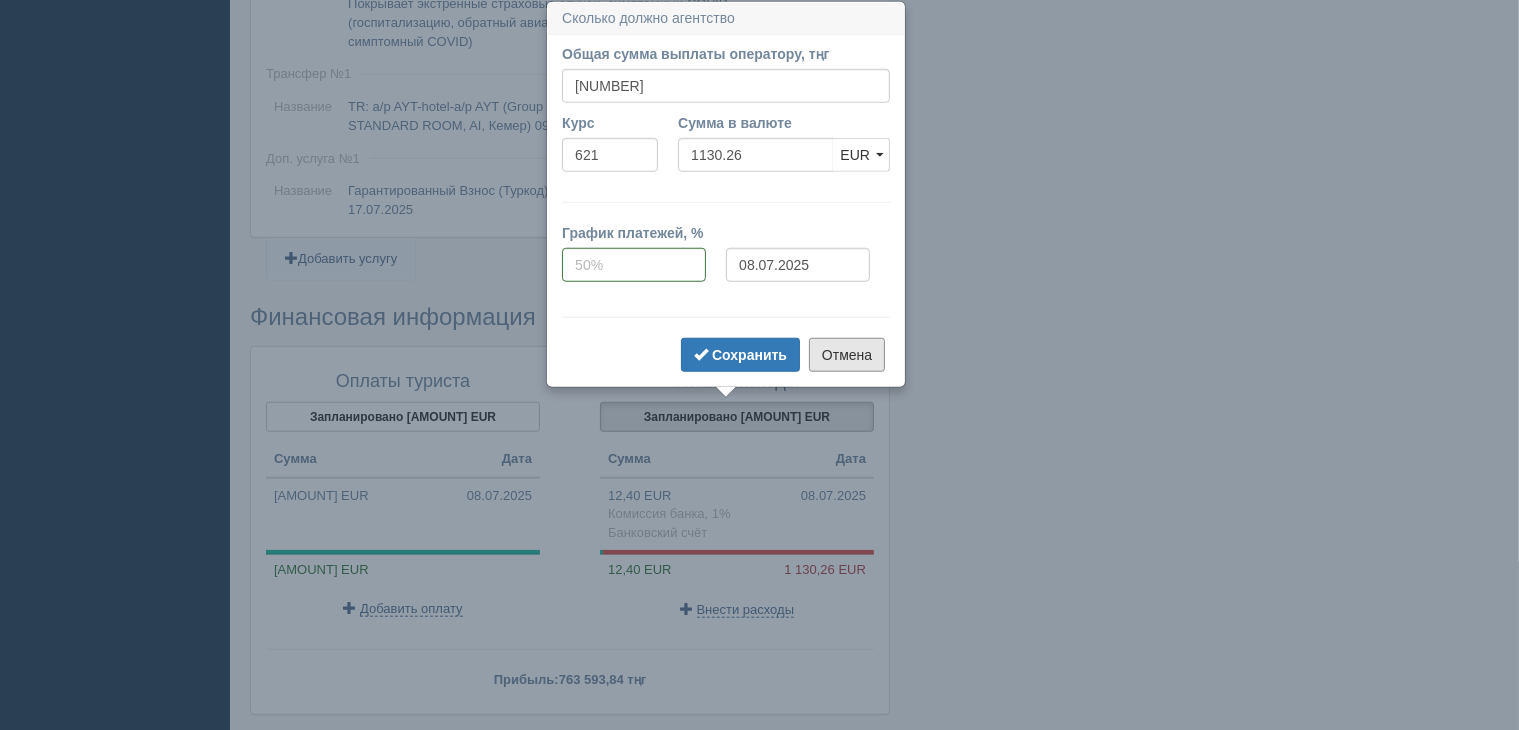 click on "Отмена" at bounding box center [847, 355] 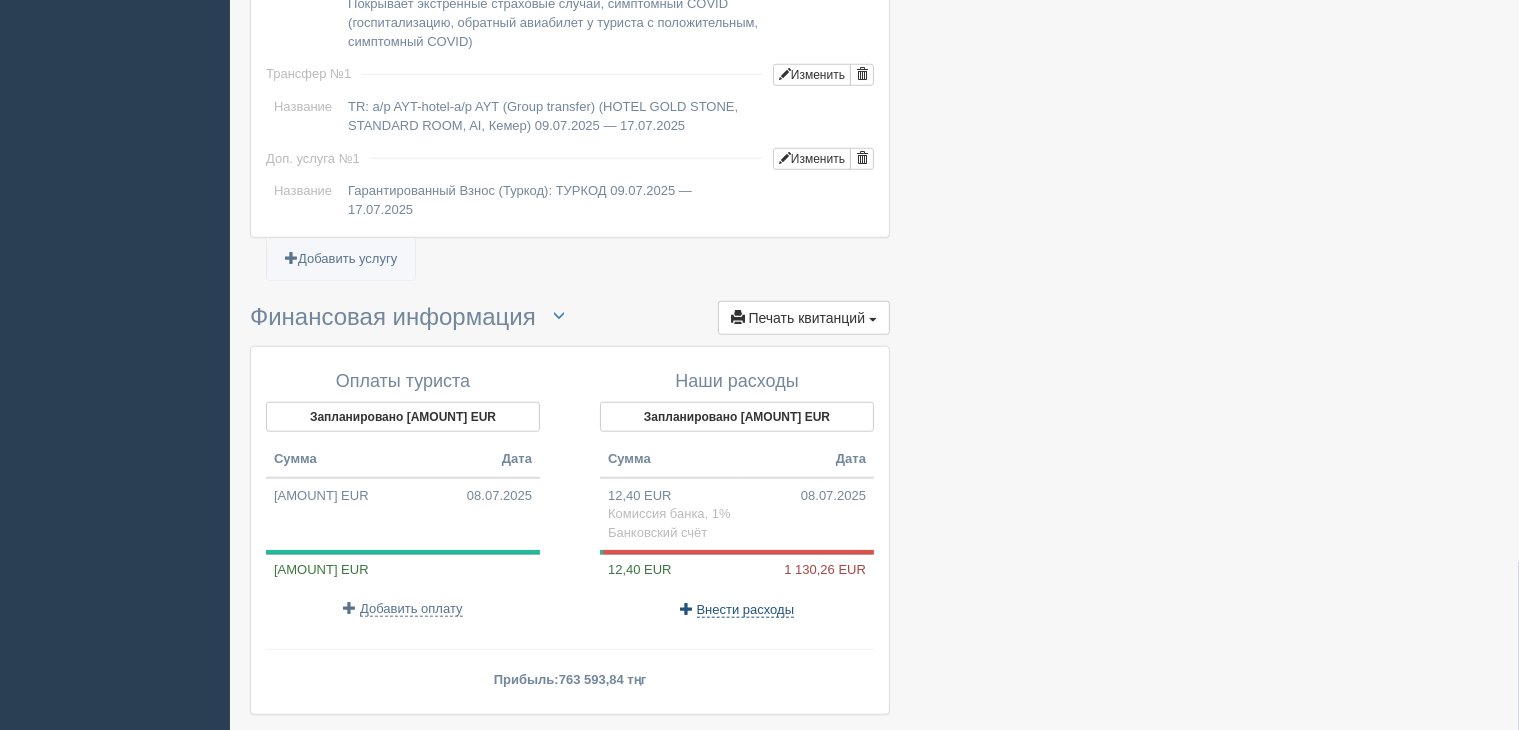 click on "Внести расходы" at bounding box center [746, 610] 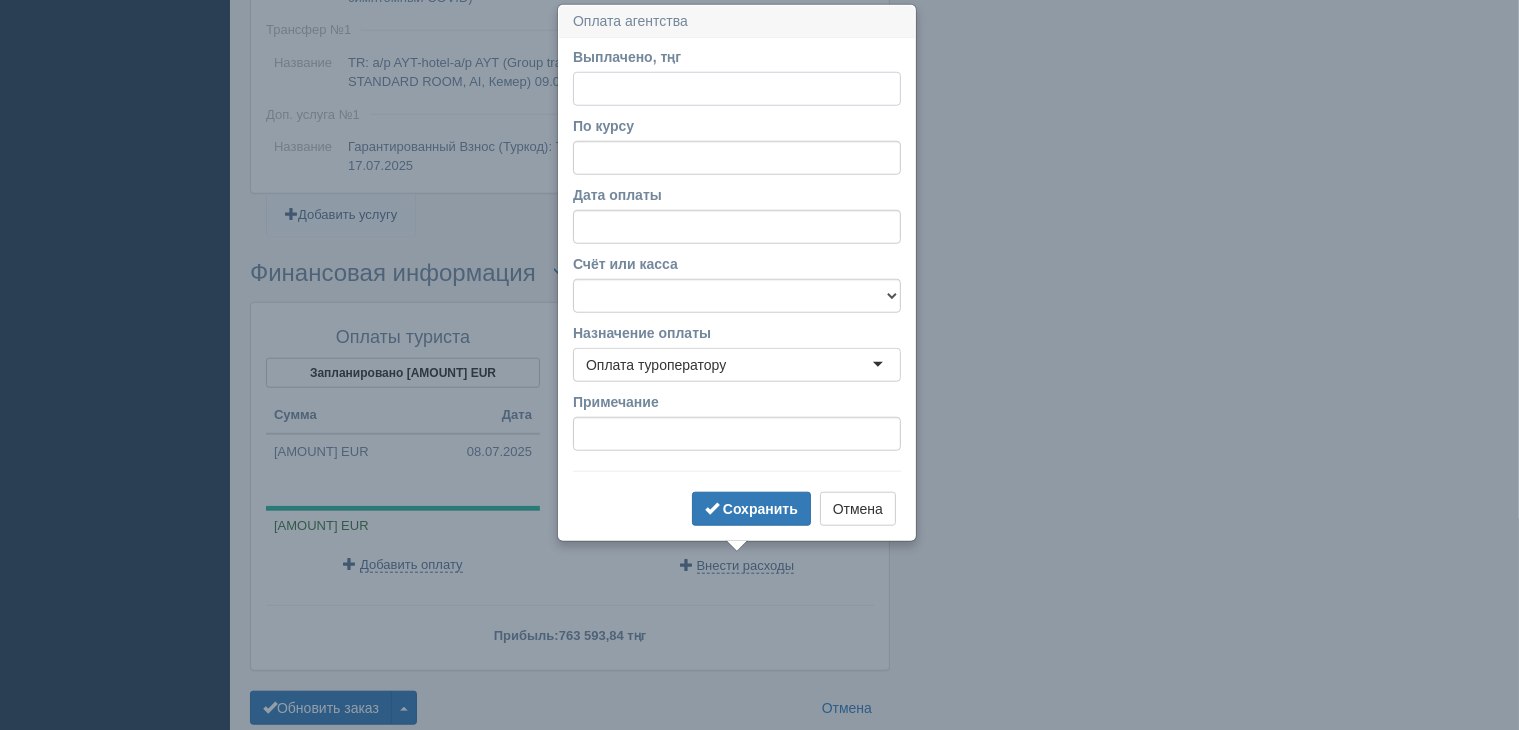 scroll, scrollTop: 1772, scrollLeft: 0, axis: vertical 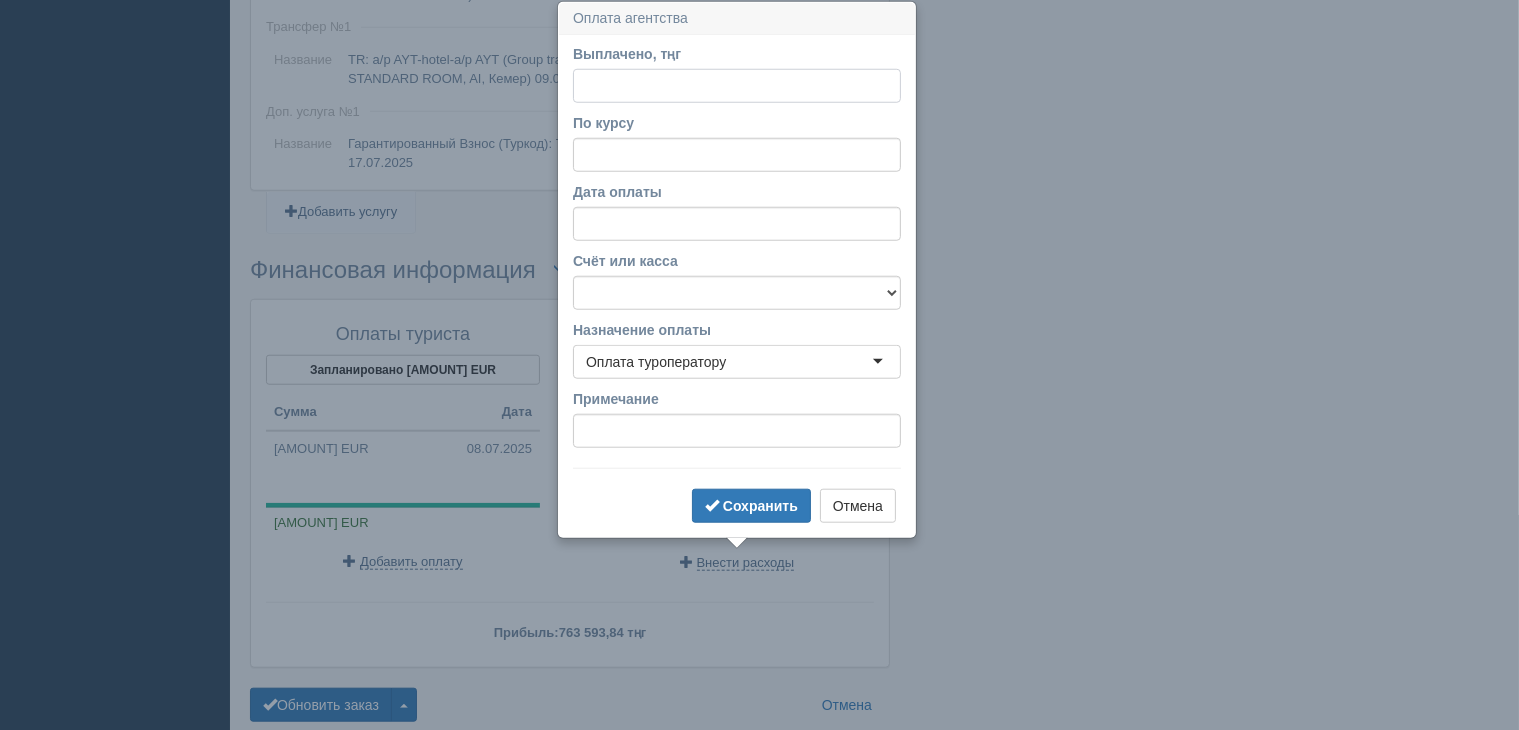 paste on "701891" 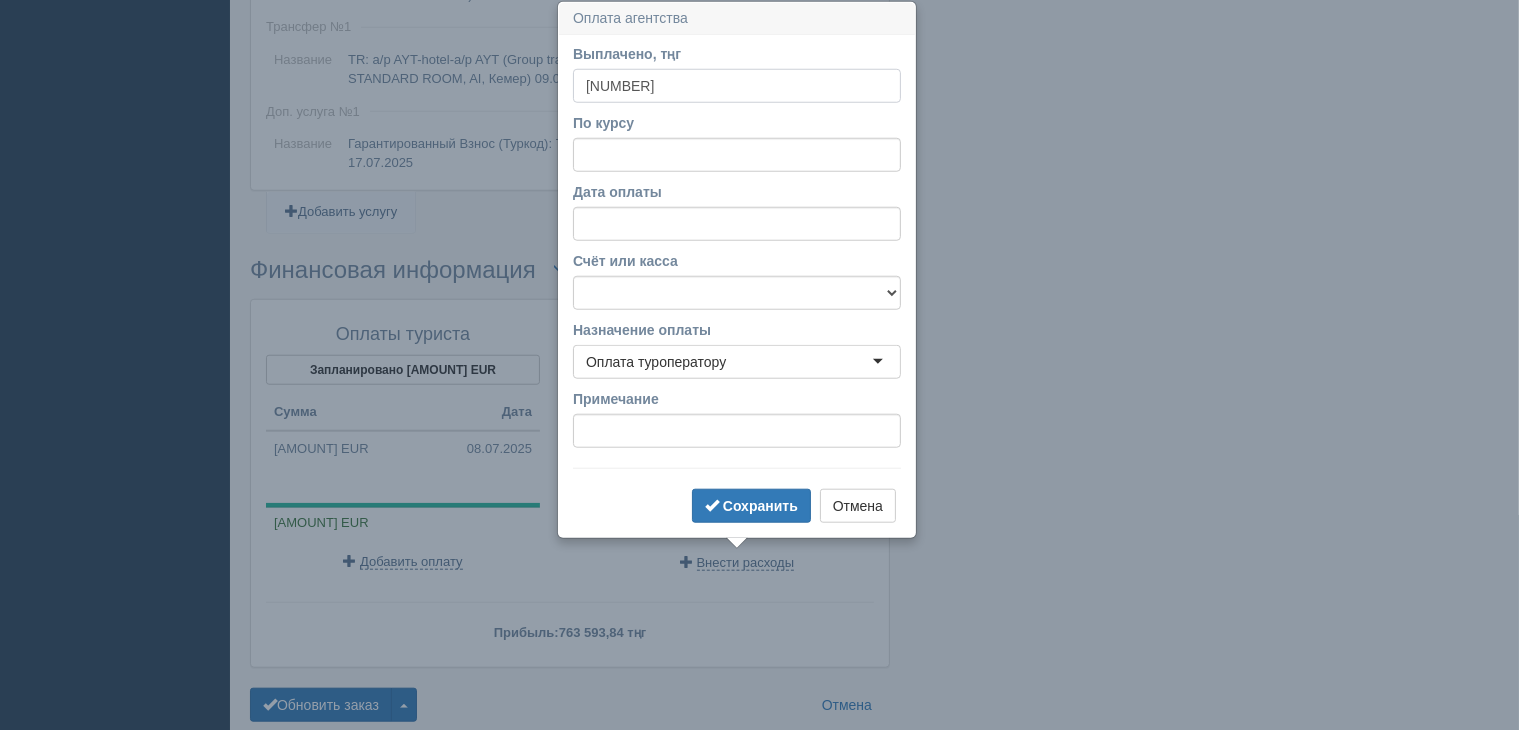 type on "701891" 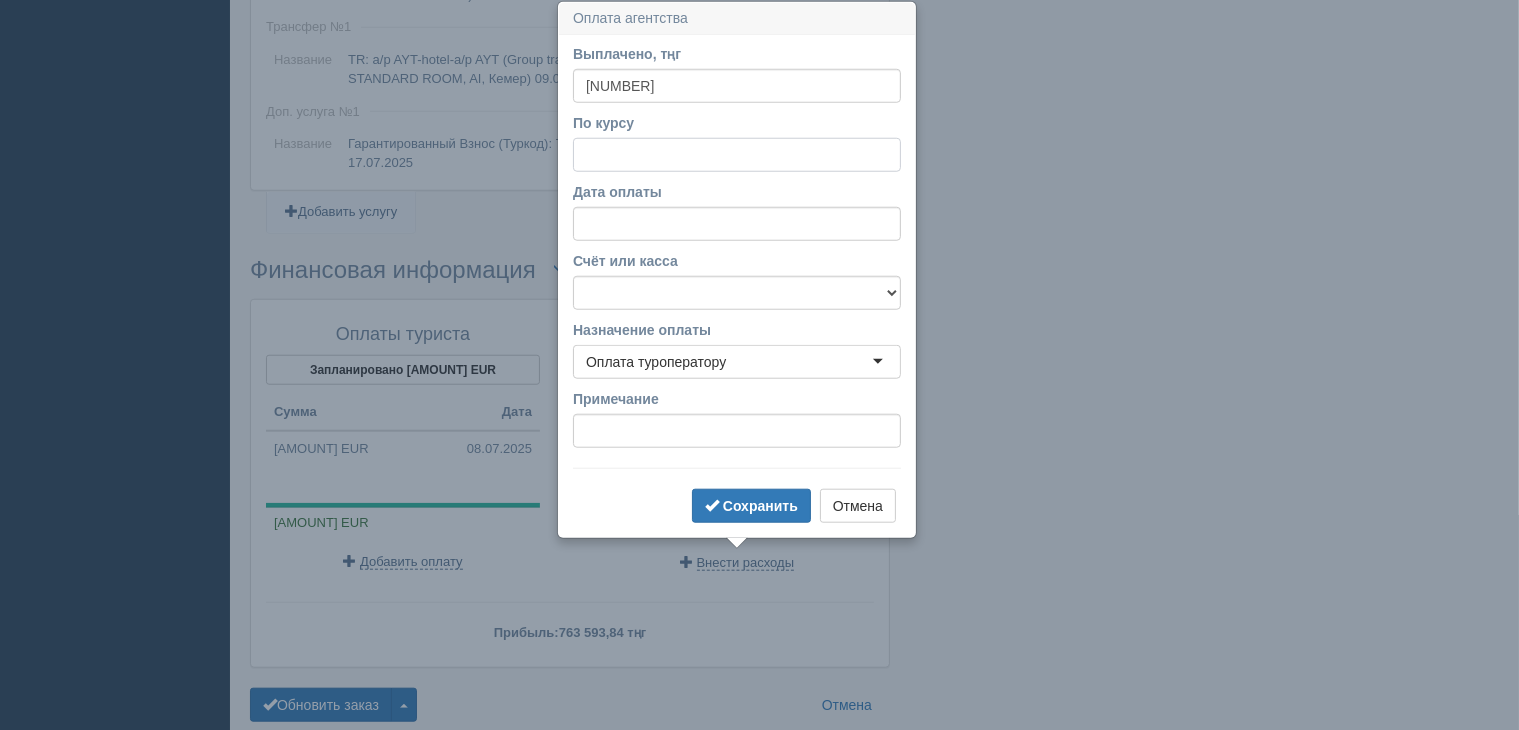 click on "По курсу" at bounding box center (737, 155) 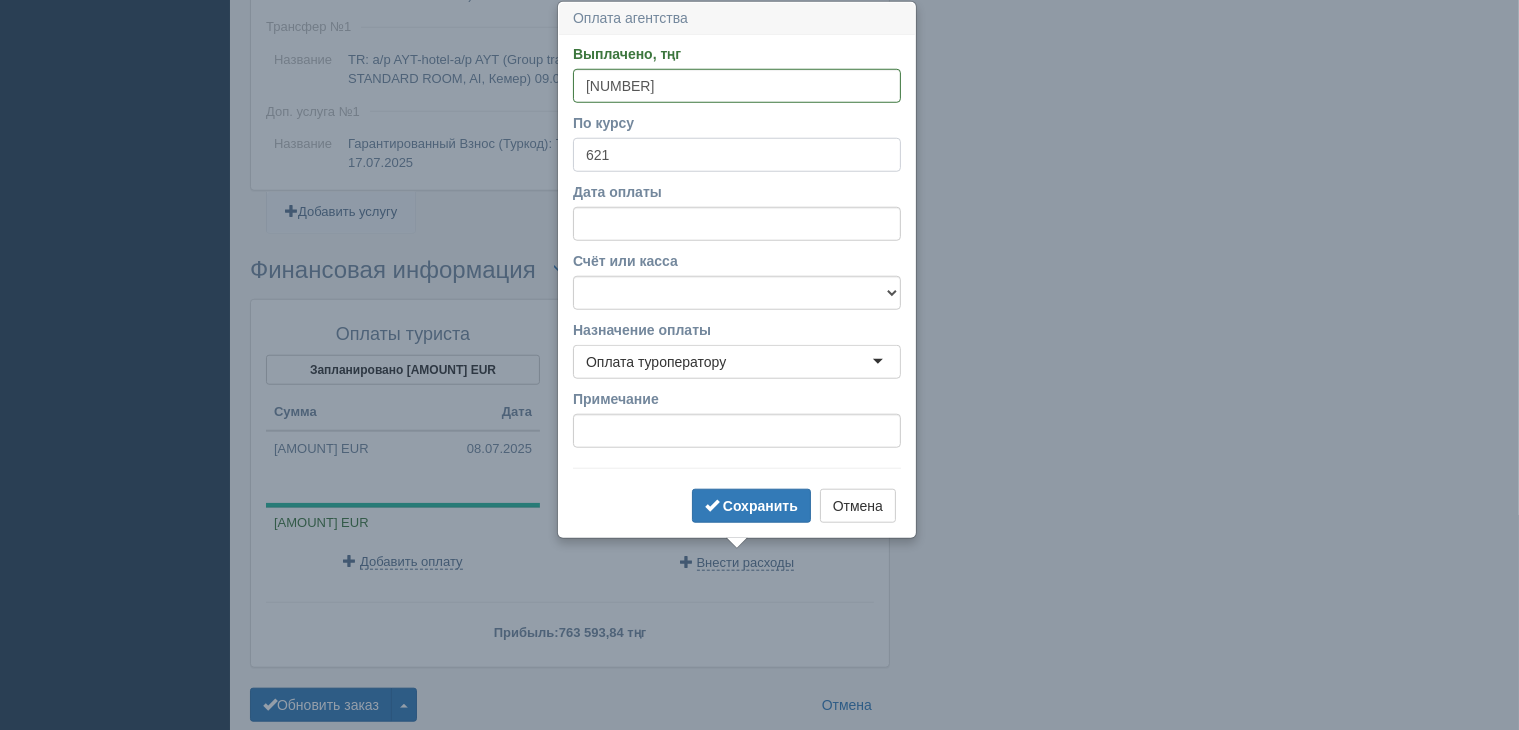 type on "621" 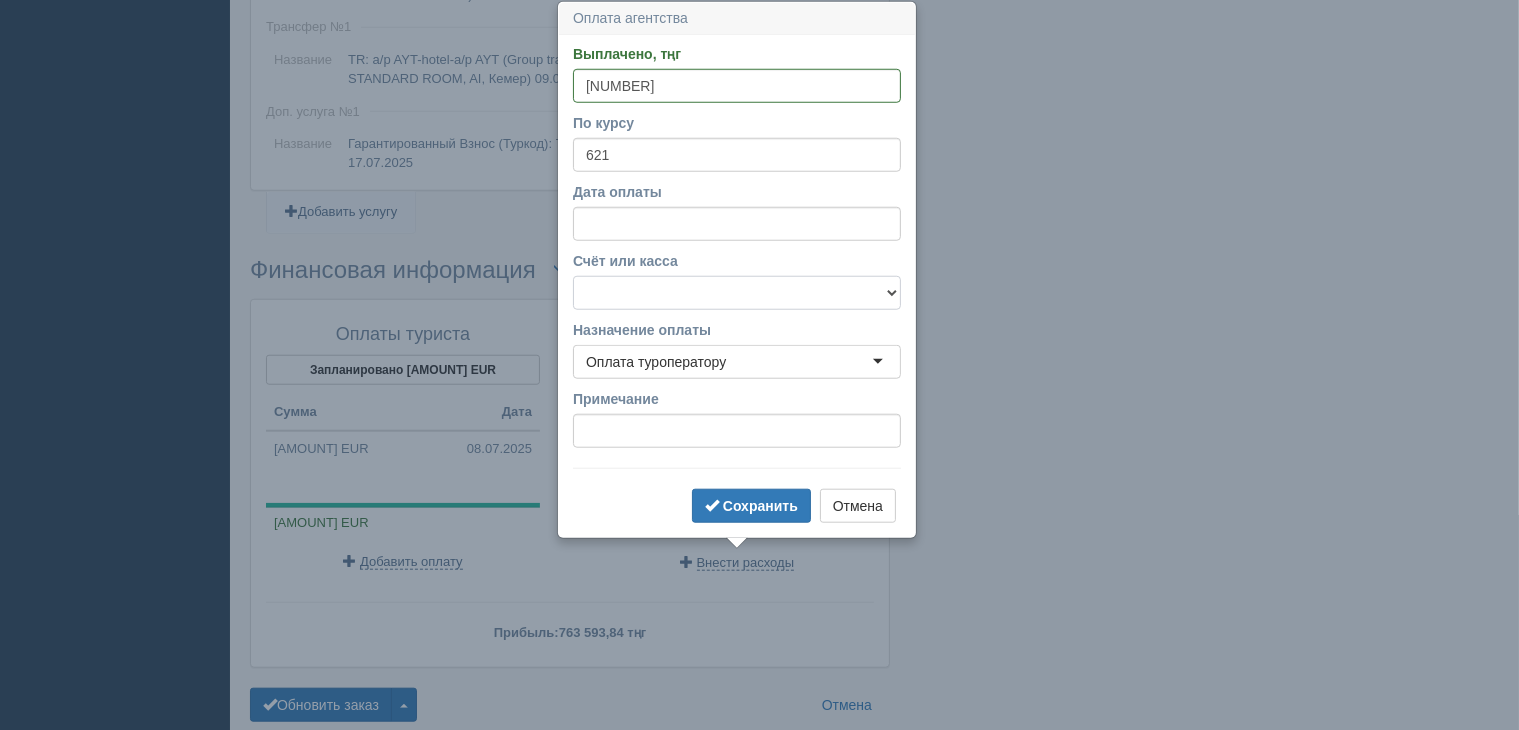 click on "f
Банковский счёт
Наличная касса" at bounding box center [737, 293] 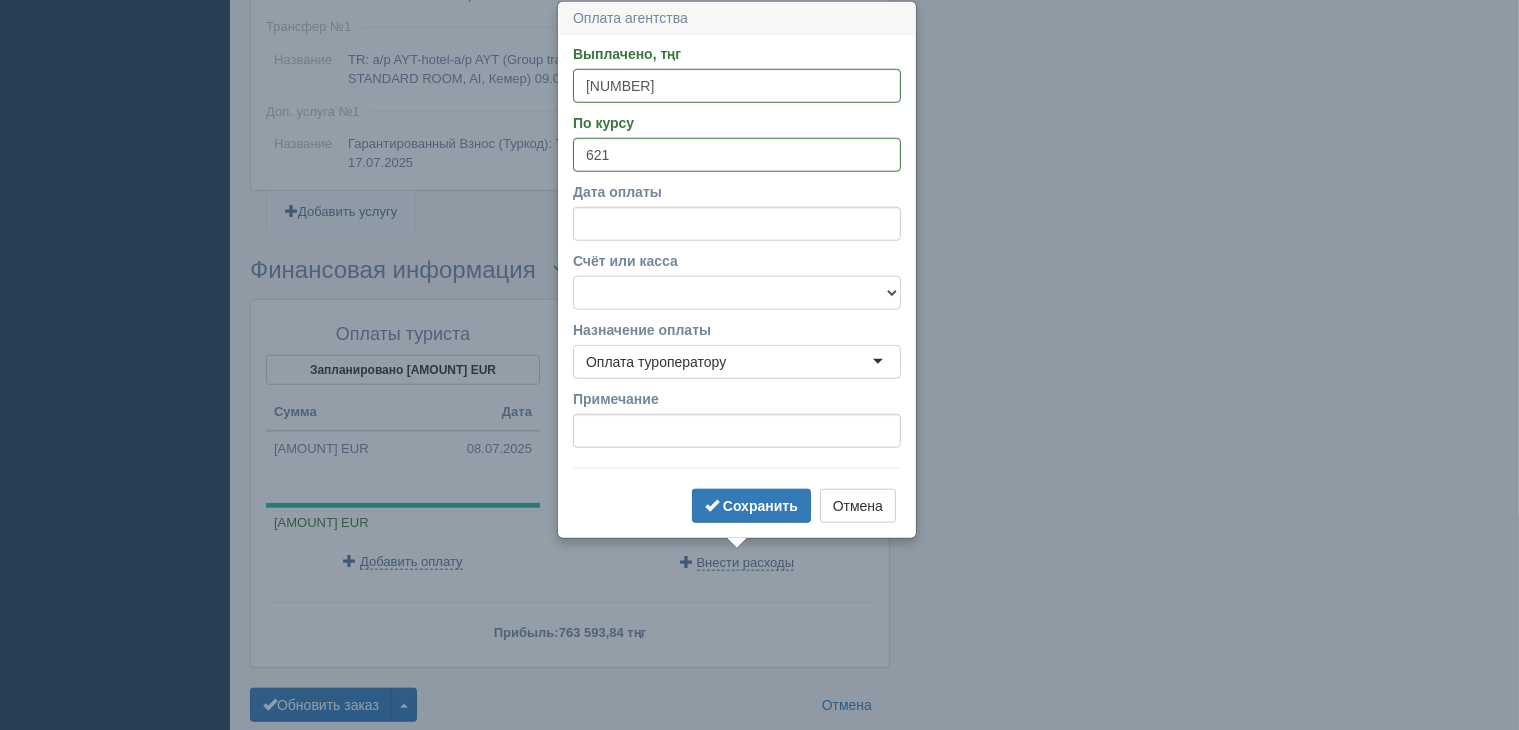 select on "1723" 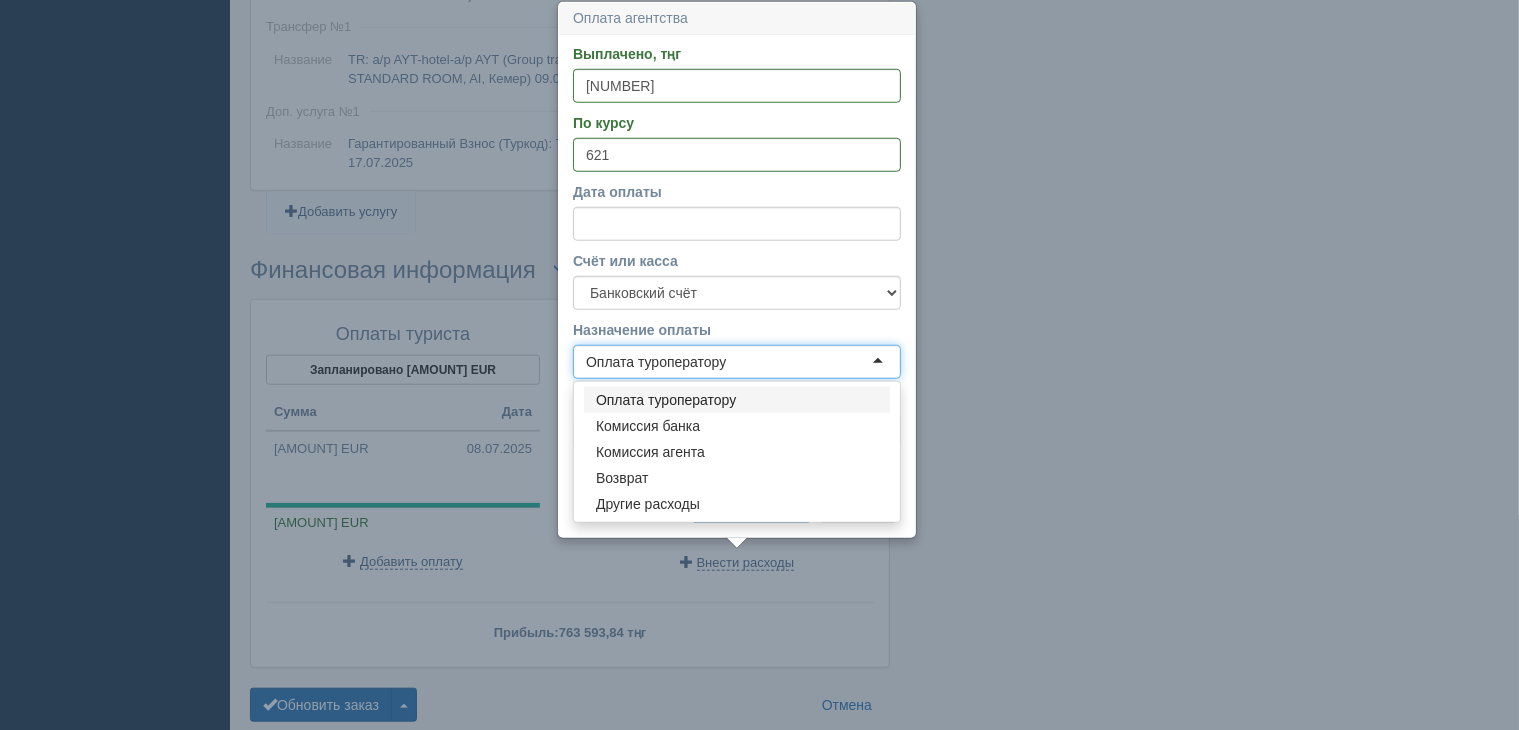 drag, startPoint x: 826, startPoint y: 369, endPoint x: 805, endPoint y: 370, distance: 21.023796 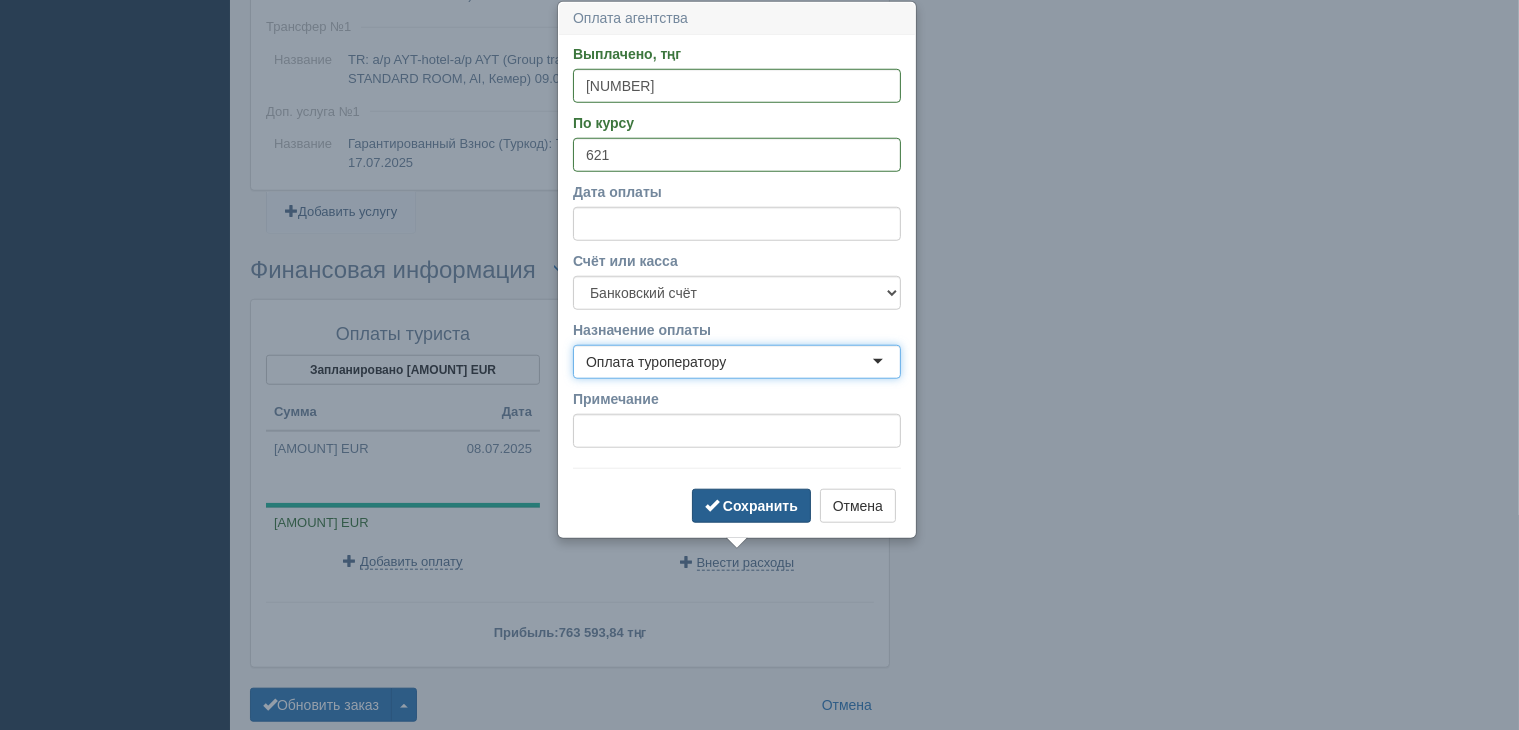 click on "Сохранить" at bounding box center [760, 506] 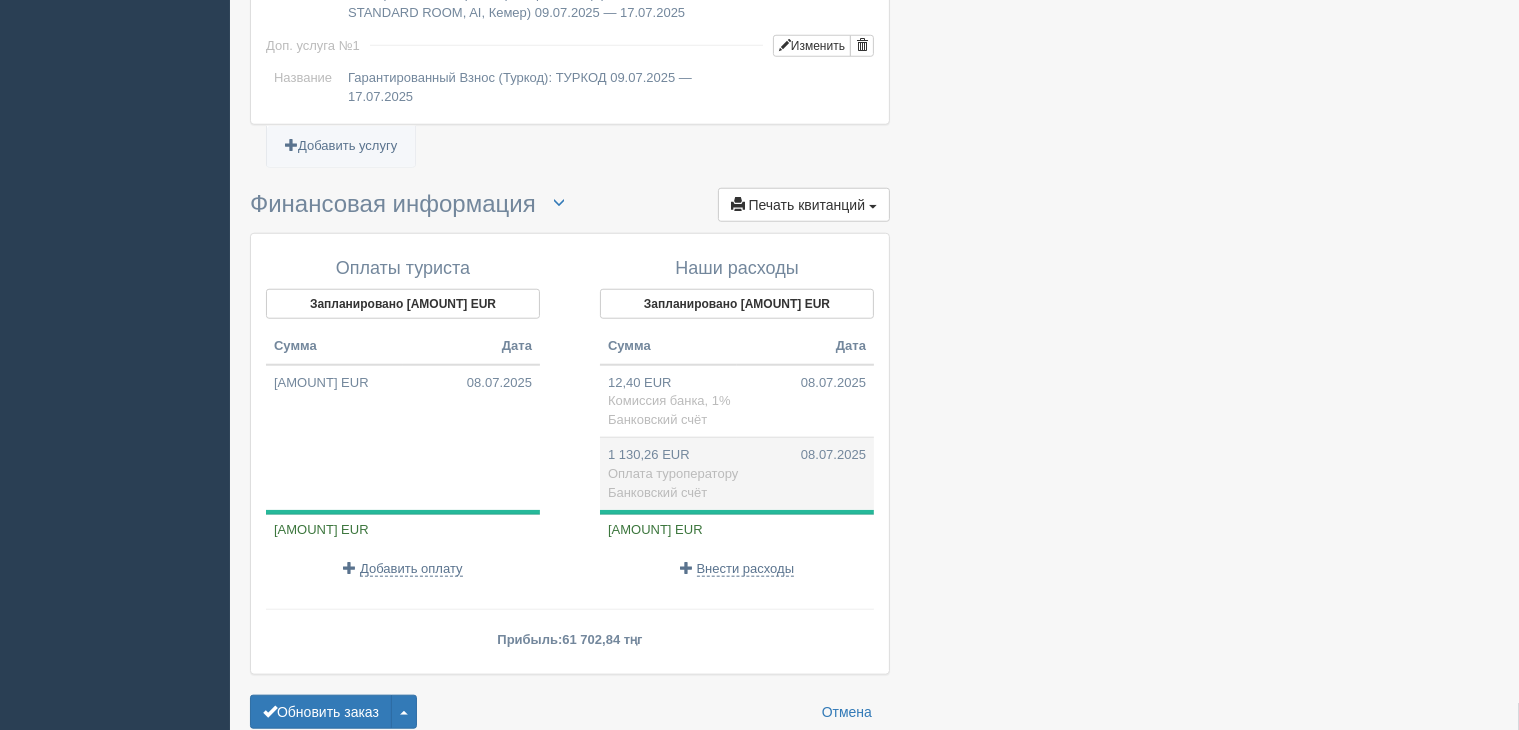 scroll, scrollTop: 1872, scrollLeft: 0, axis: vertical 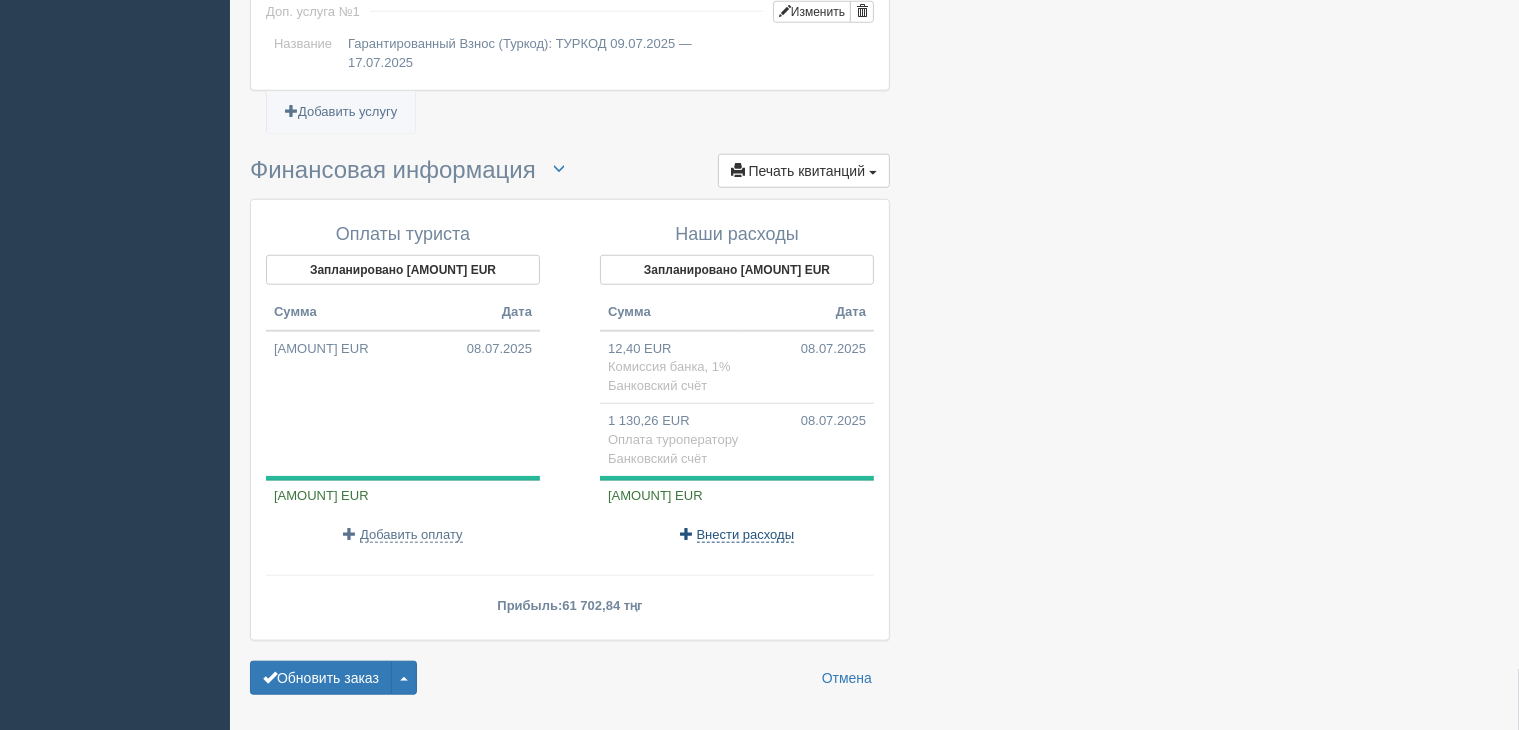 click on "Внести расходы" at bounding box center (746, 535) 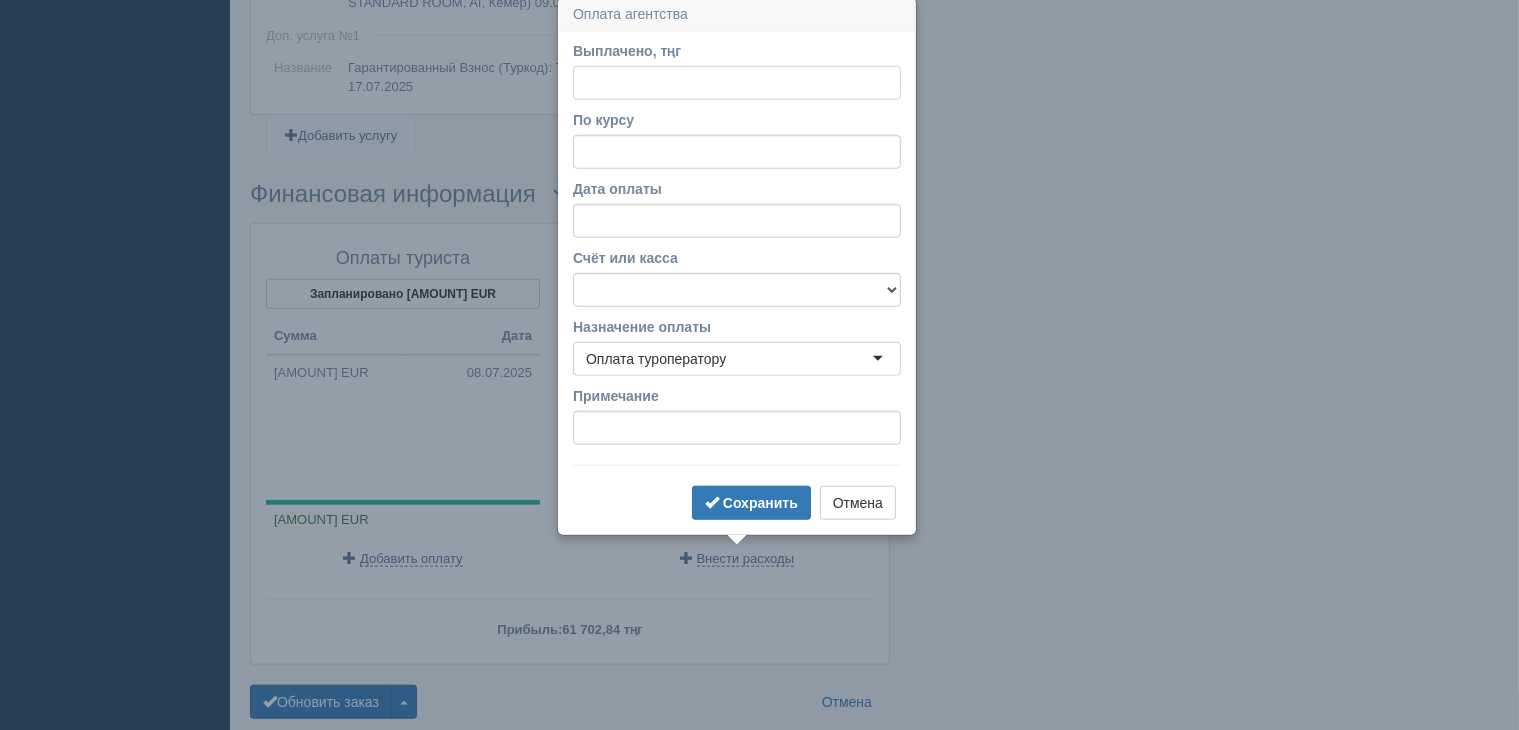scroll, scrollTop: 1844, scrollLeft: 0, axis: vertical 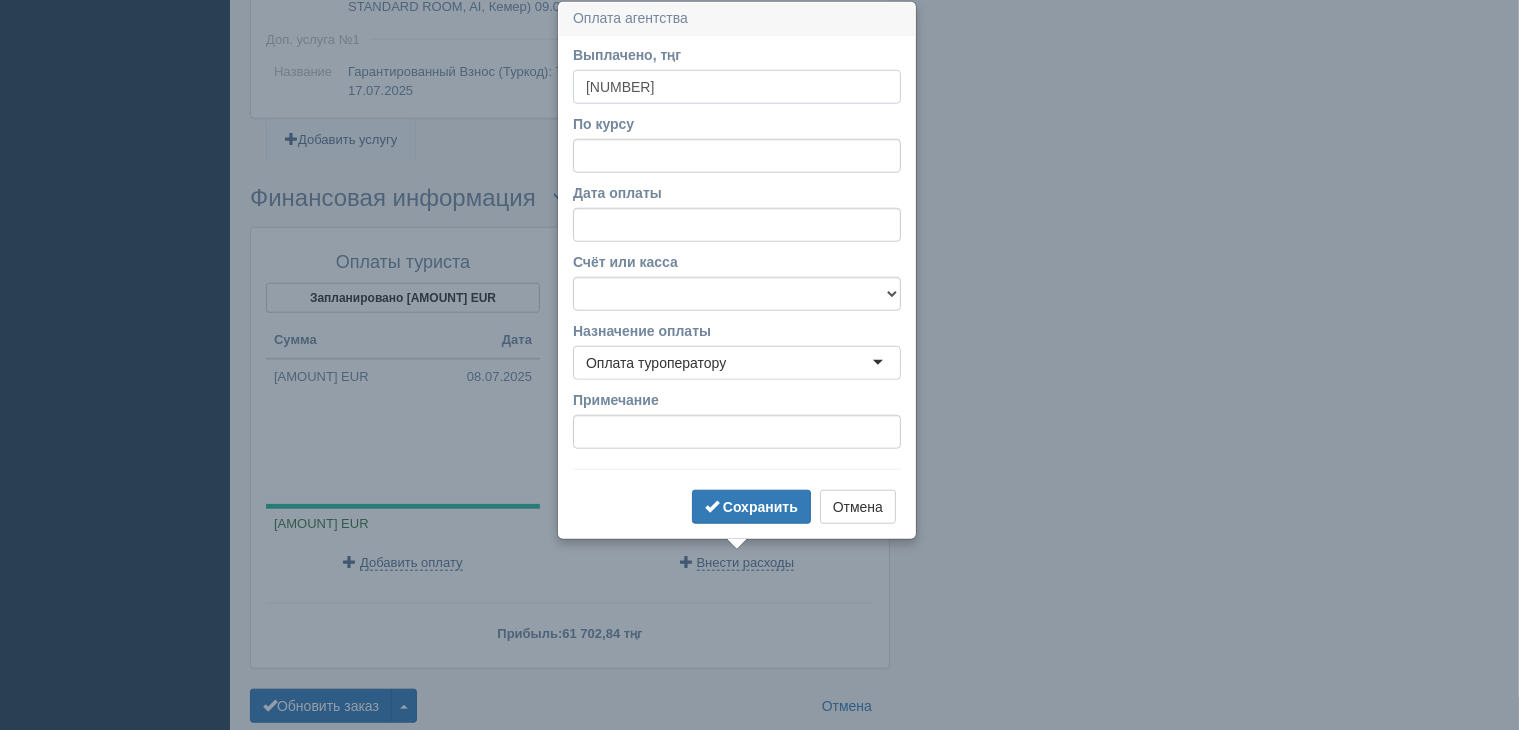 type on "24680" 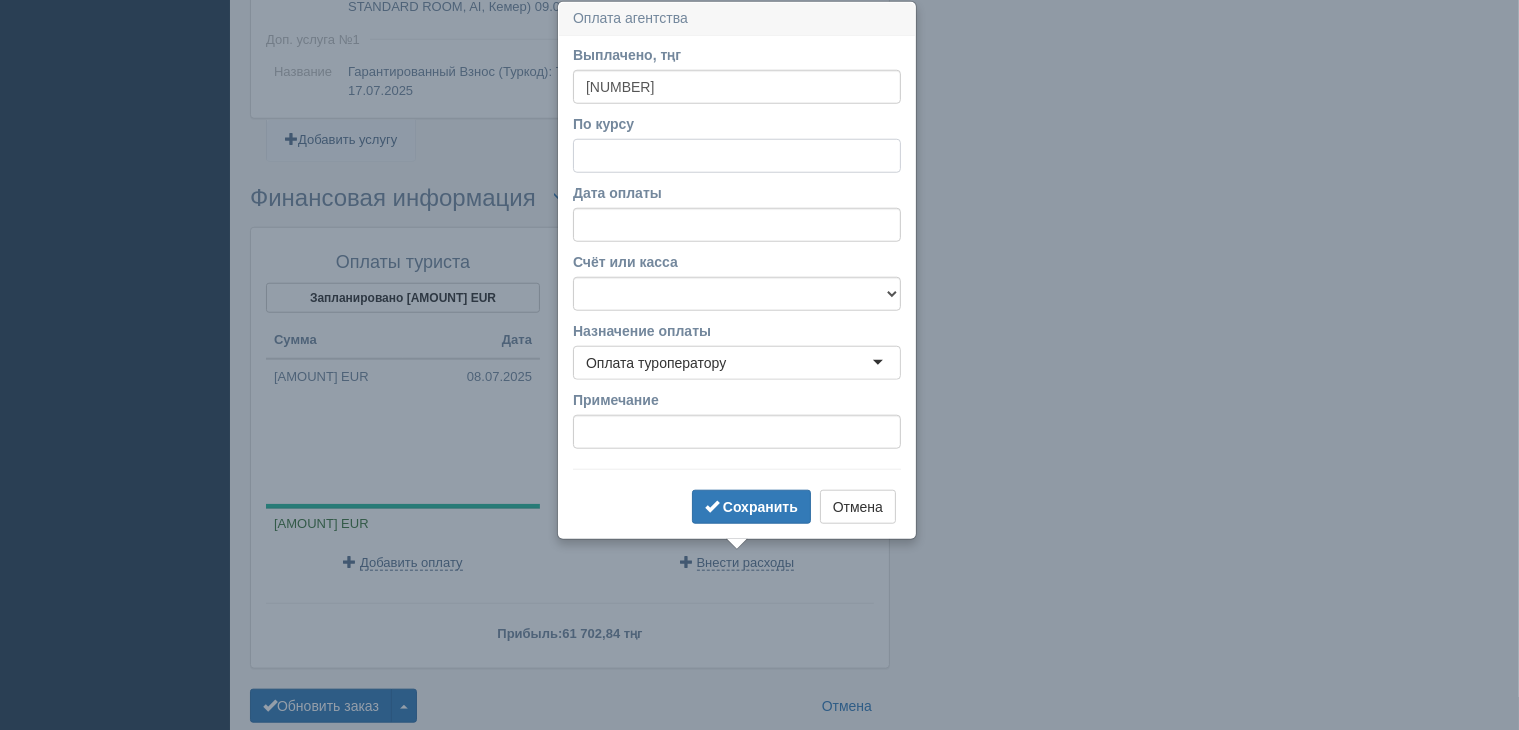 click on "По курсу" at bounding box center (737, 156) 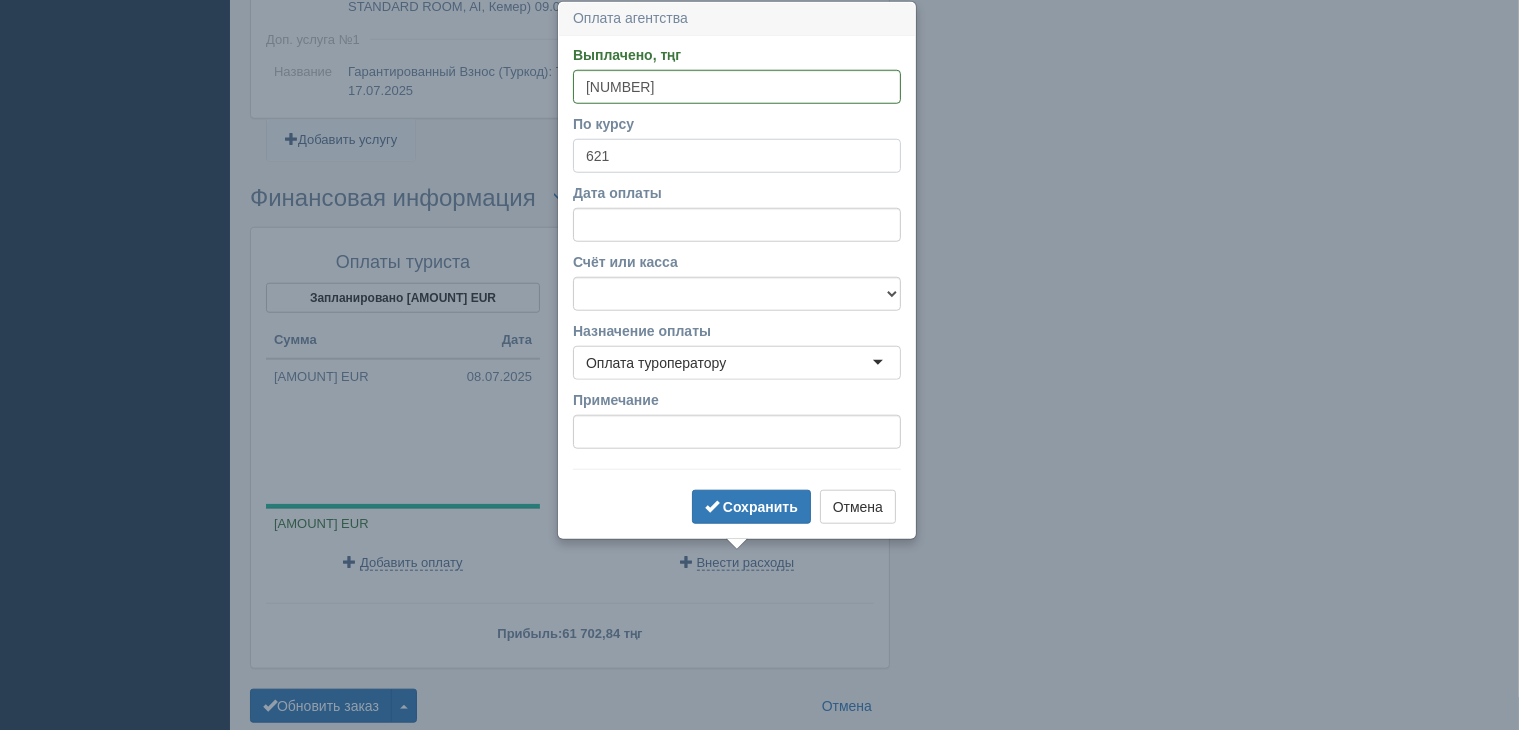 type on "621" 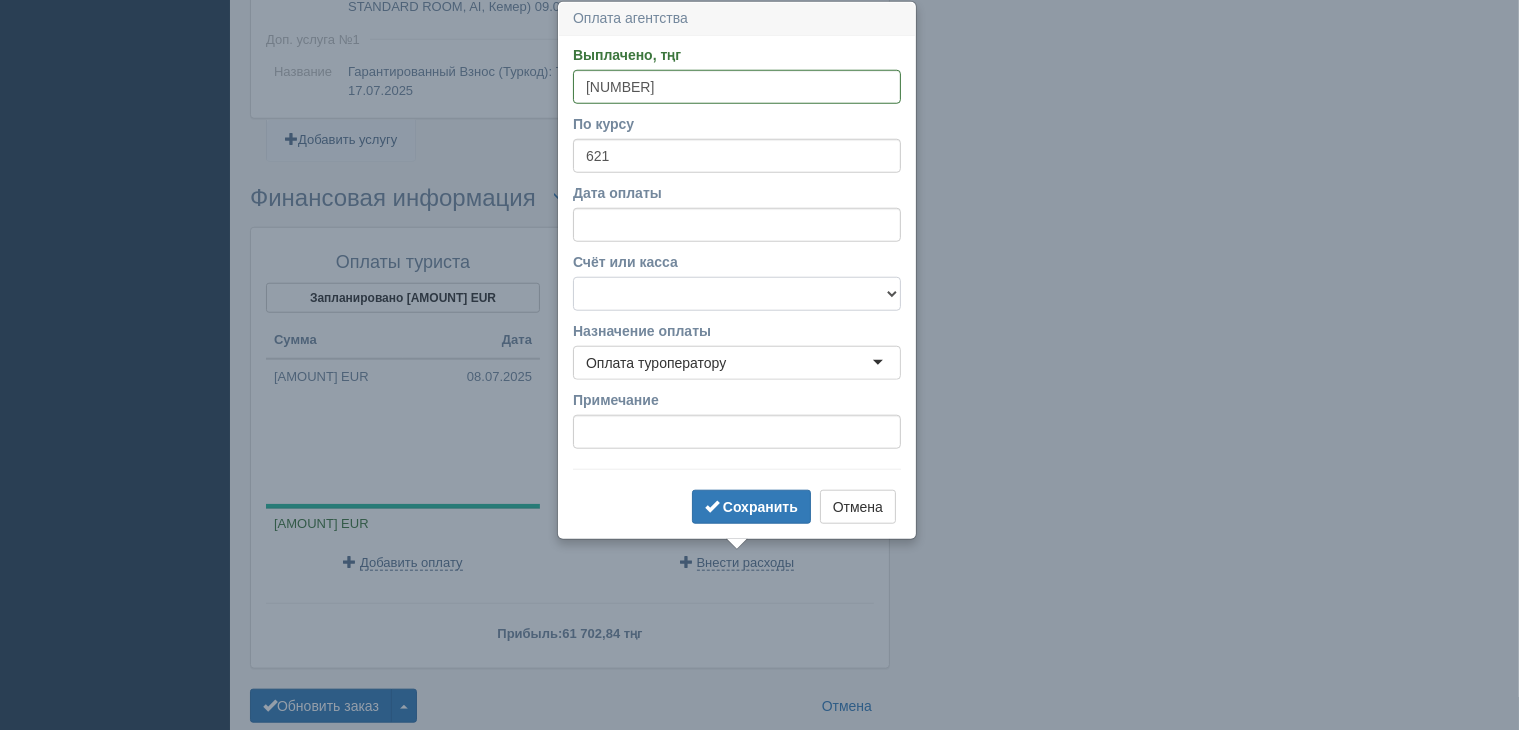 click on "f
Банковский счёт
Наличная касса" at bounding box center [737, 294] 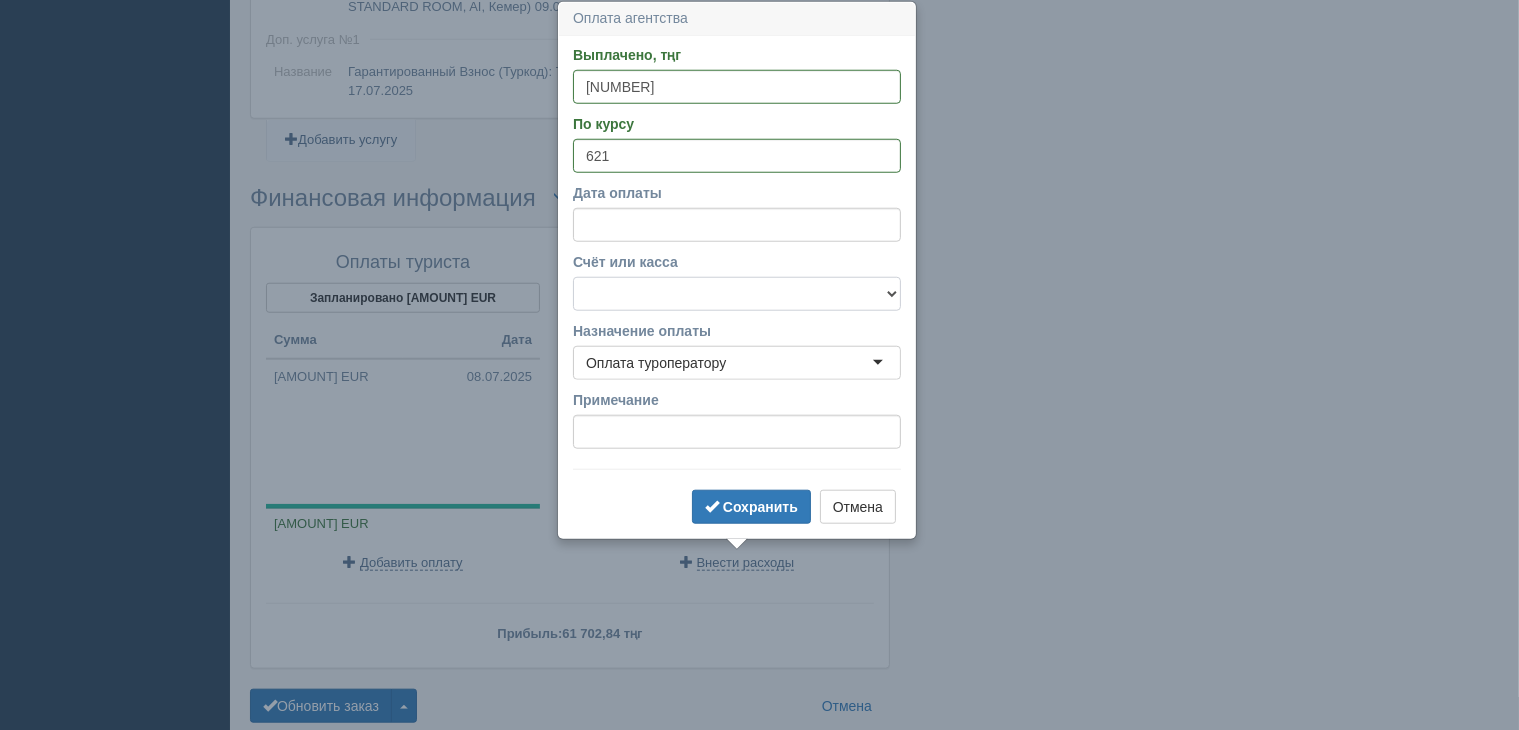 select on "1723" 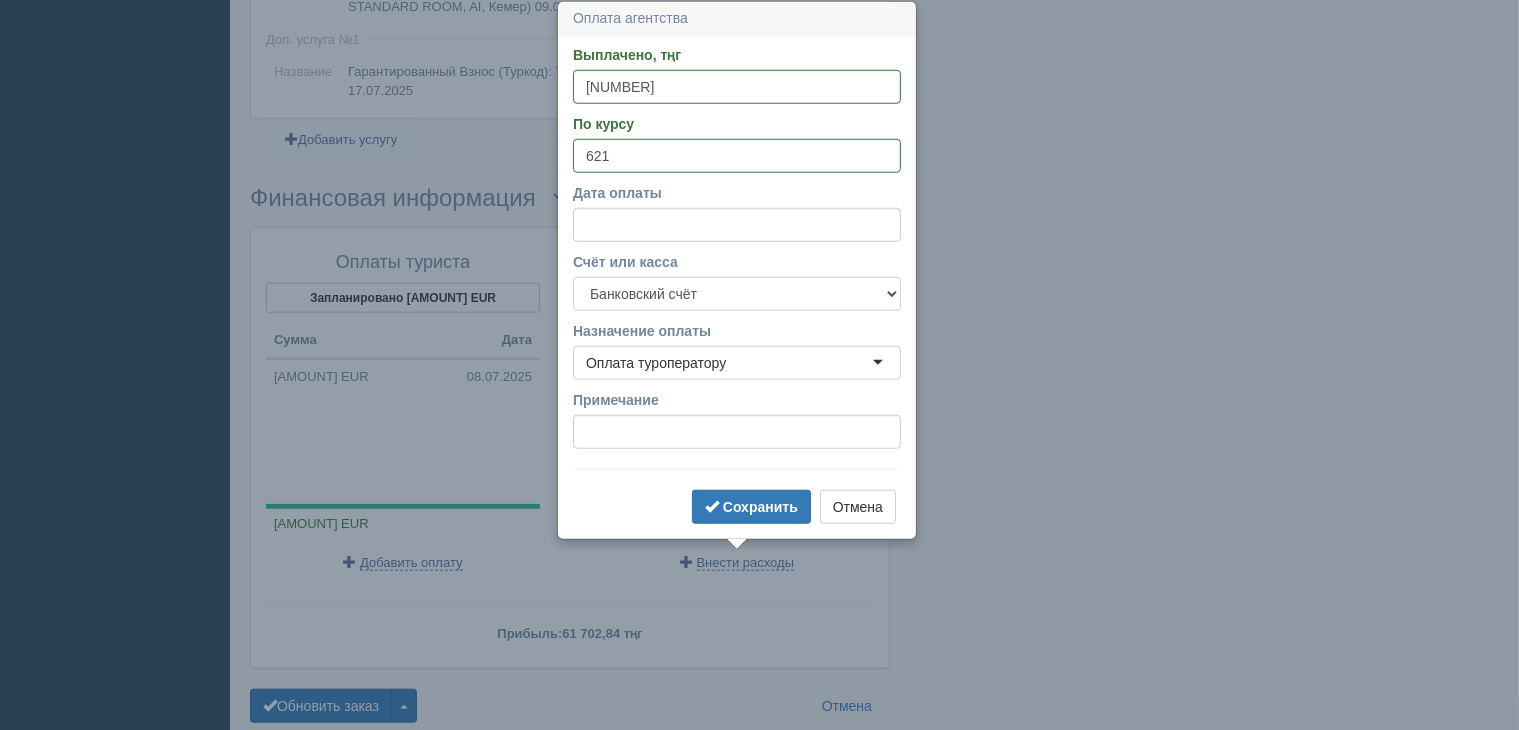 click on "f
Банковский счёт
Наличная касса" at bounding box center [737, 294] 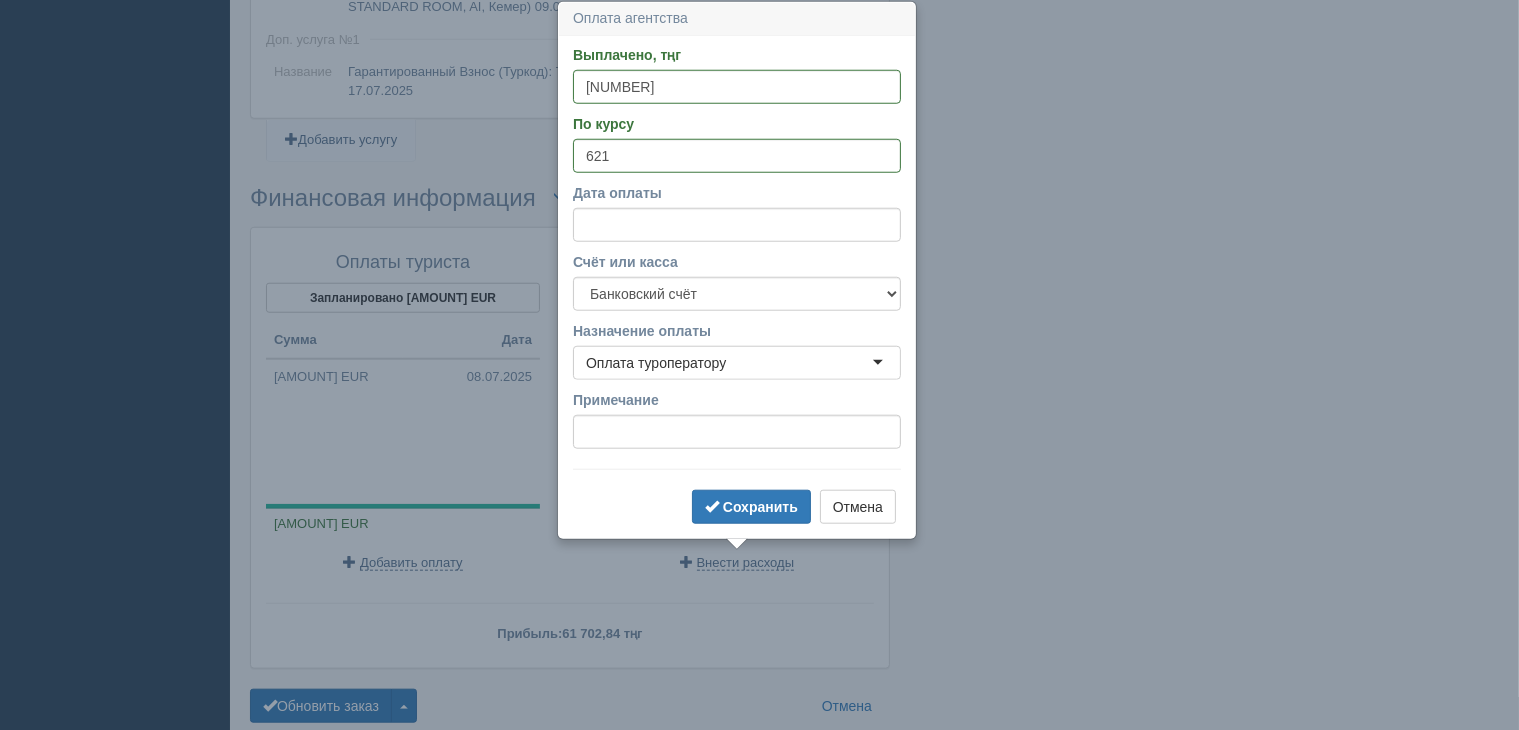 click on "Оплата туроператору" at bounding box center (737, 363) 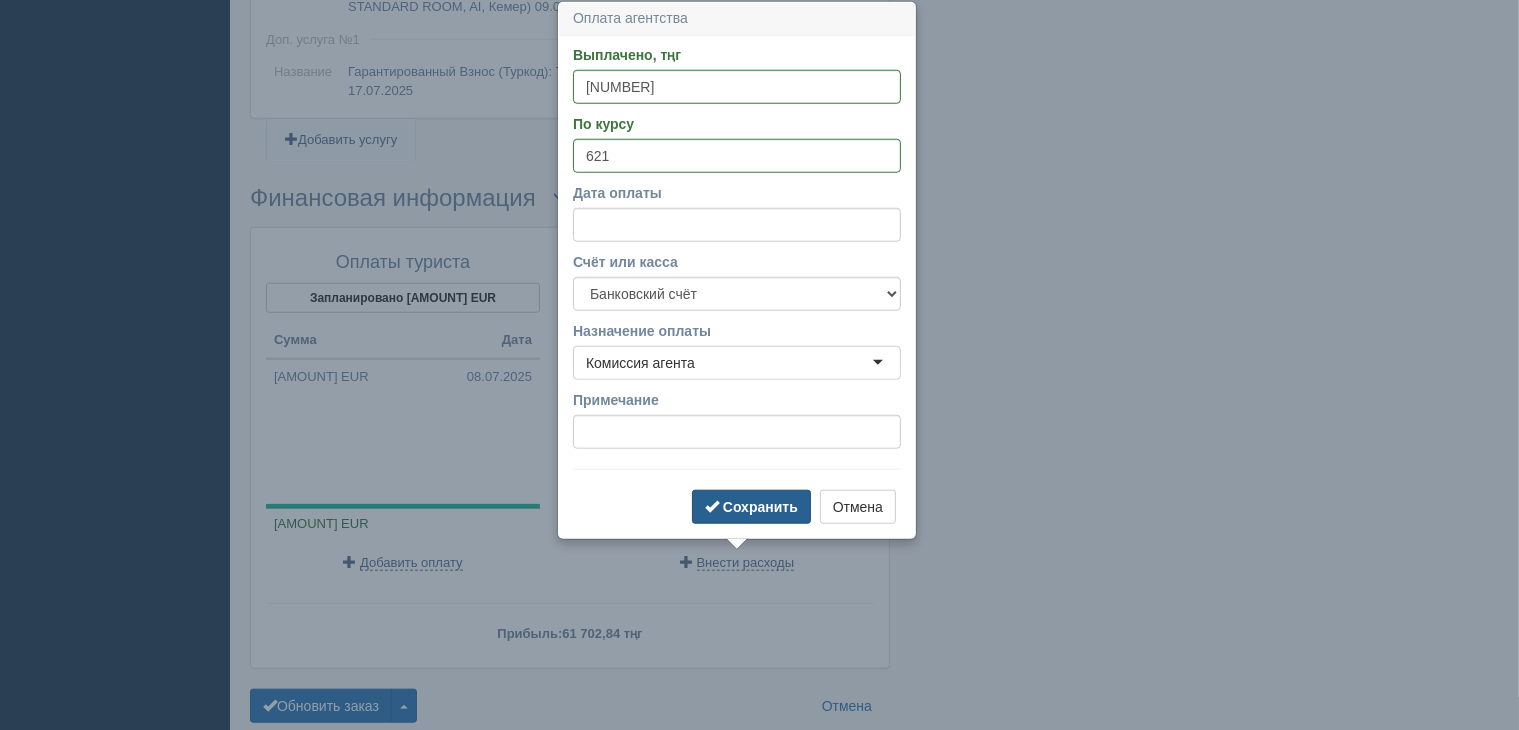 click on "Сохранить" at bounding box center [760, 507] 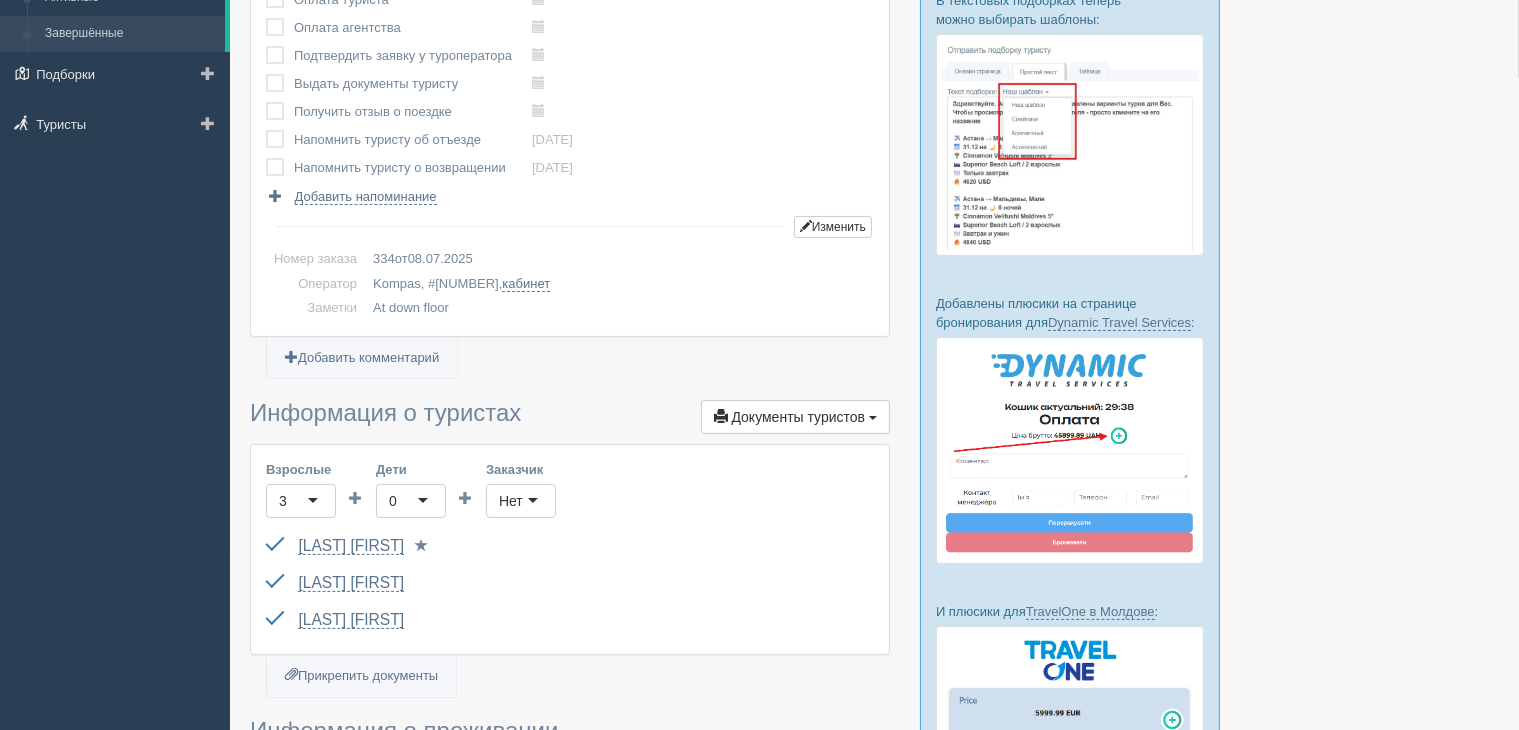 scroll, scrollTop: 0, scrollLeft: 0, axis: both 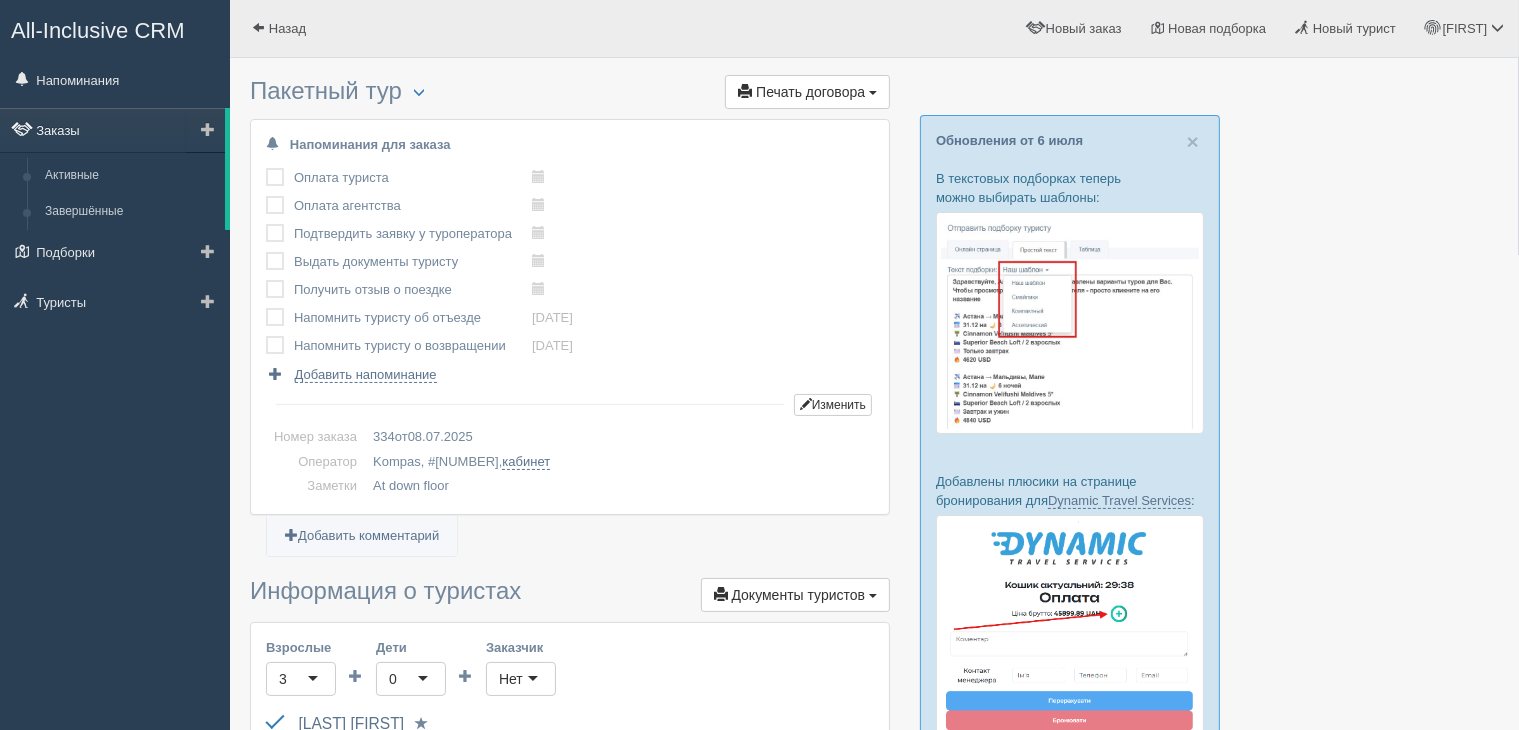 click on "Заказы" at bounding box center (112, 130) 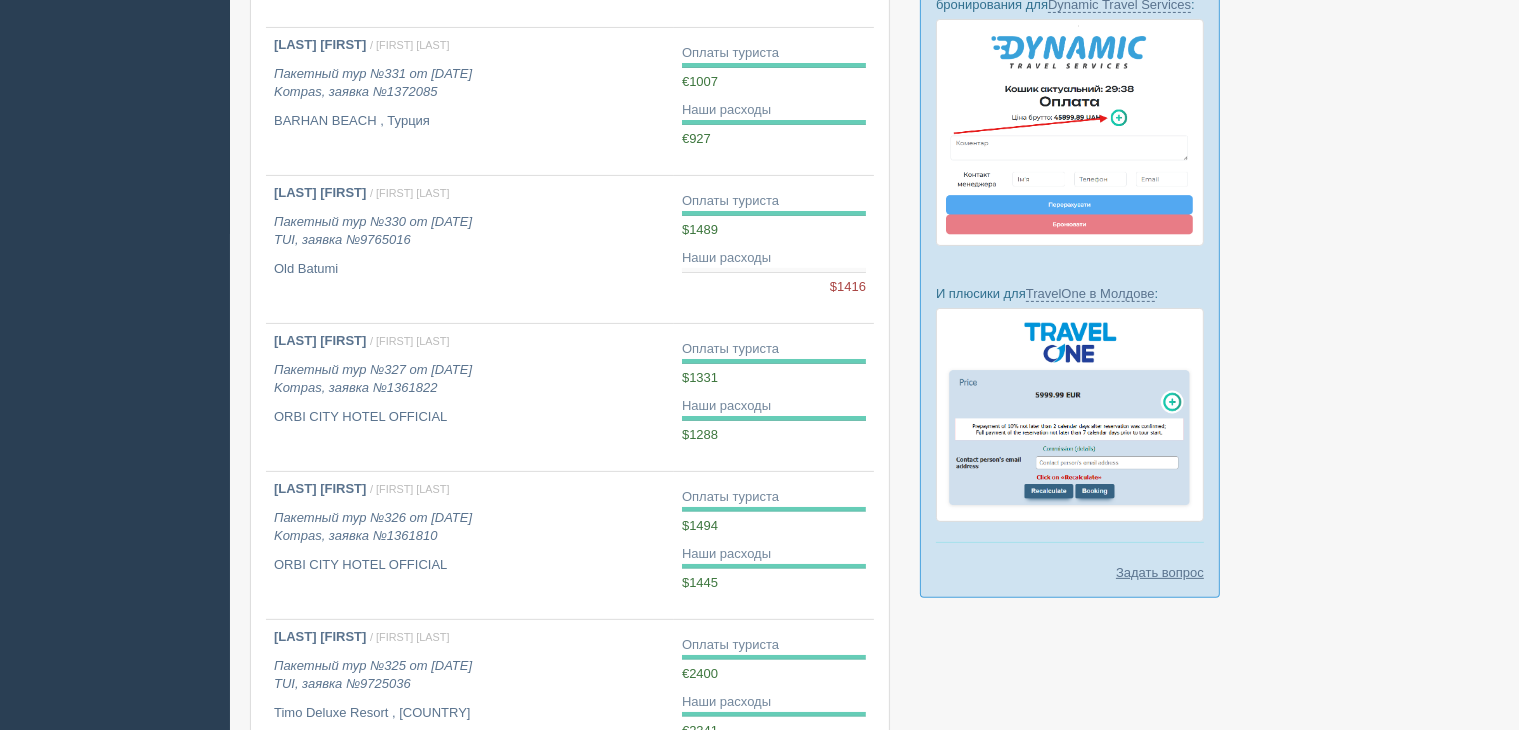 scroll, scrollTop: 400, scrollLeft: 0, axis: vertical 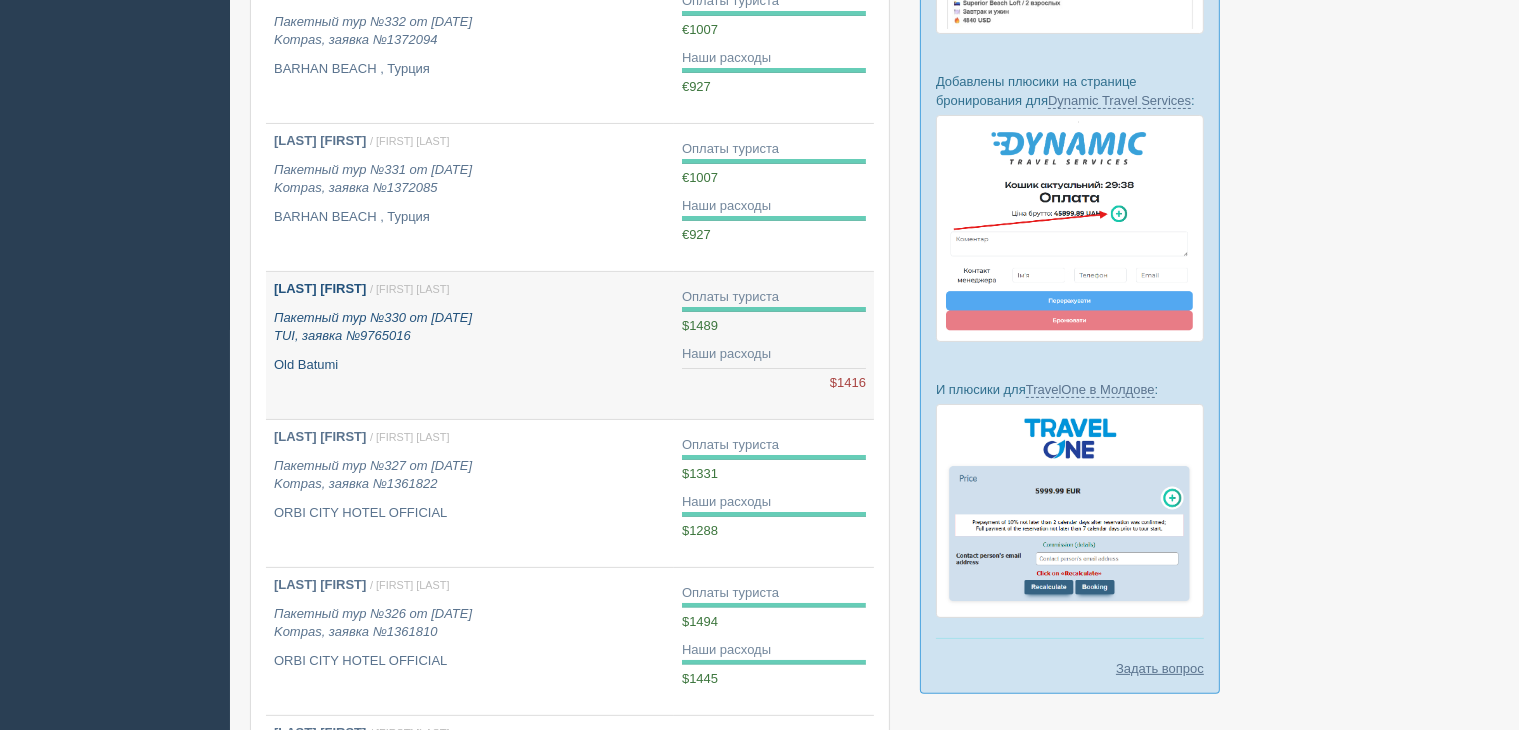 click on "SHLYONSKIY PAVEL
/ Екатерина М.
Пакетный тур №330 от 01.07.2025
TUI, заявка №9765016
Old Batumi" at bounding box center [470, 327] 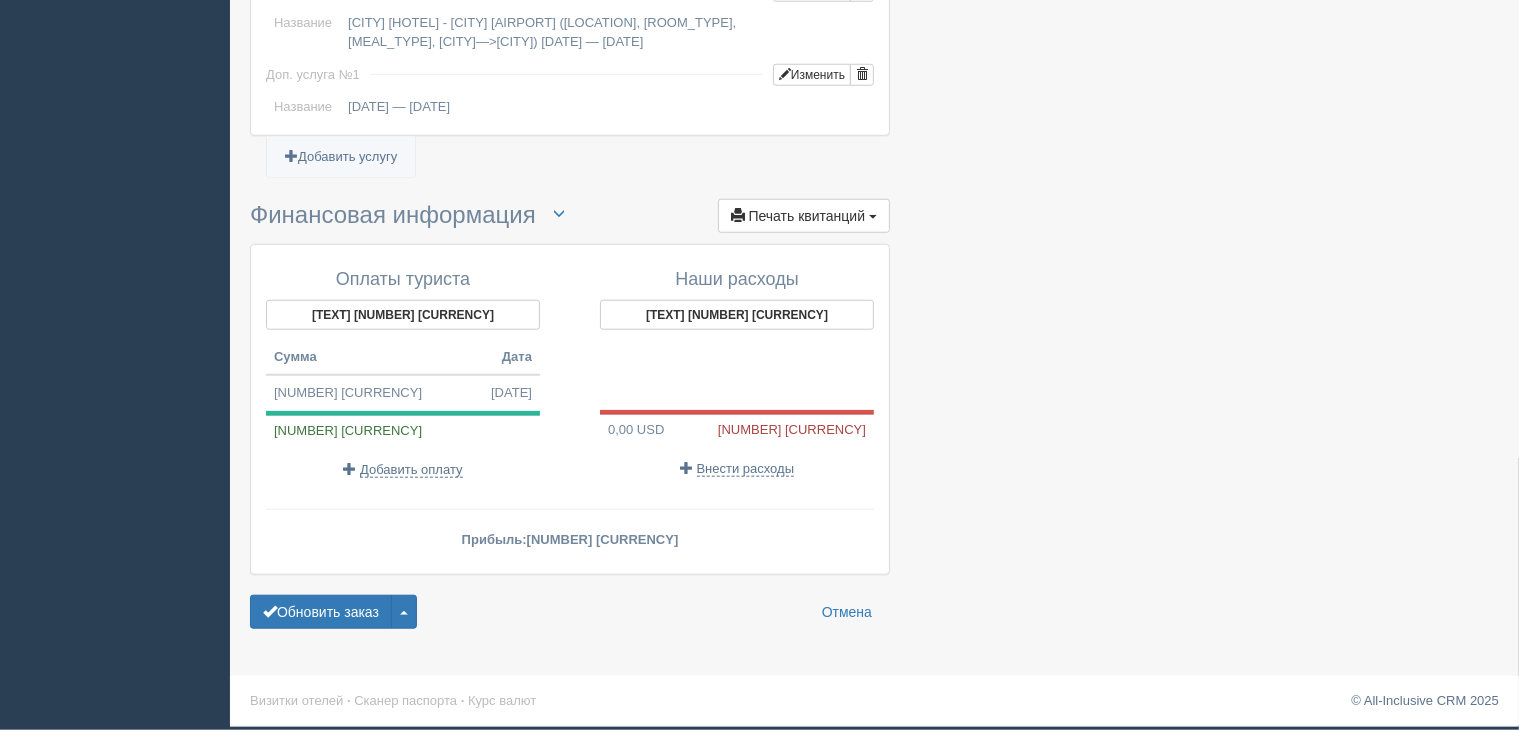 scroll, scrollTop: 1877, scrollLeft: 0, axis: vertical 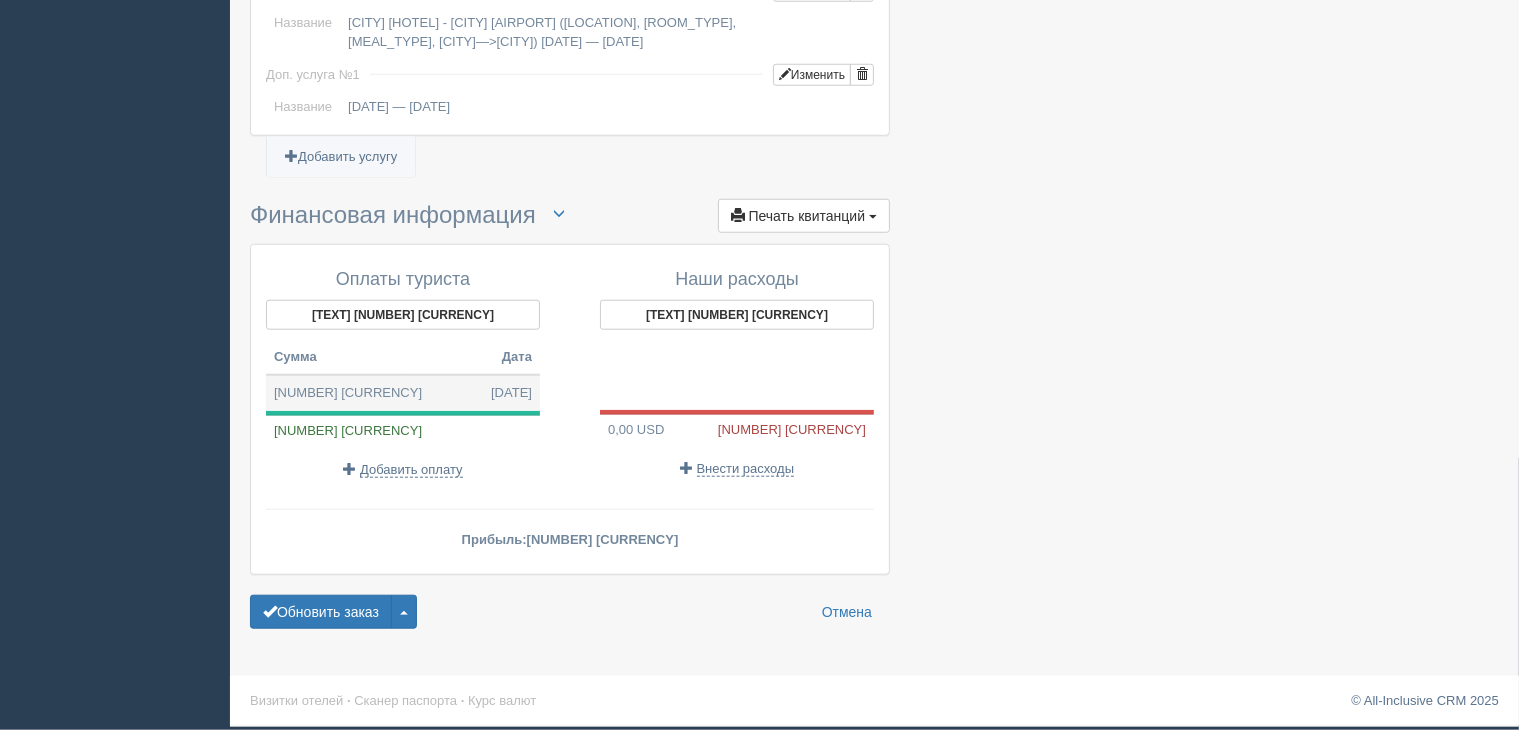 click on "[DATE]" at bounding box center (511, 393) 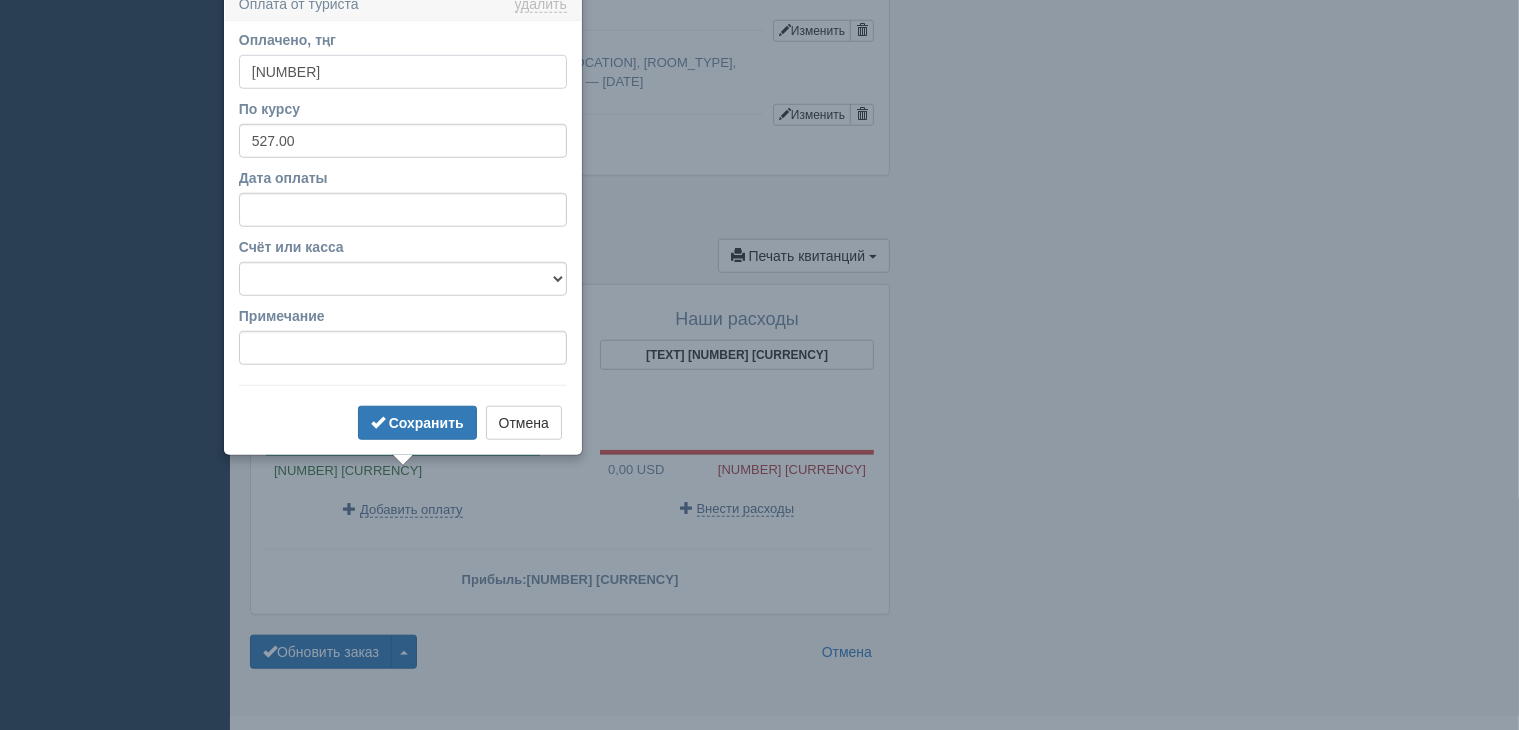 scroll, scrollTop: 1776, scrollLeft: 0, axis: vertical 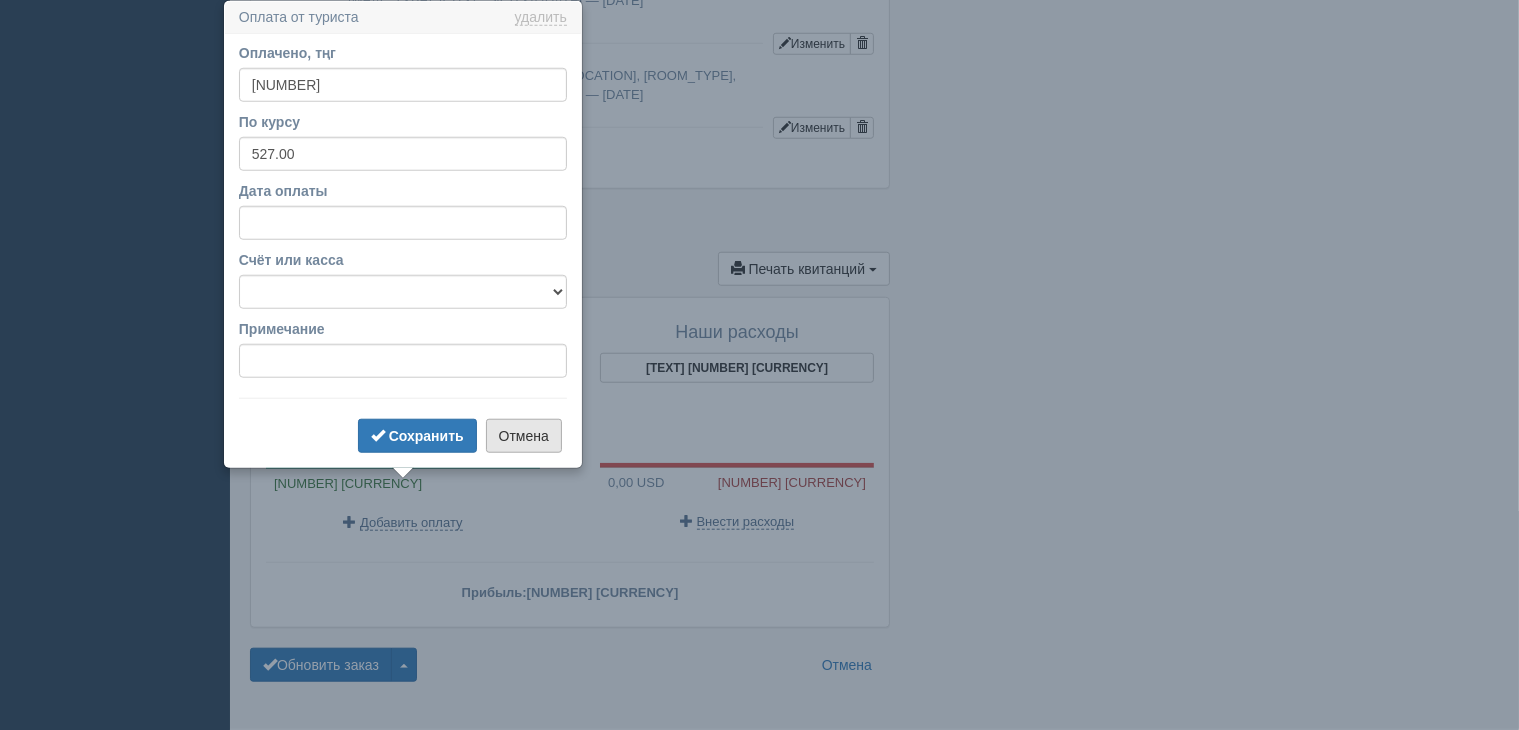 click on "Отмена" at bounding box center [524, 436] 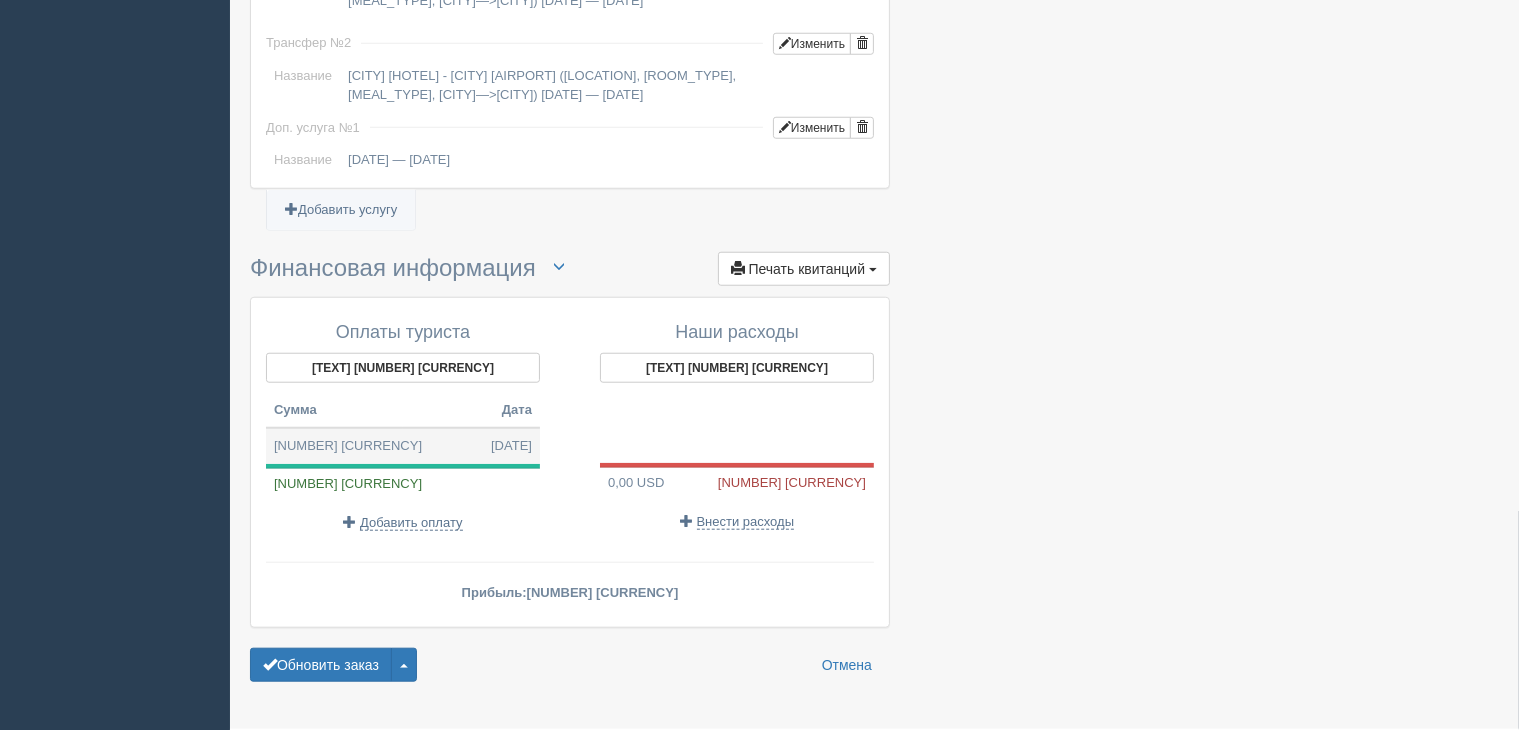 click on "[NUMBER] [CURRENCY] [DATE]" at bounding box center [403, 446] 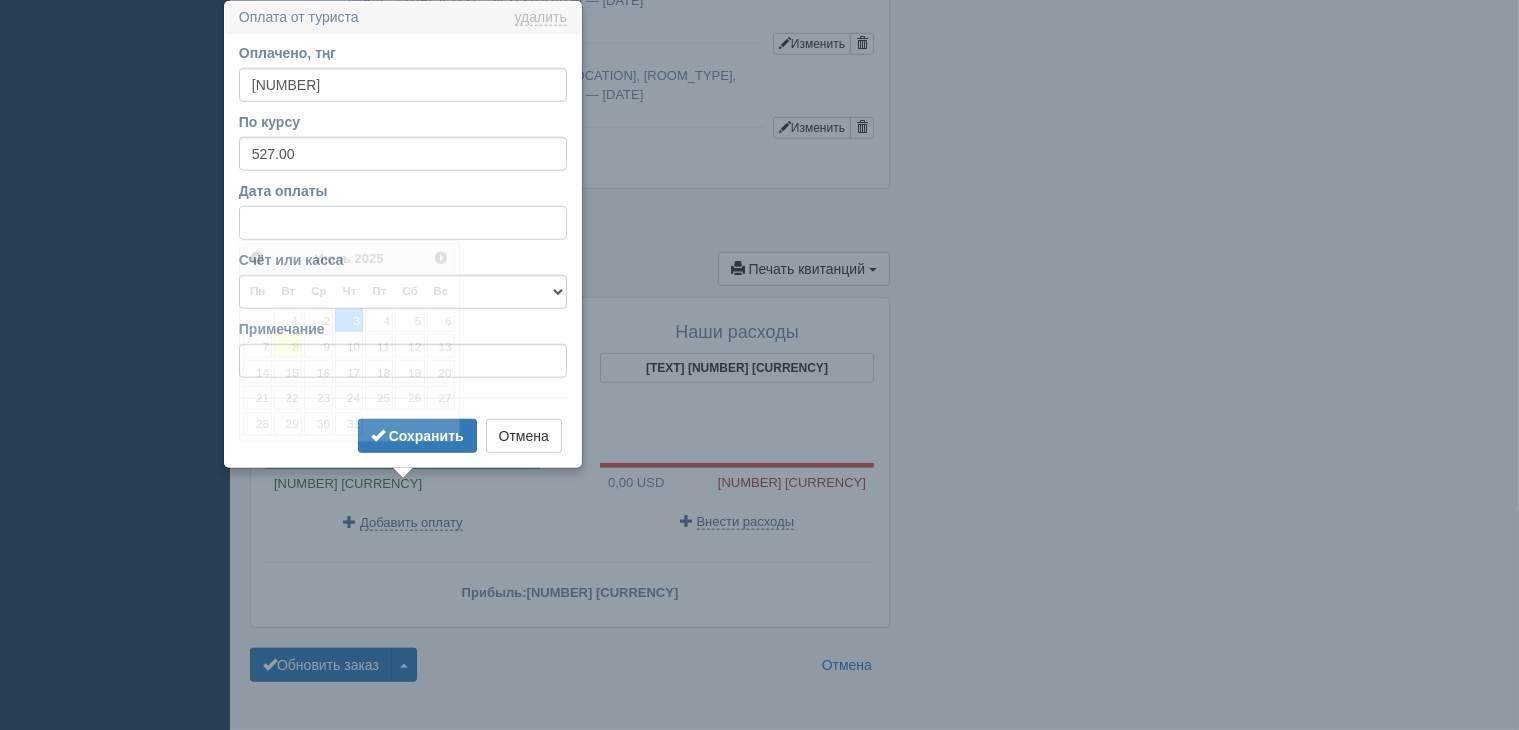 click on "Дата оплаты" at bounding box center [403, 223] 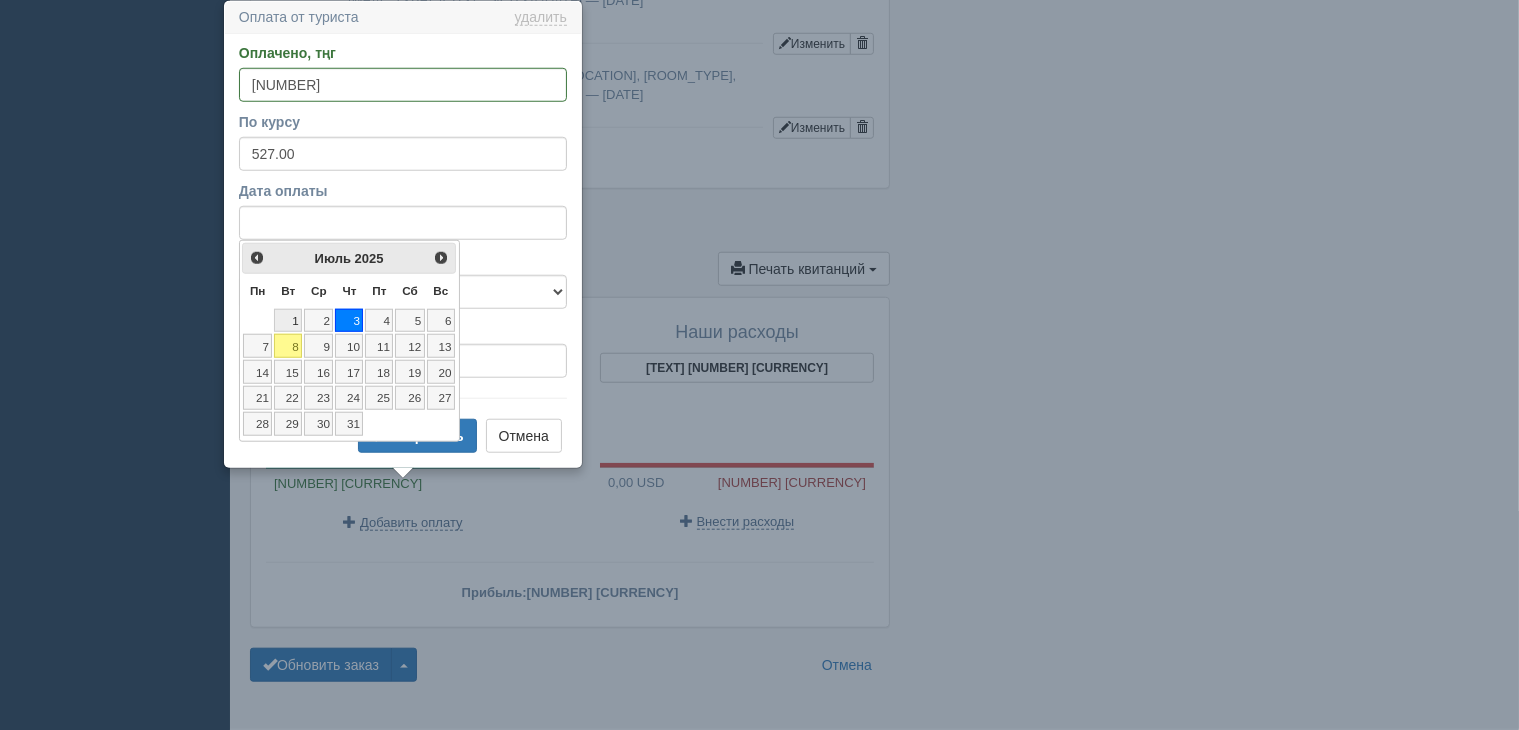 click on "1" at bounding box center [288, 321] 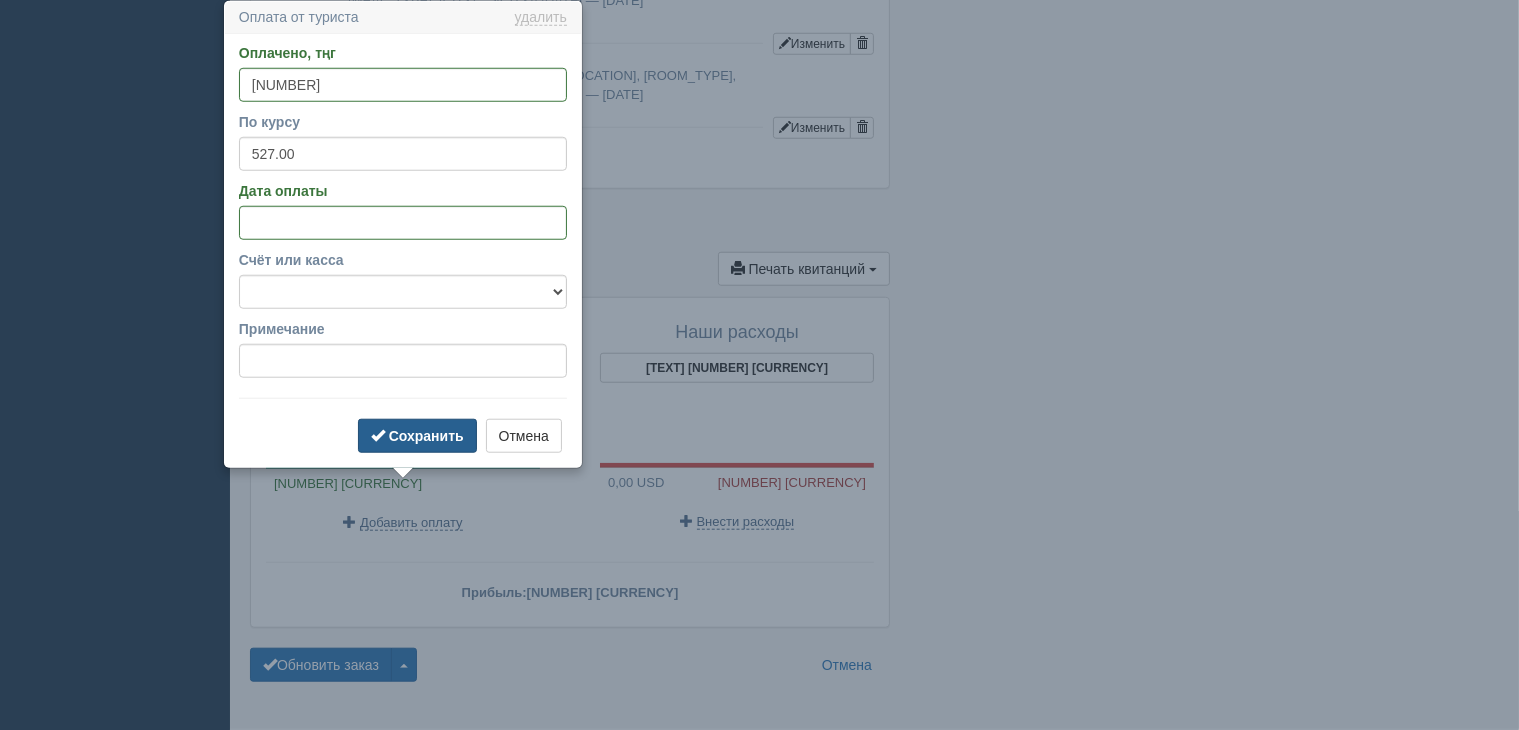 click on "Сохранить" at bounding box center (417, 436) 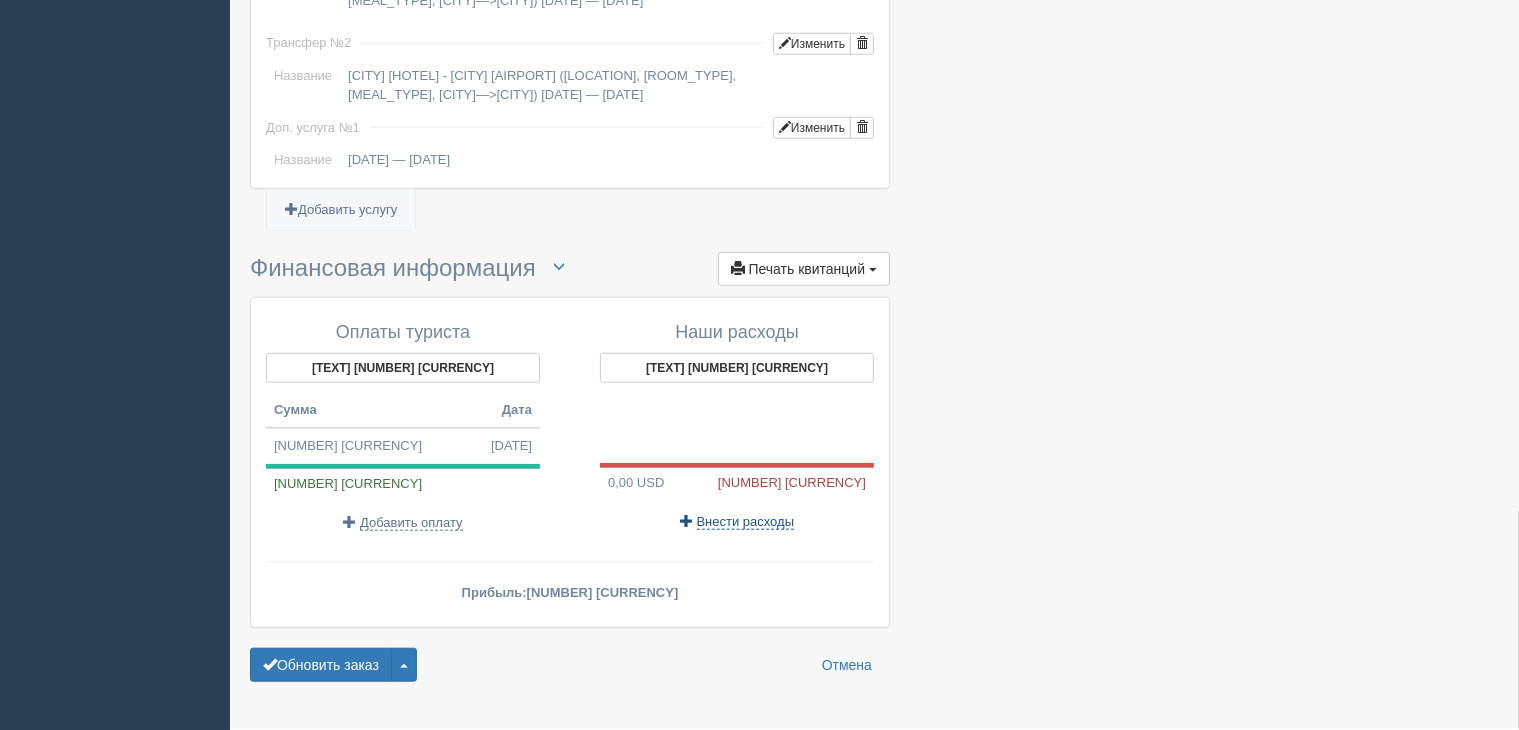 click on "Внести расходы" at bounding box center (746, 522) 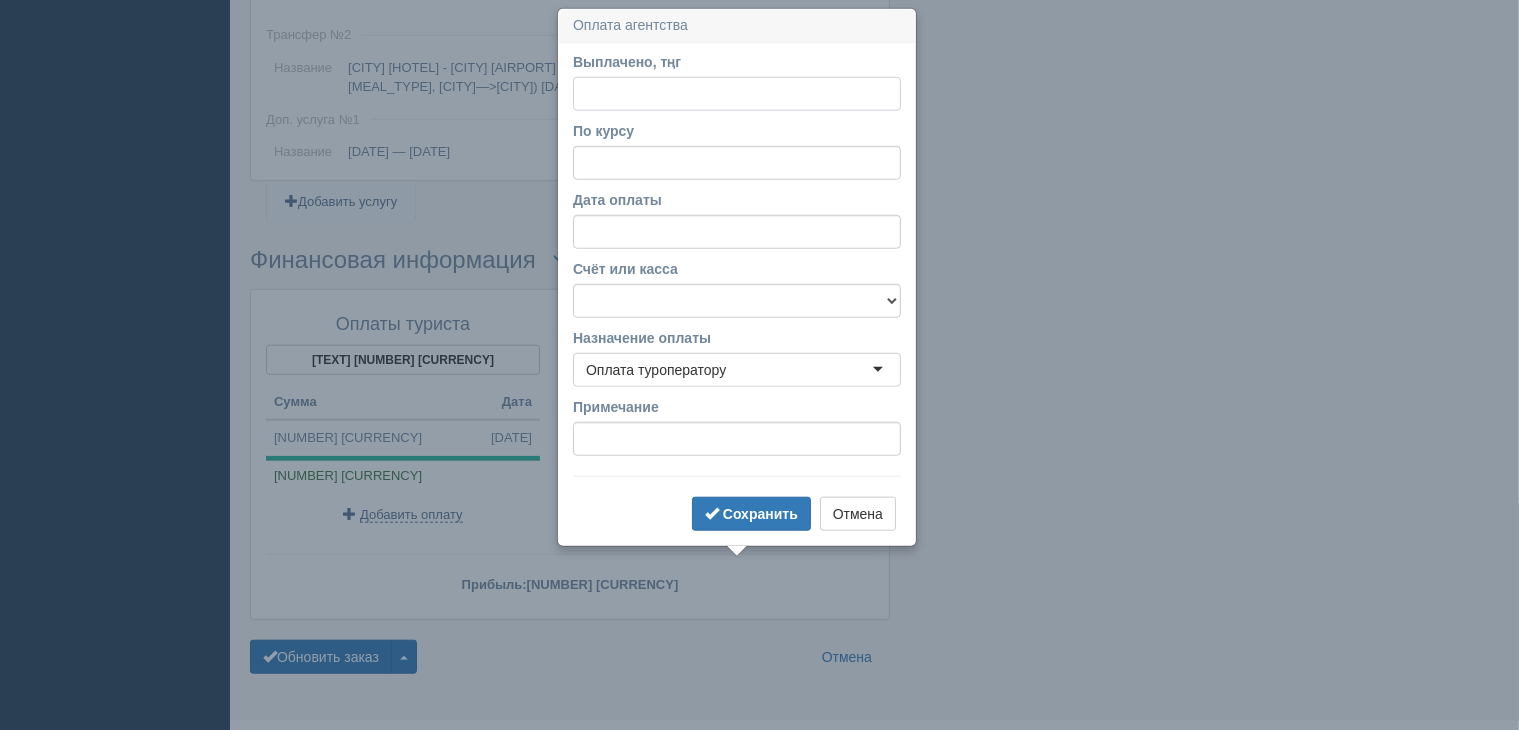 scroll, scrollTop: 1792, scrollLeft: 0, axis: vertical 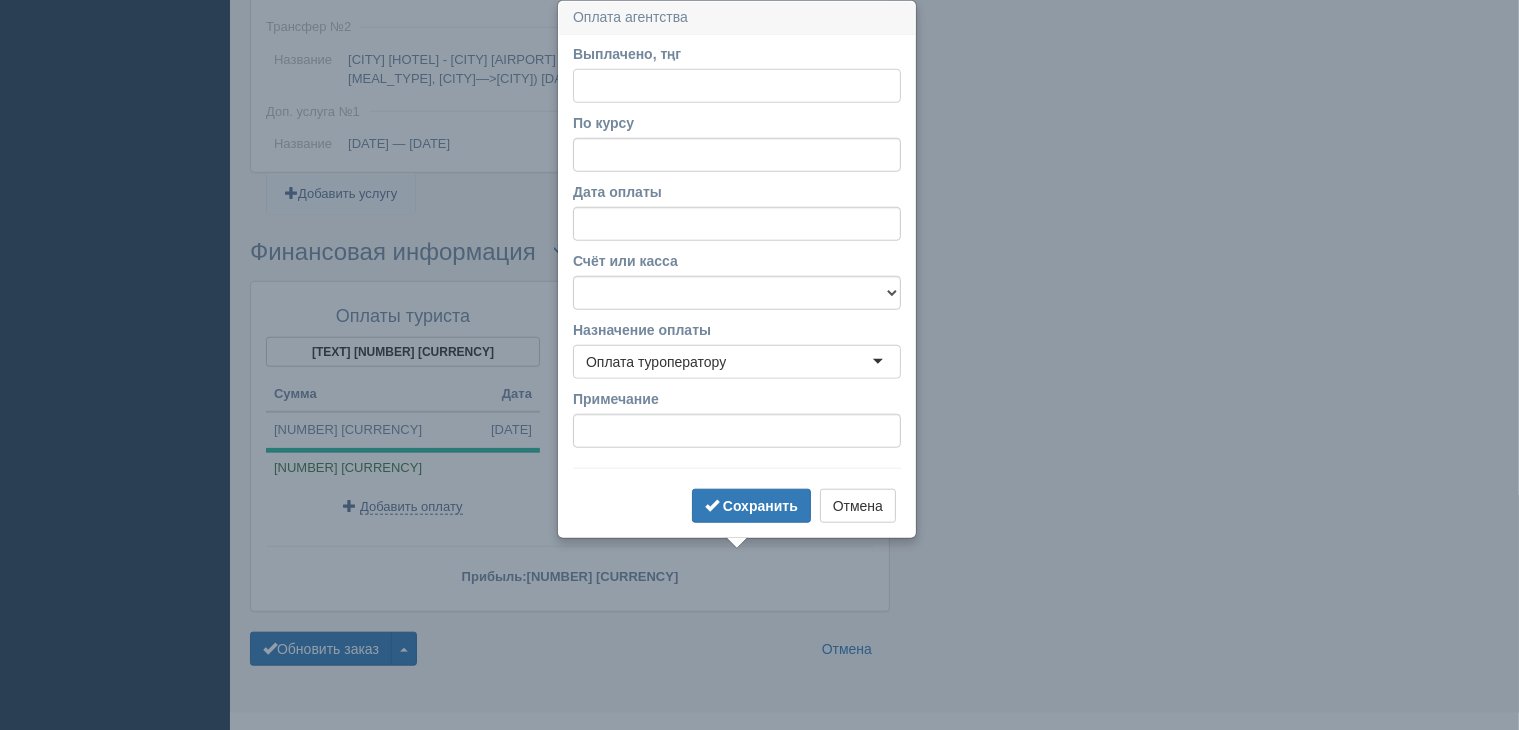 paste on "[NUMBER]" 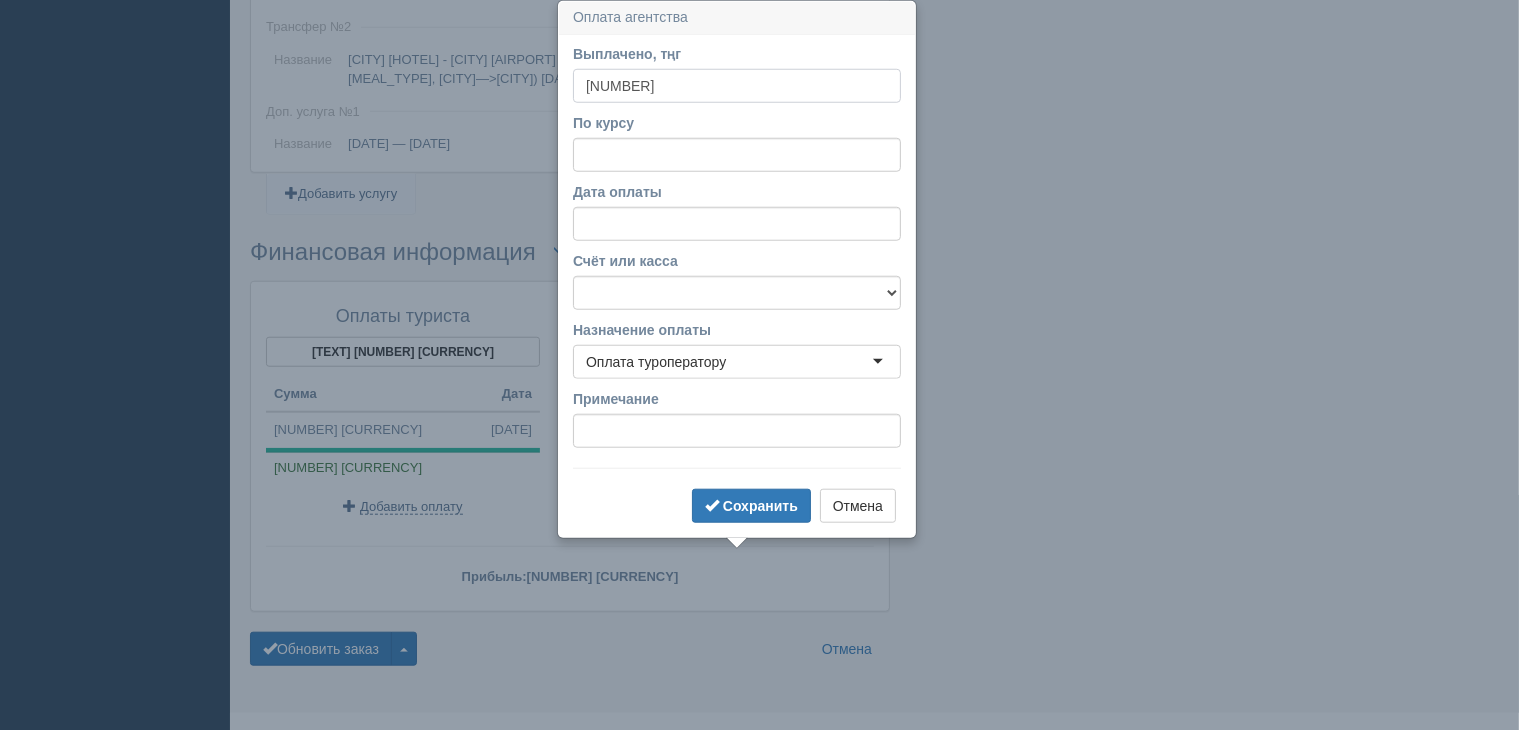 type on "[NUMBER]" 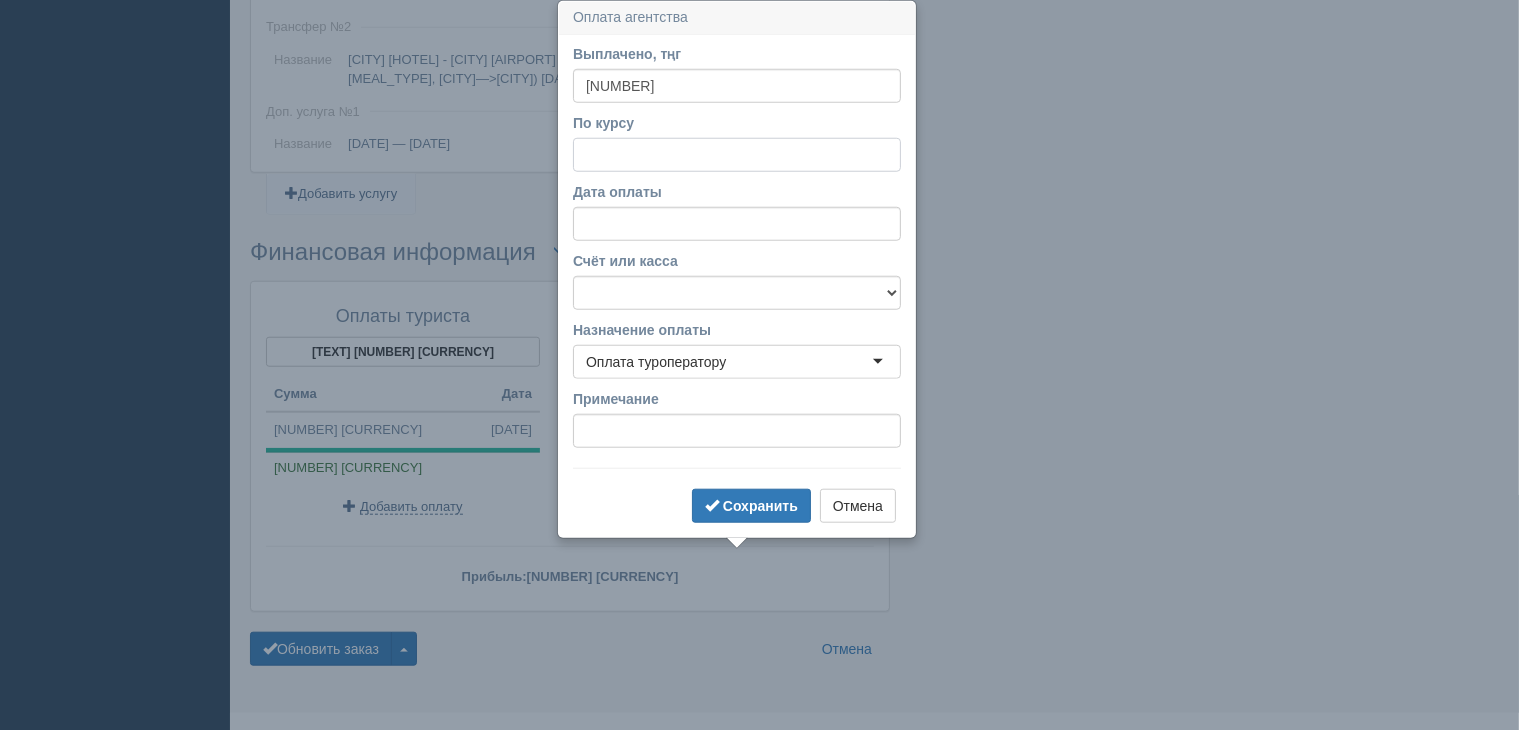 click on "По курсу" at bounding box center (737, 155) 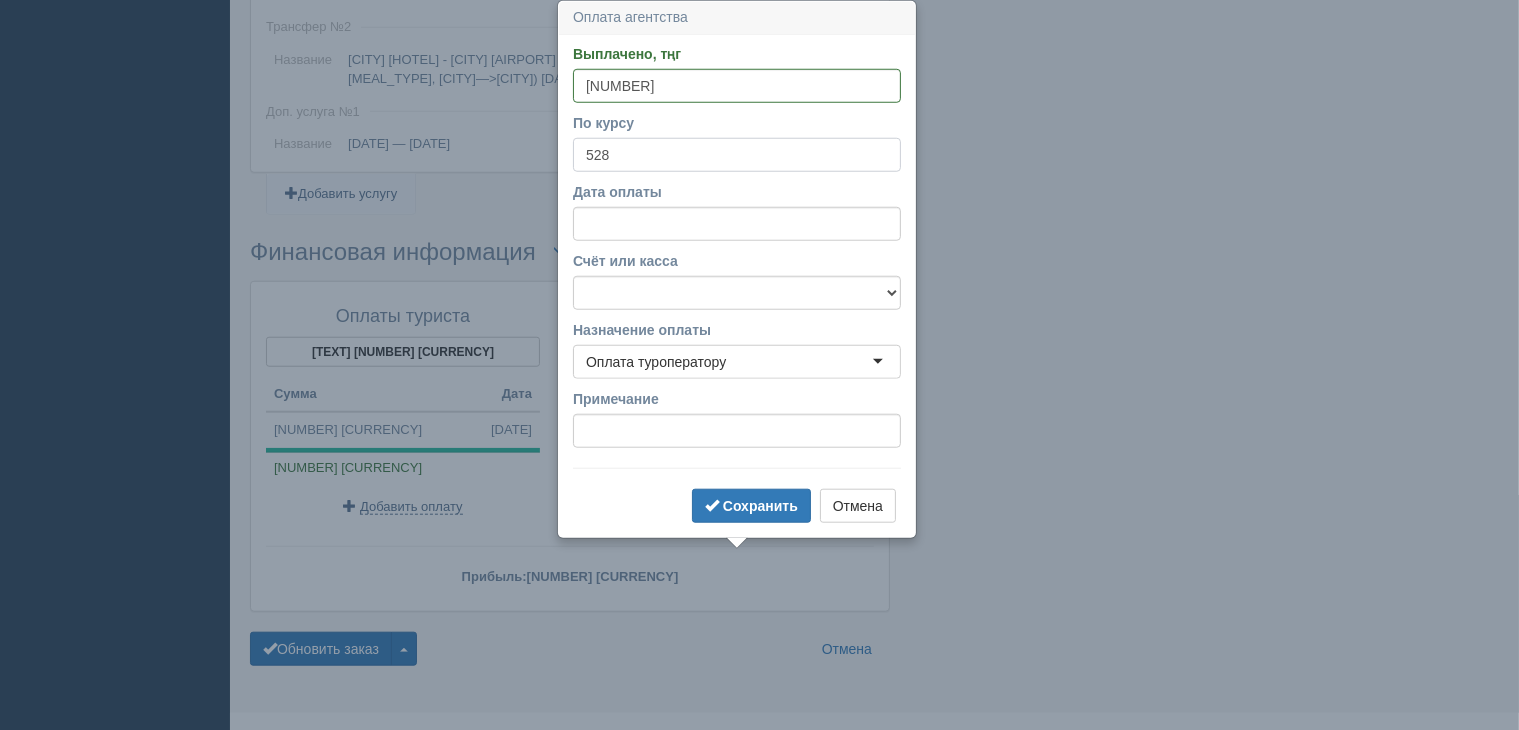 type on "528" 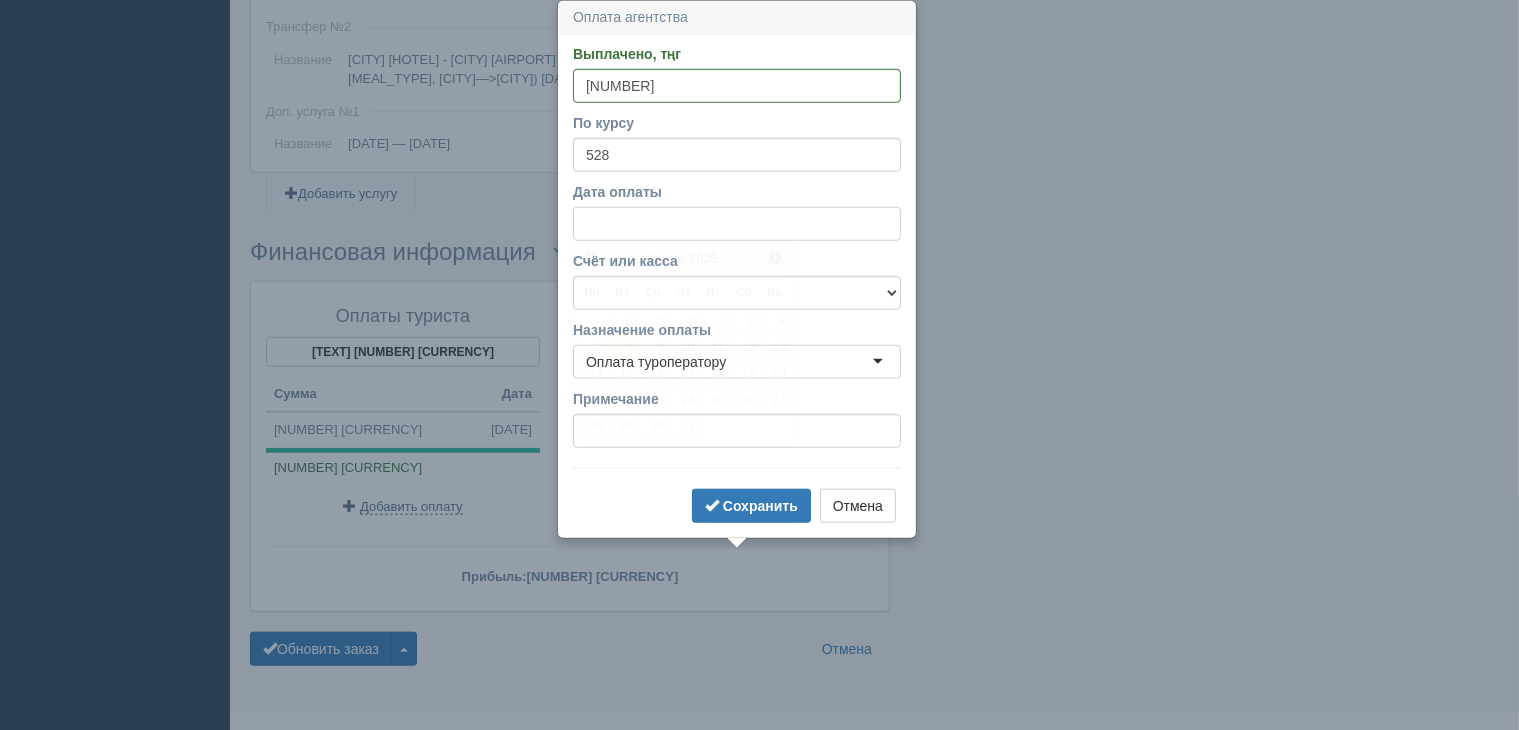 click on "Дата оплаты" at bounding box center [737, 224] 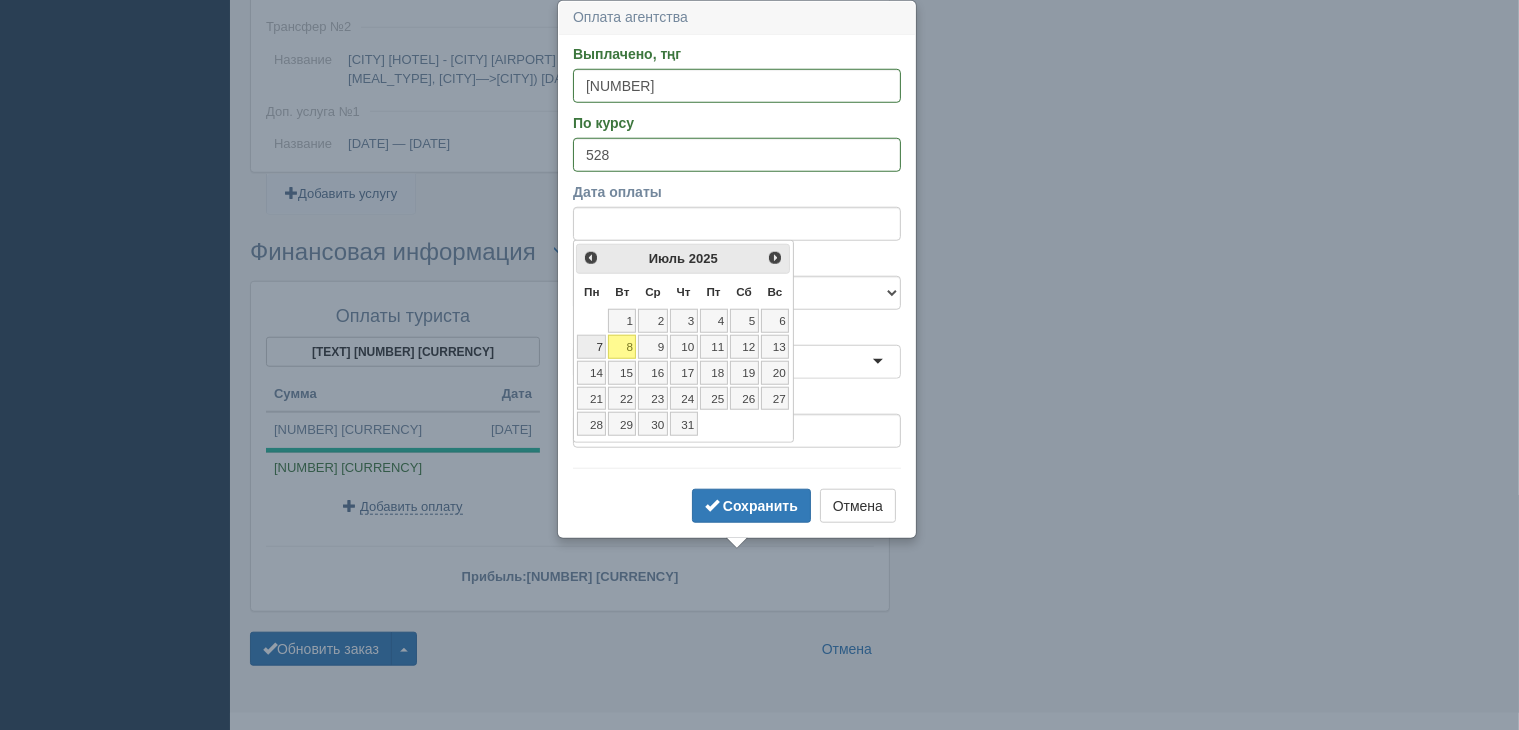 click on "7" at bounding box center [591, 347] 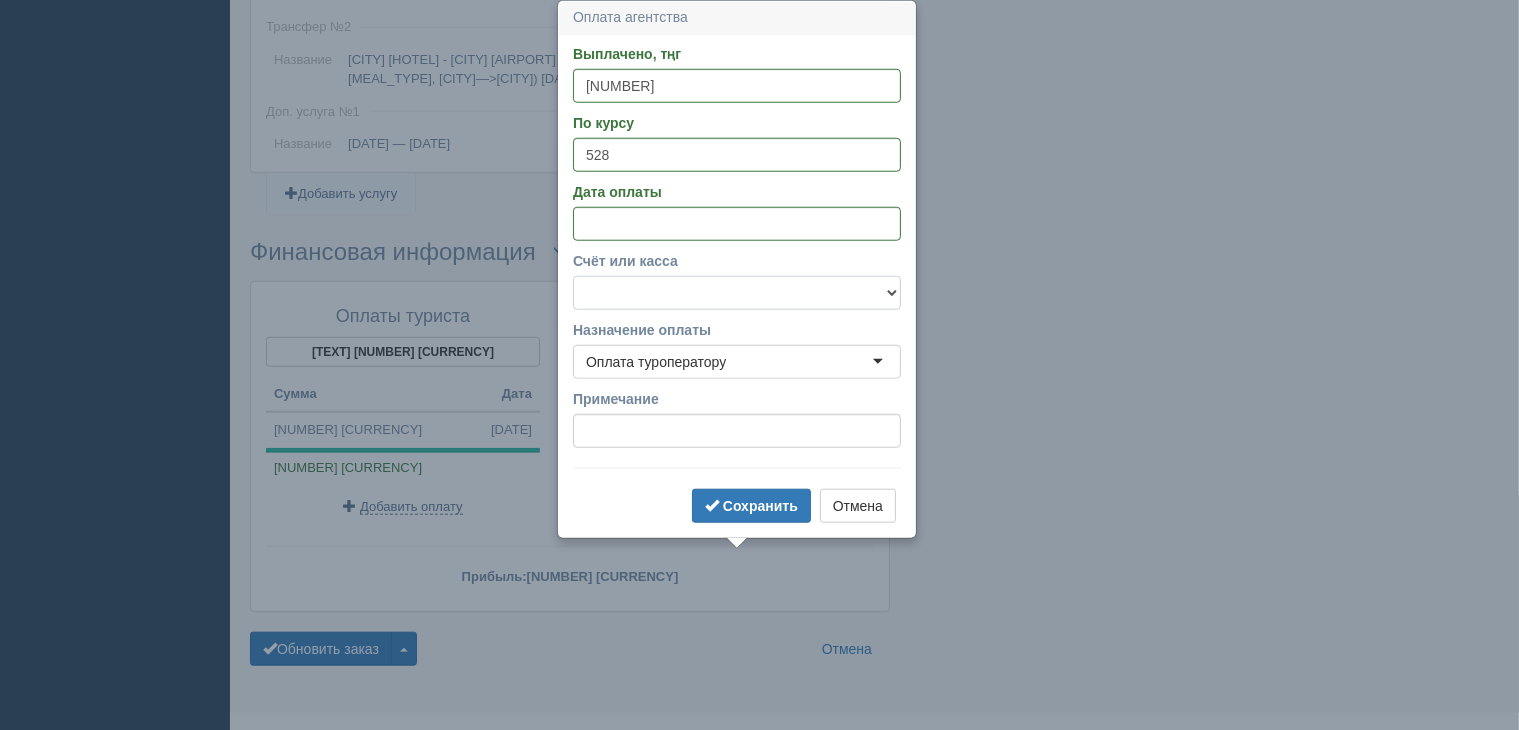 click on "f
Банковский счёт
Наличная касса" at bounding box center (737, 293) 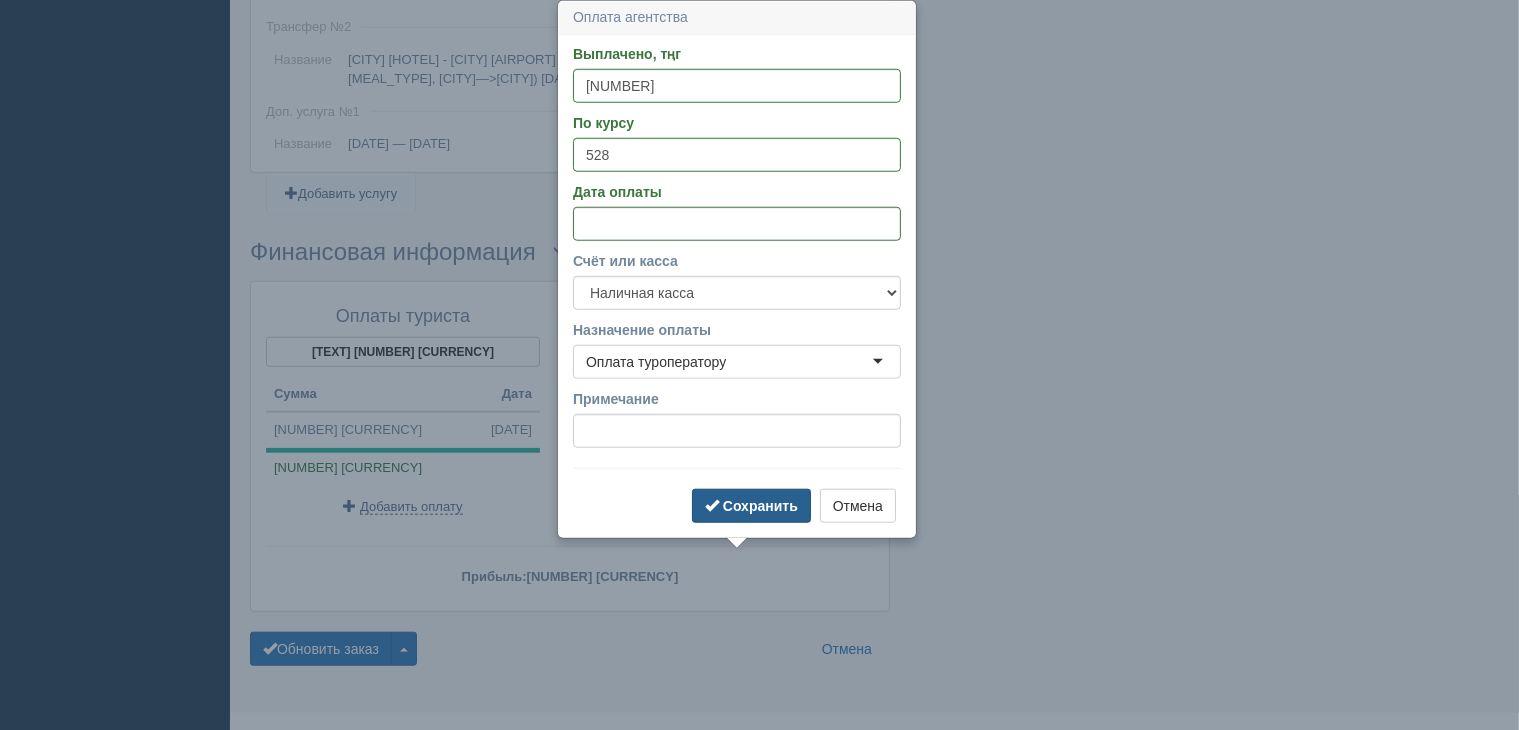 click on "Сохранить" at bounding box center [751, 506] 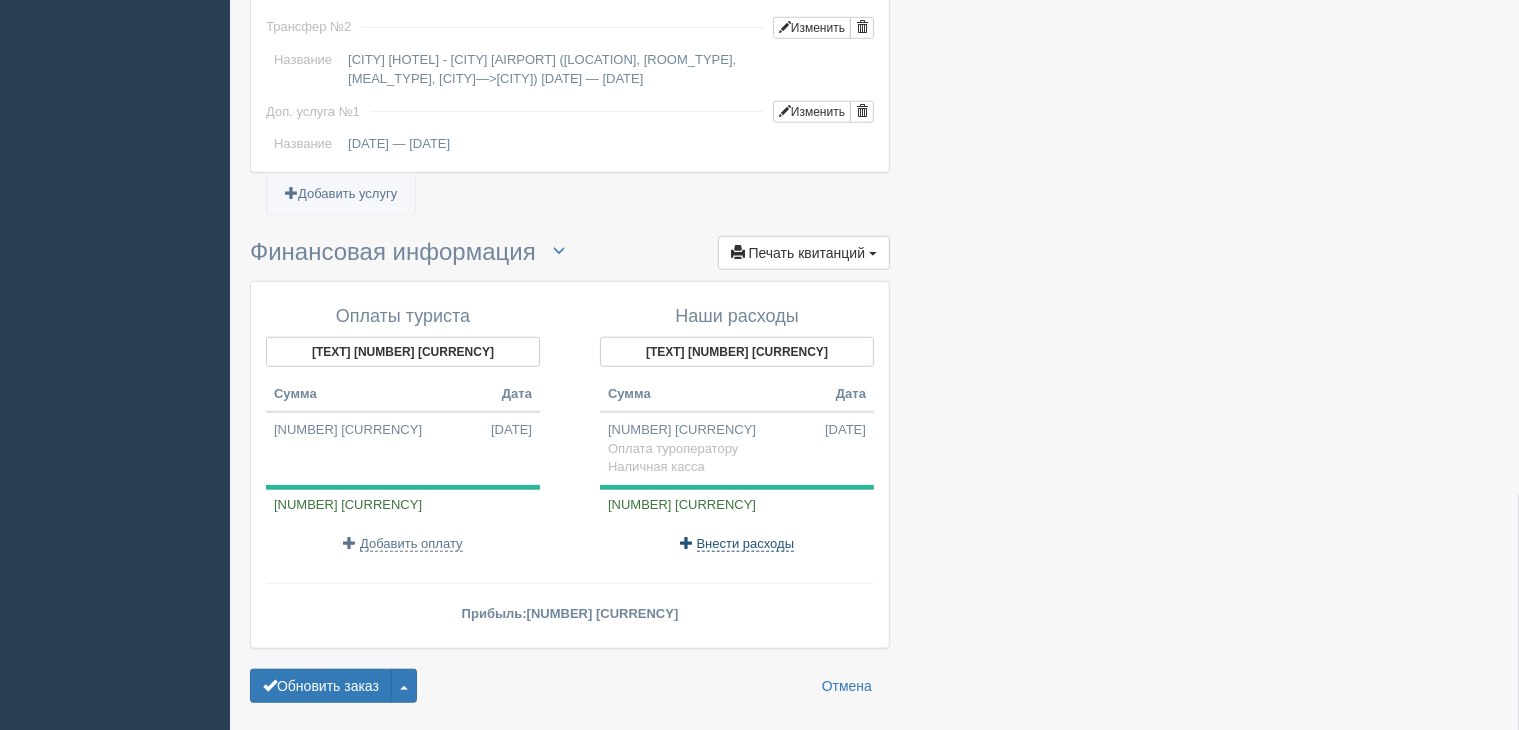 click on "Внести расходы" at bounding box center (746, 544) 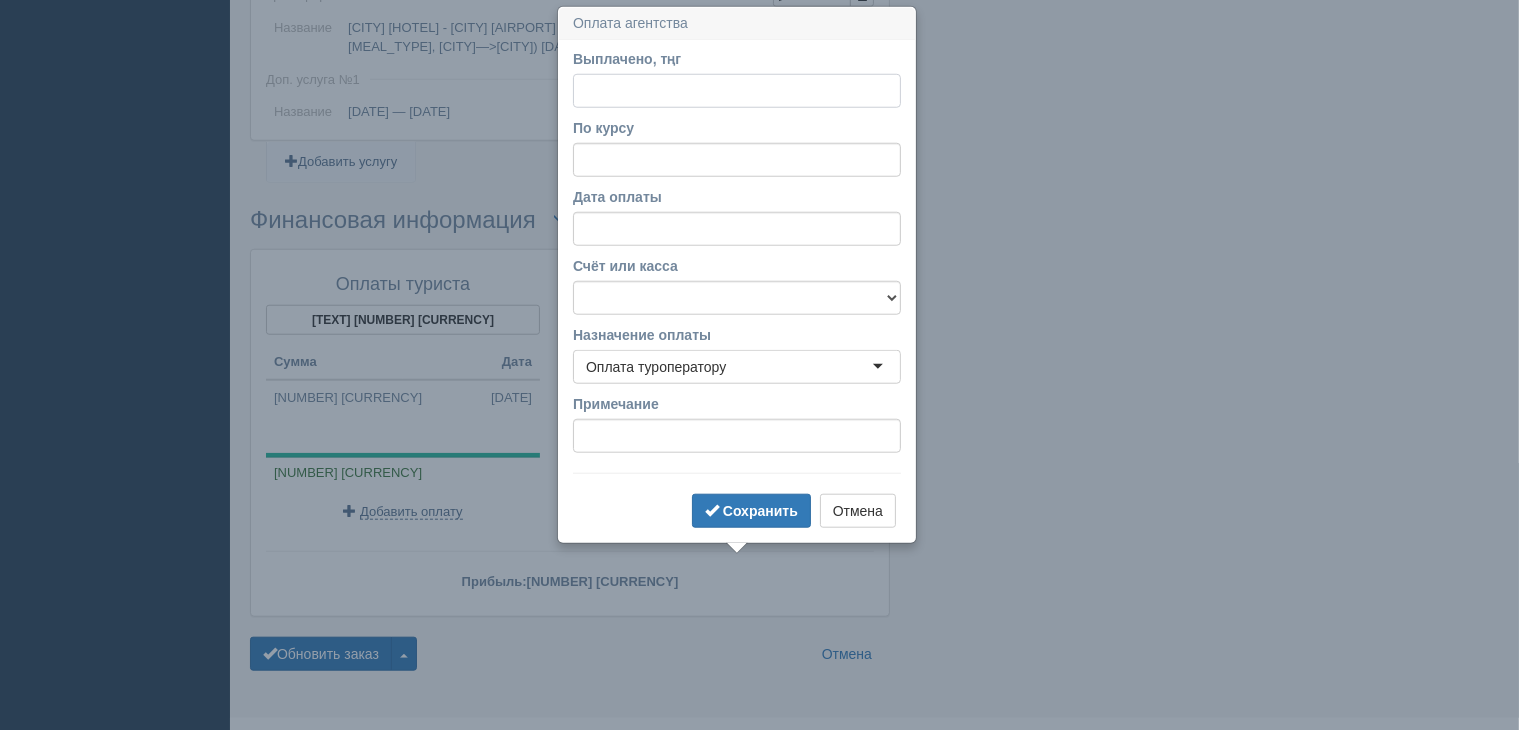 scroll, scrollTop: 1829, scrollLeft: 0, axis: vertical 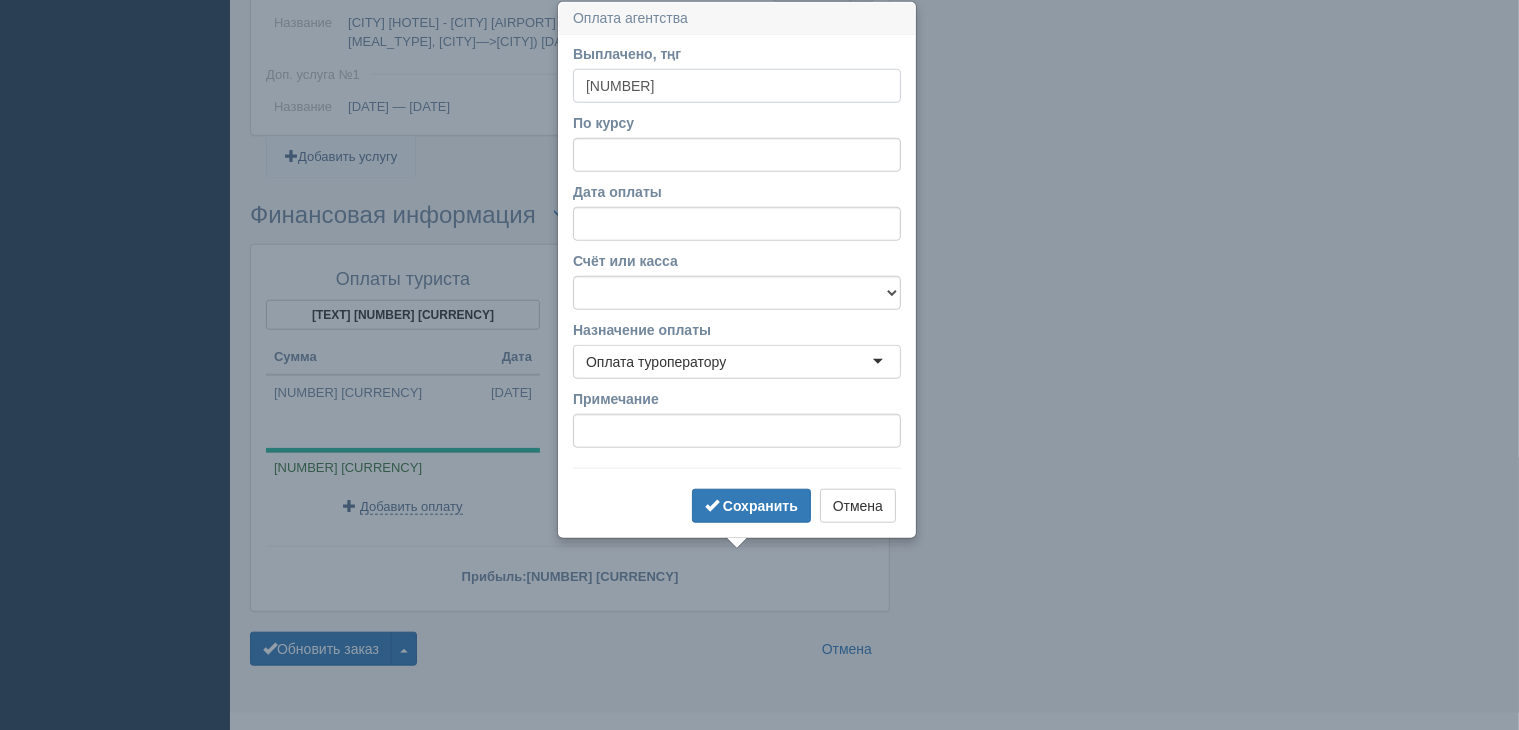 type on "[NUMBER]" 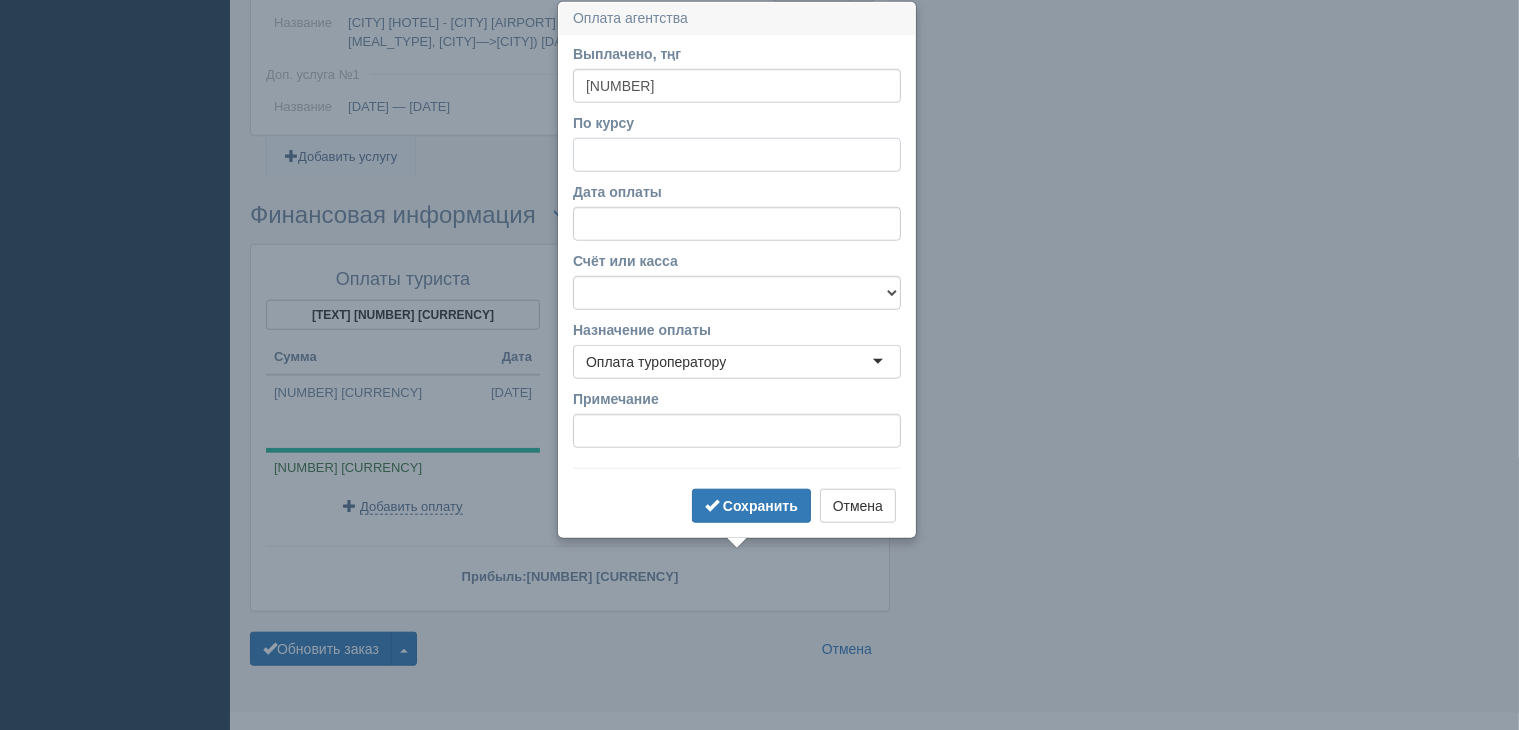 click on "По курсу" at bounding box center (737, 155) 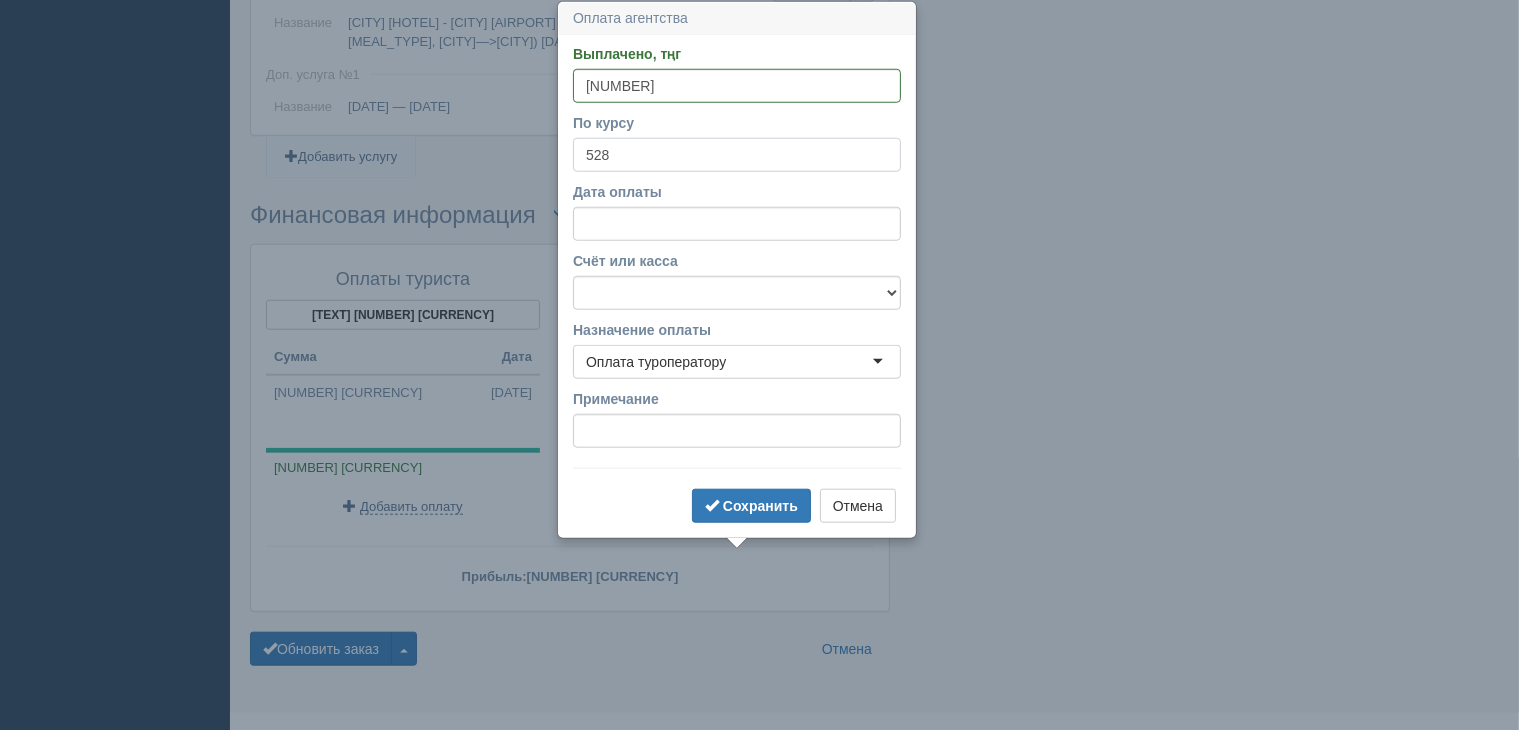 type on "528" 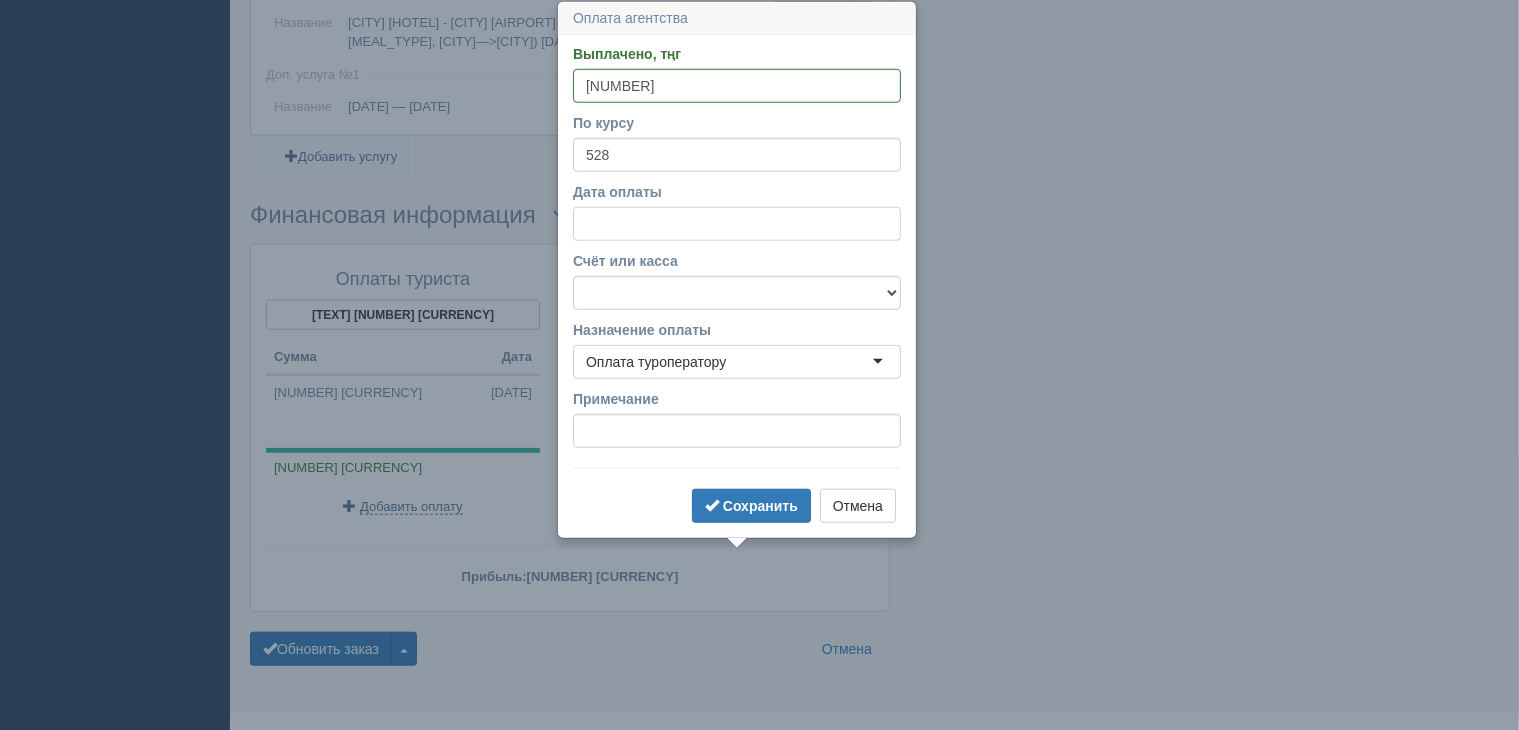 click on "Дата оплаты" at bounding box center (737, 224) 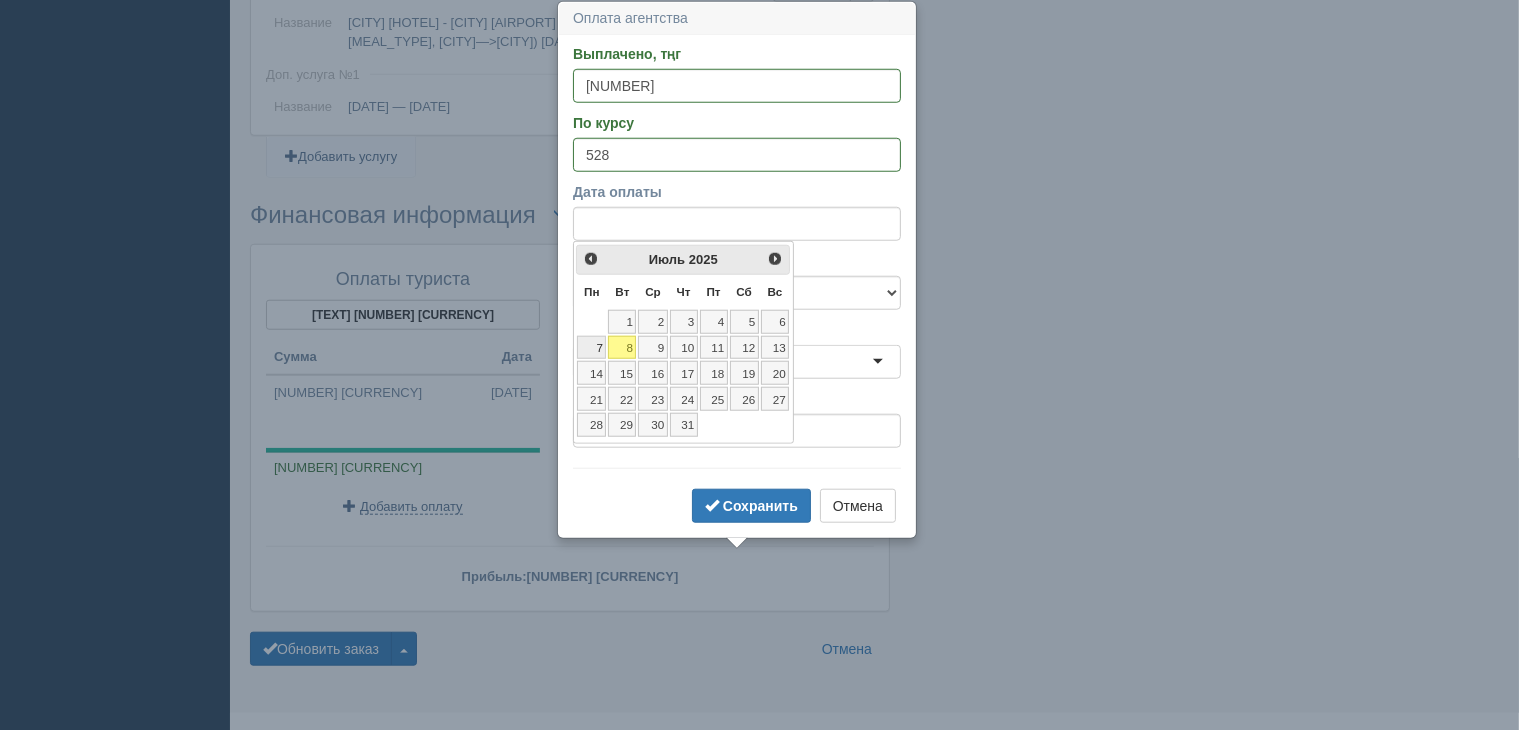 click on "7" at bounding box center (591, 348) 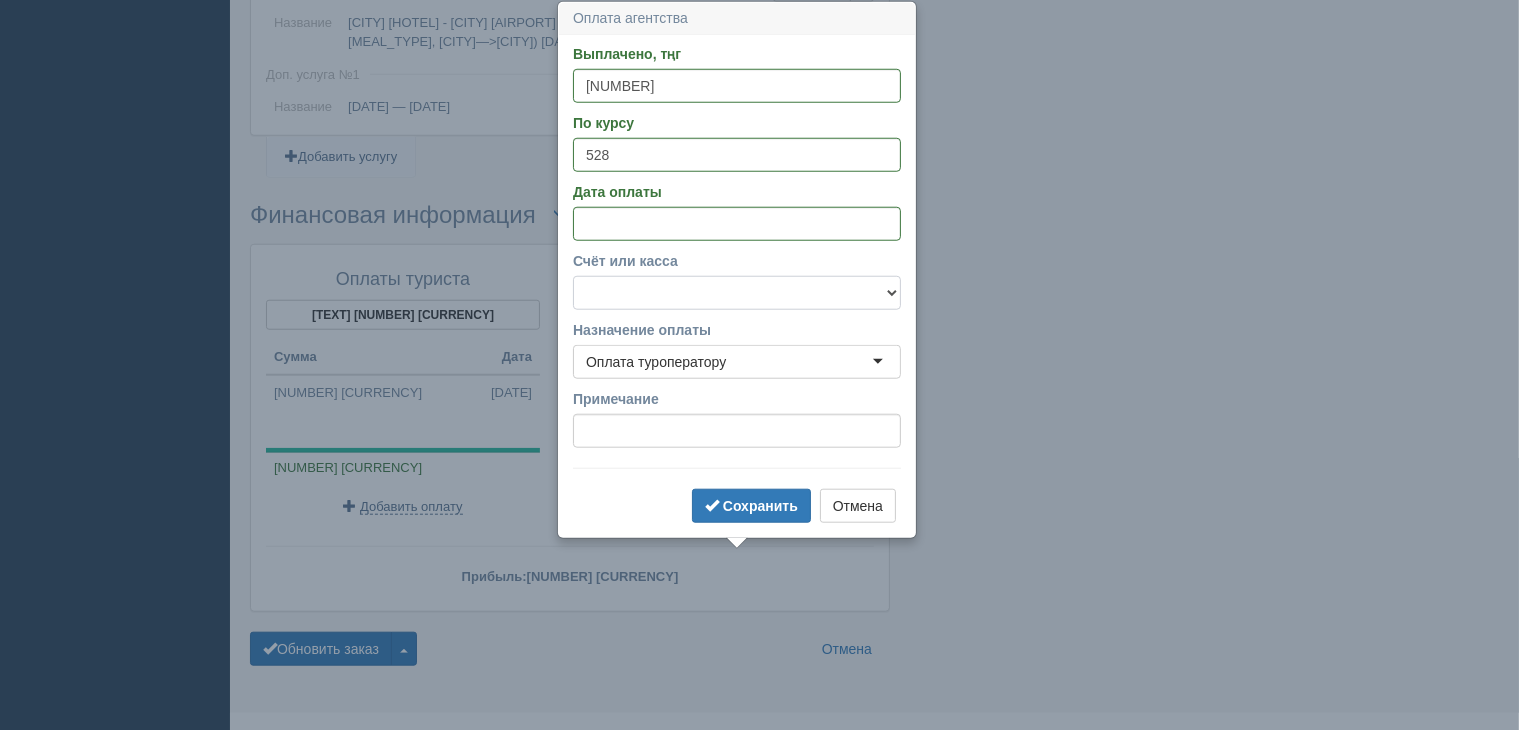 click on "f
Банковский счёт
Наличная касса" at bounding box center (737, 293) 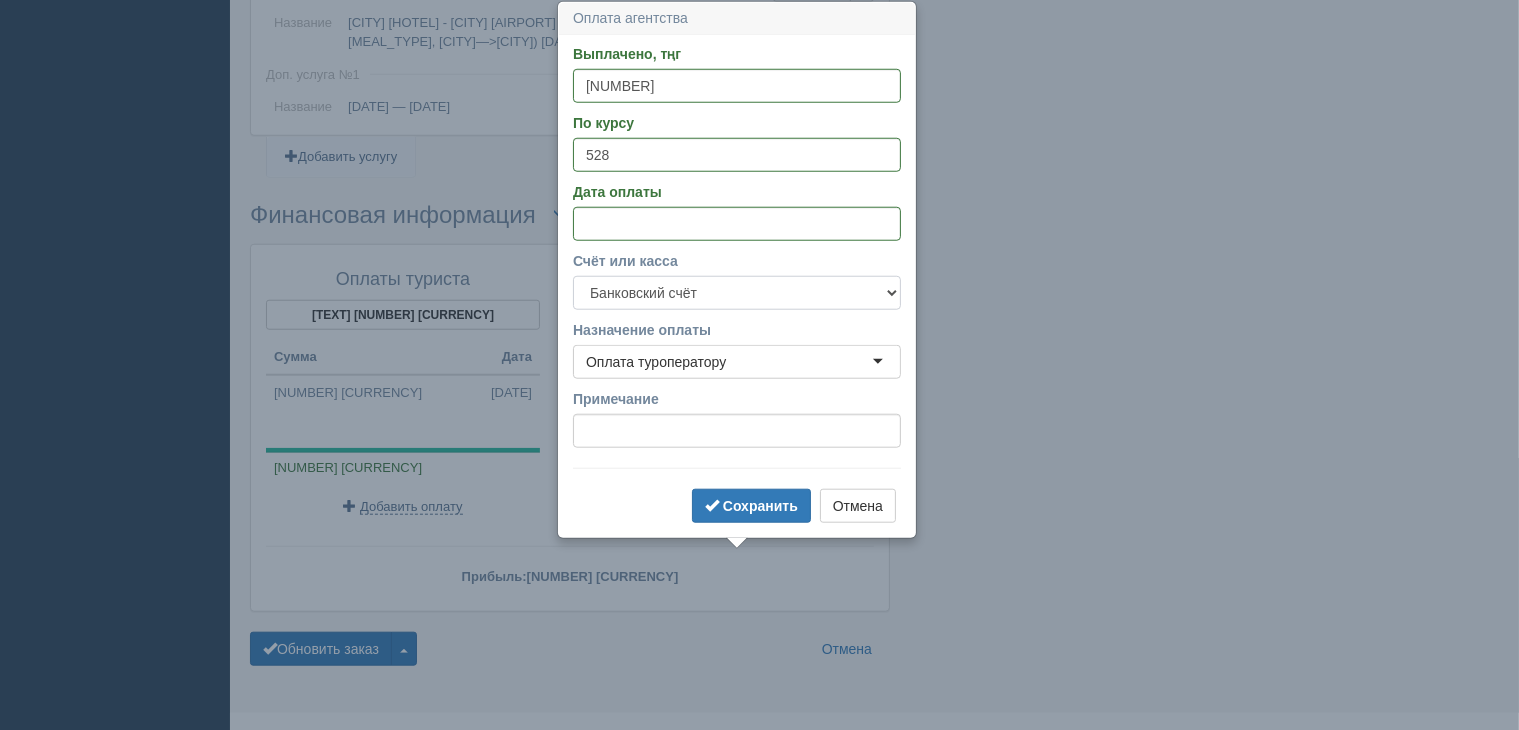 click on "f
Банковский счёт
Наличная касса" at bounding box center (737, 293) 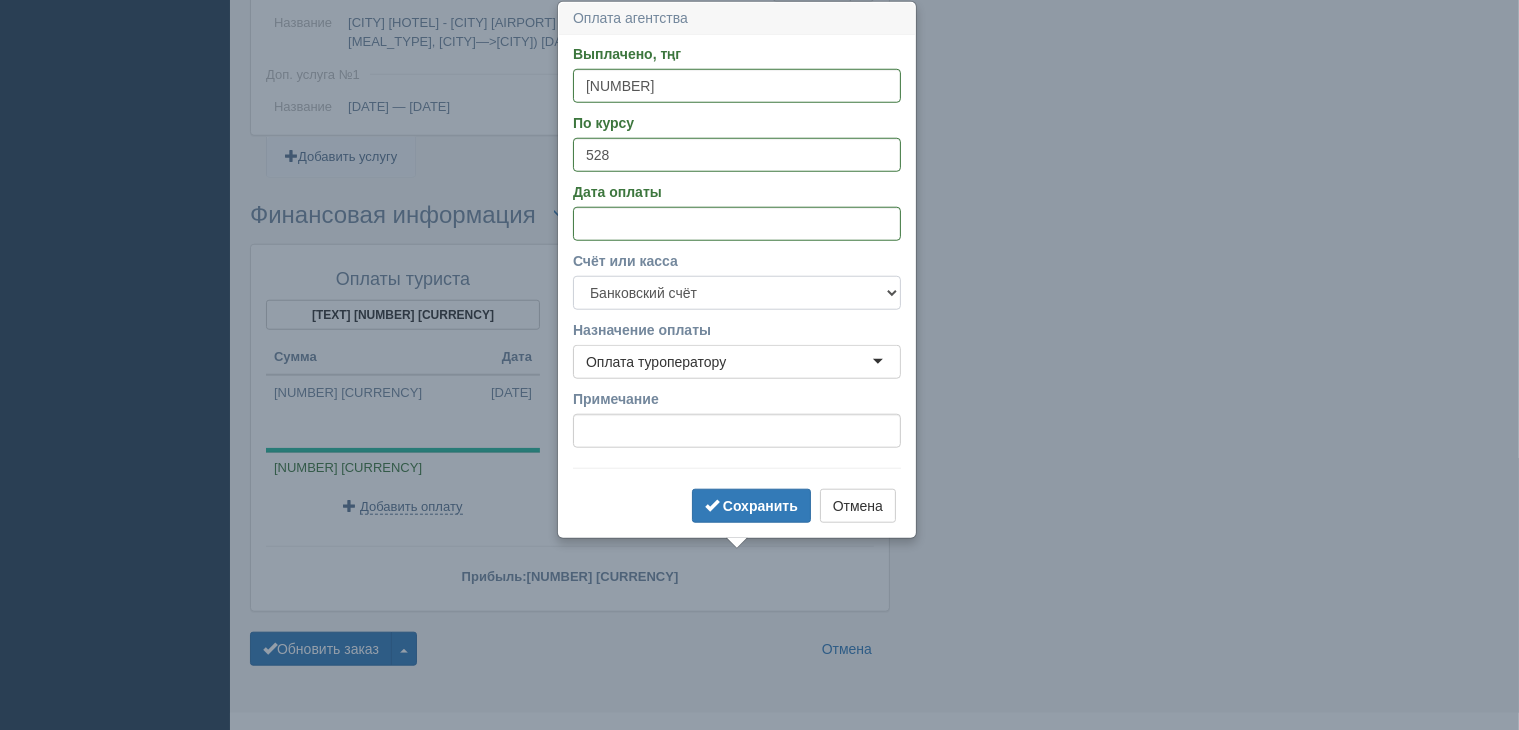 select on "1722" 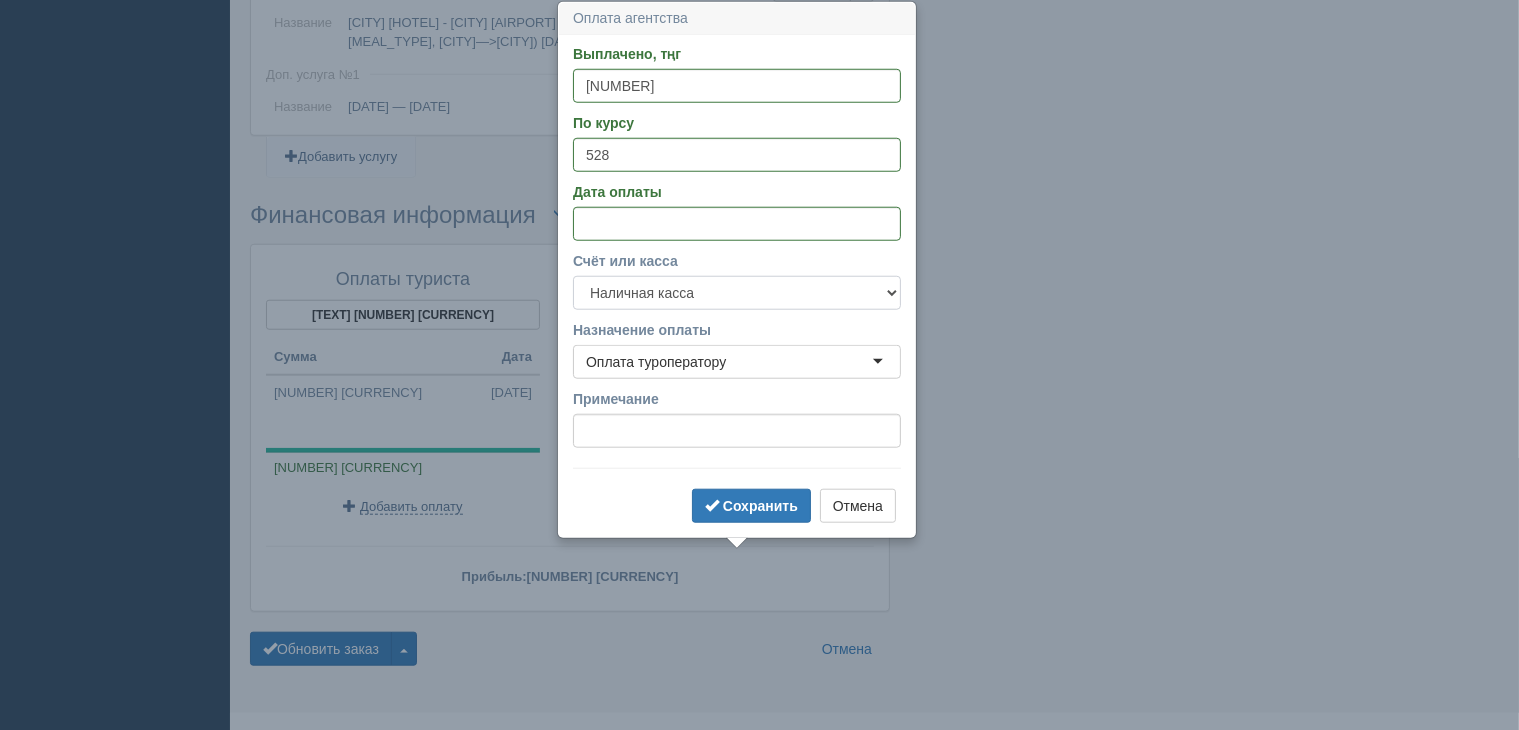 click on "f
Банковский счёт
Наличная касса" at bounding box center [737, 293] 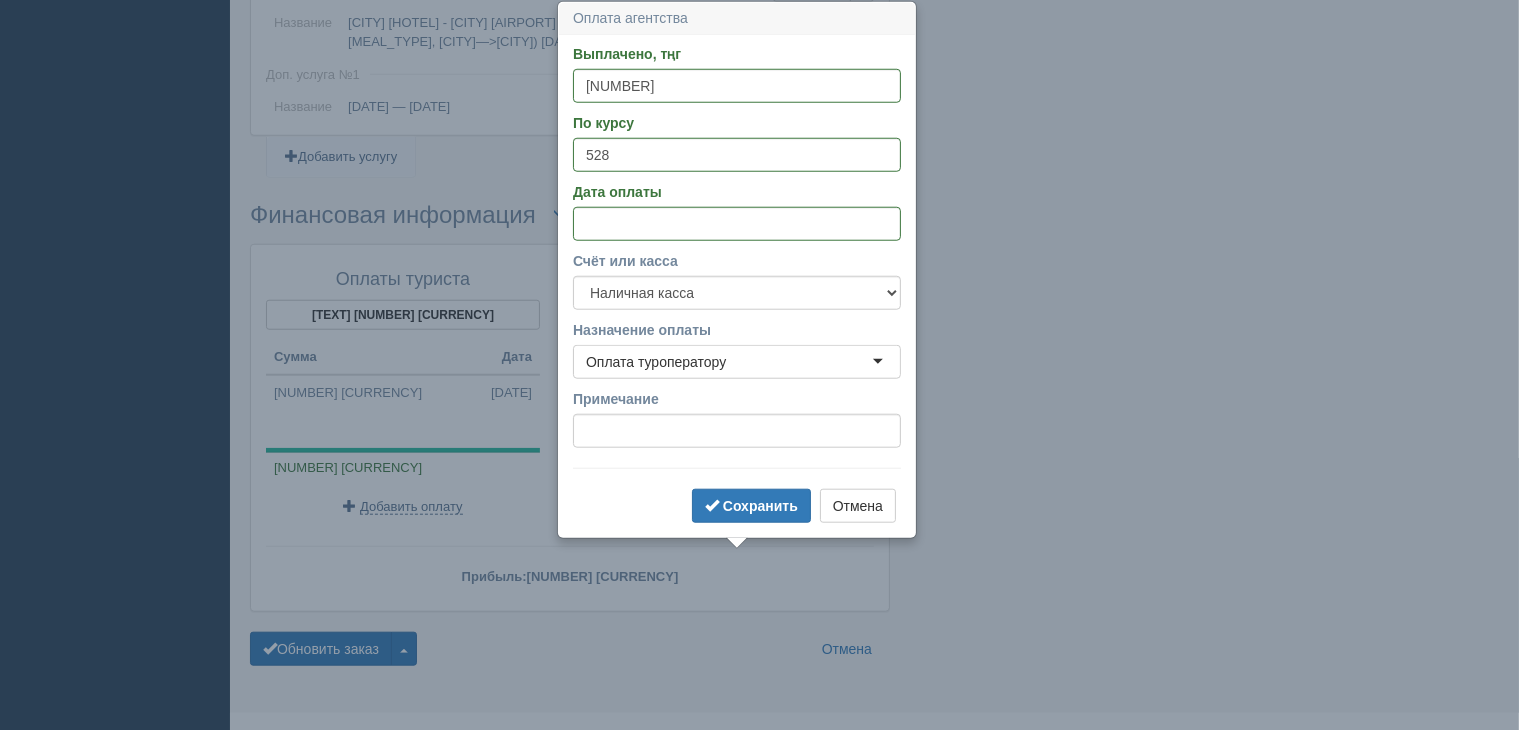 click on "Оплата туроператору" at bounding box center [737, 362] 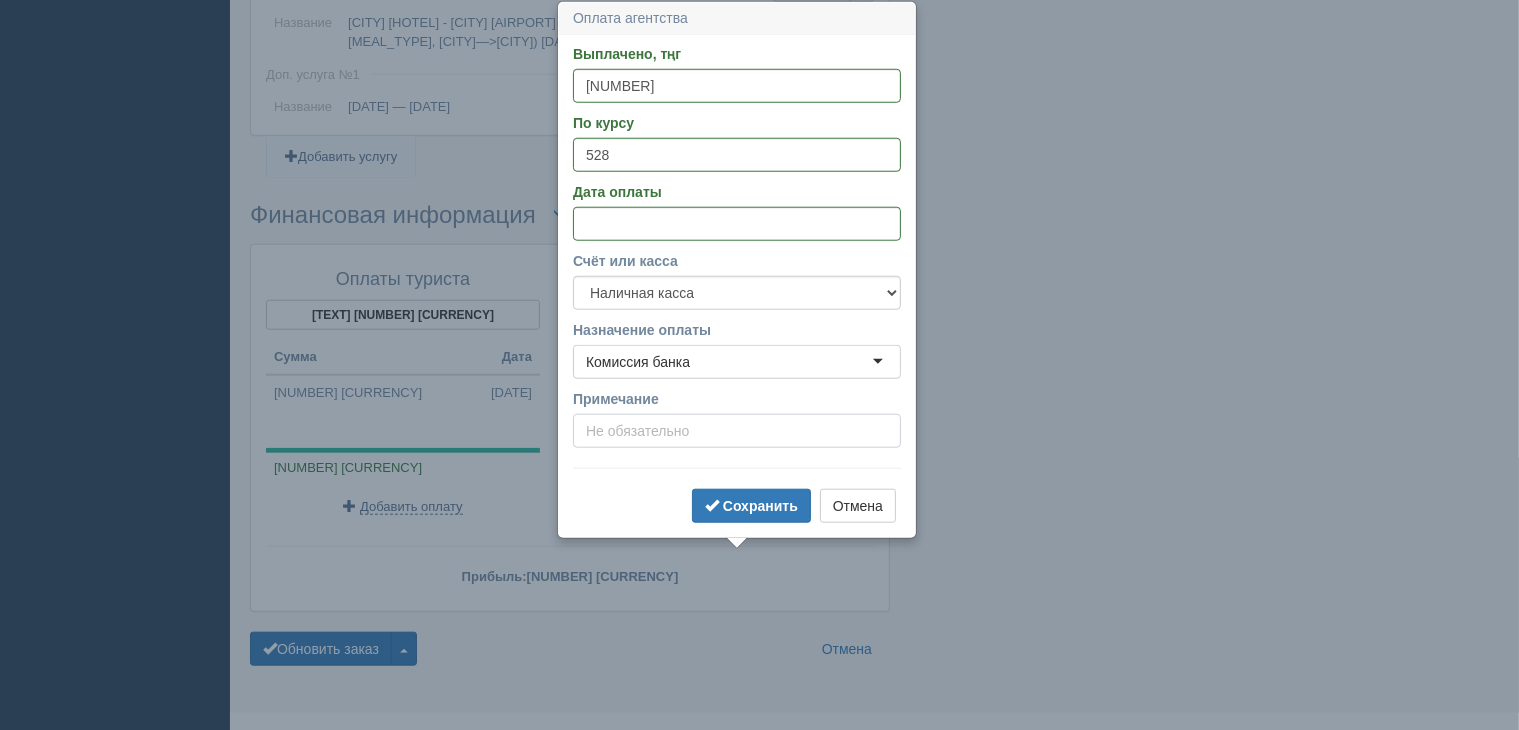 click on "Примечание" at bounding box center (737, 431) 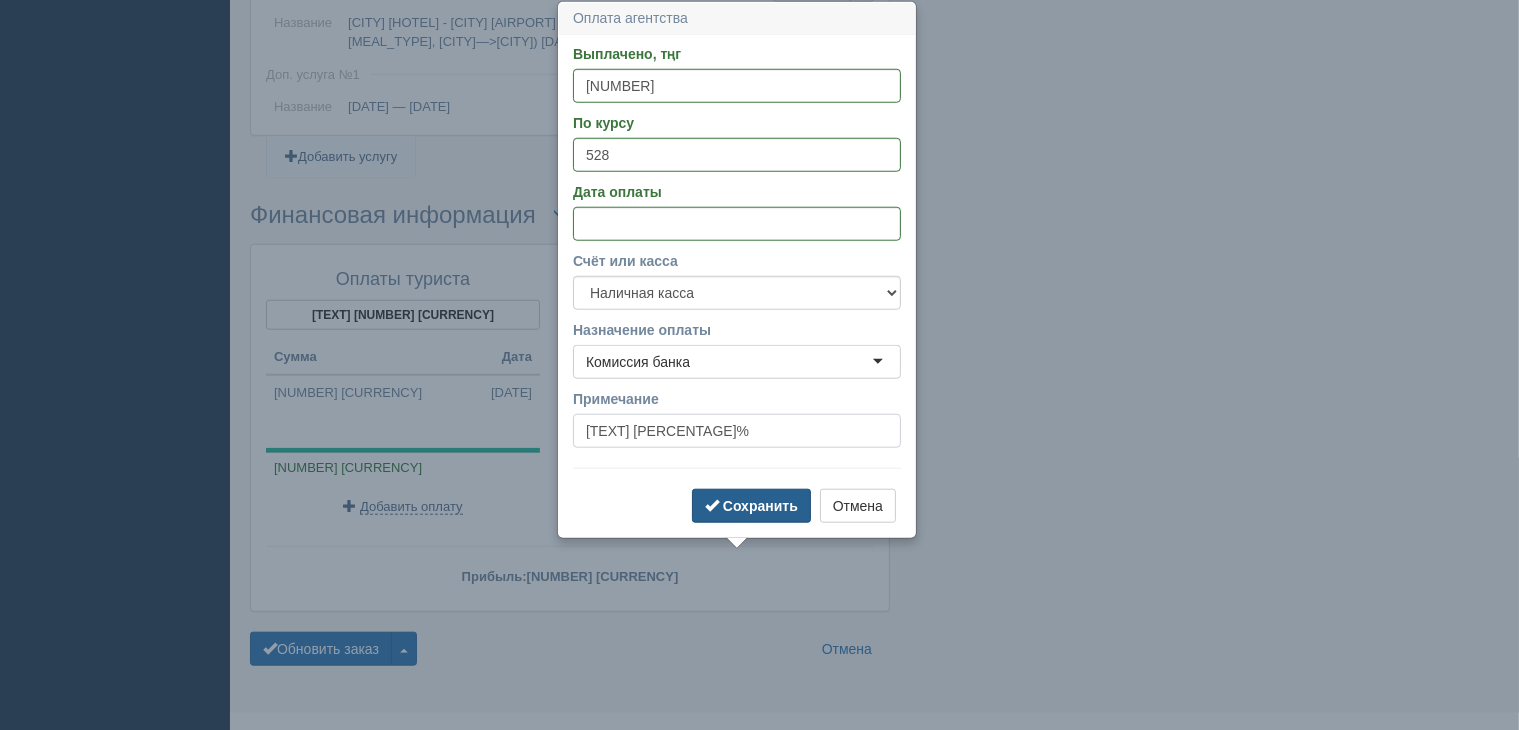 type on "[TEXT] [PERCENTAGE]%" 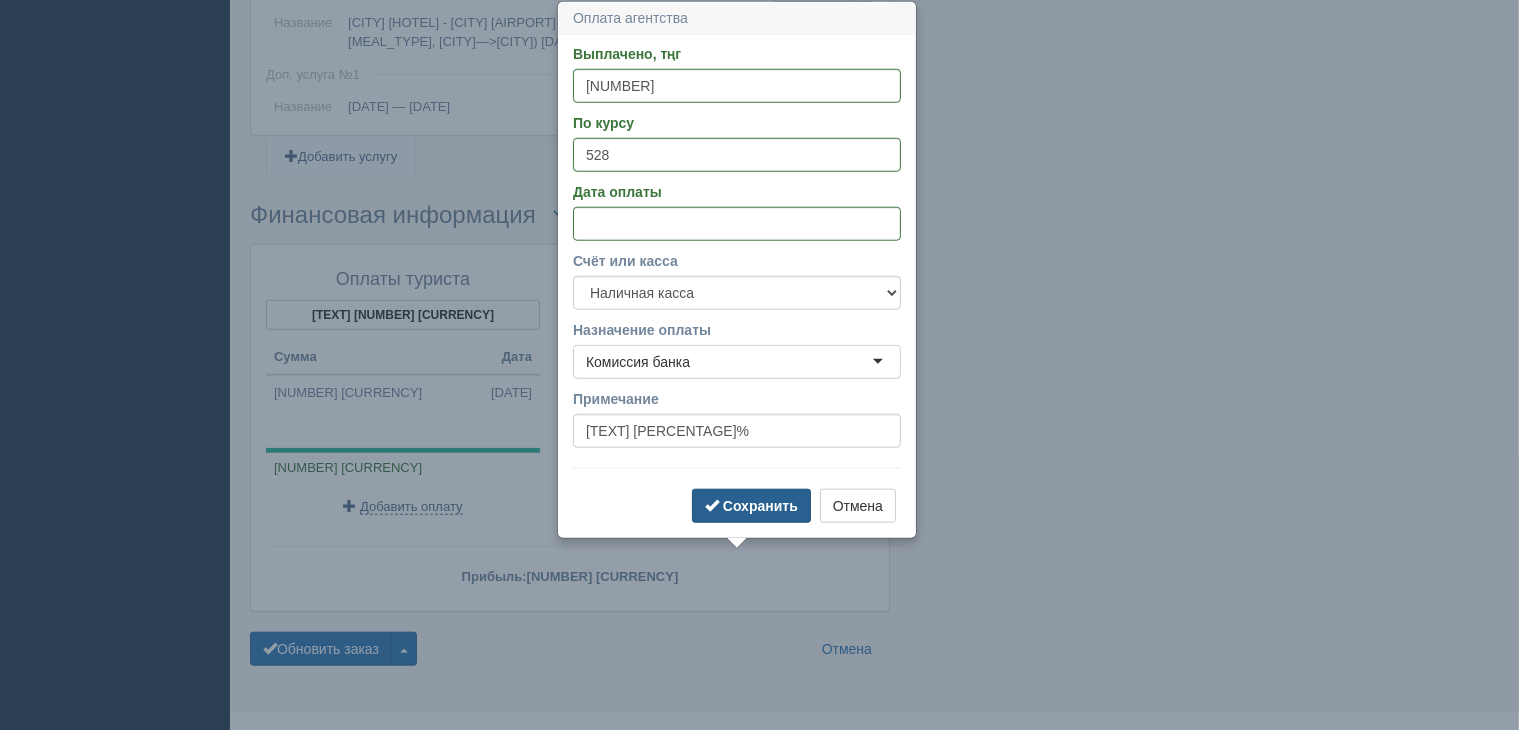 click on "Сохранить" at bounding box center [760, 506] 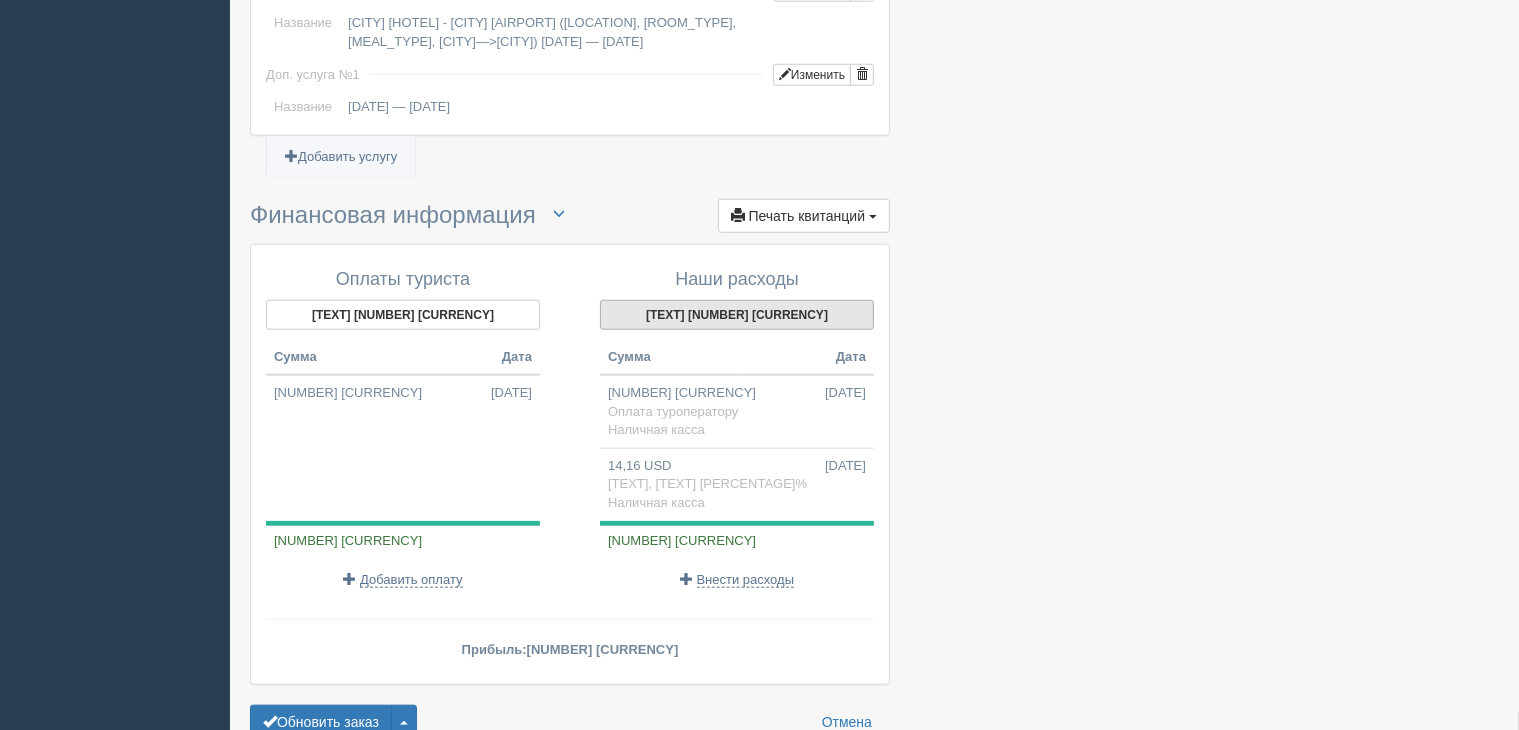 click on "[TEXT] [NUMBER] [CURRENCY]" at bounding box center (737, 315) 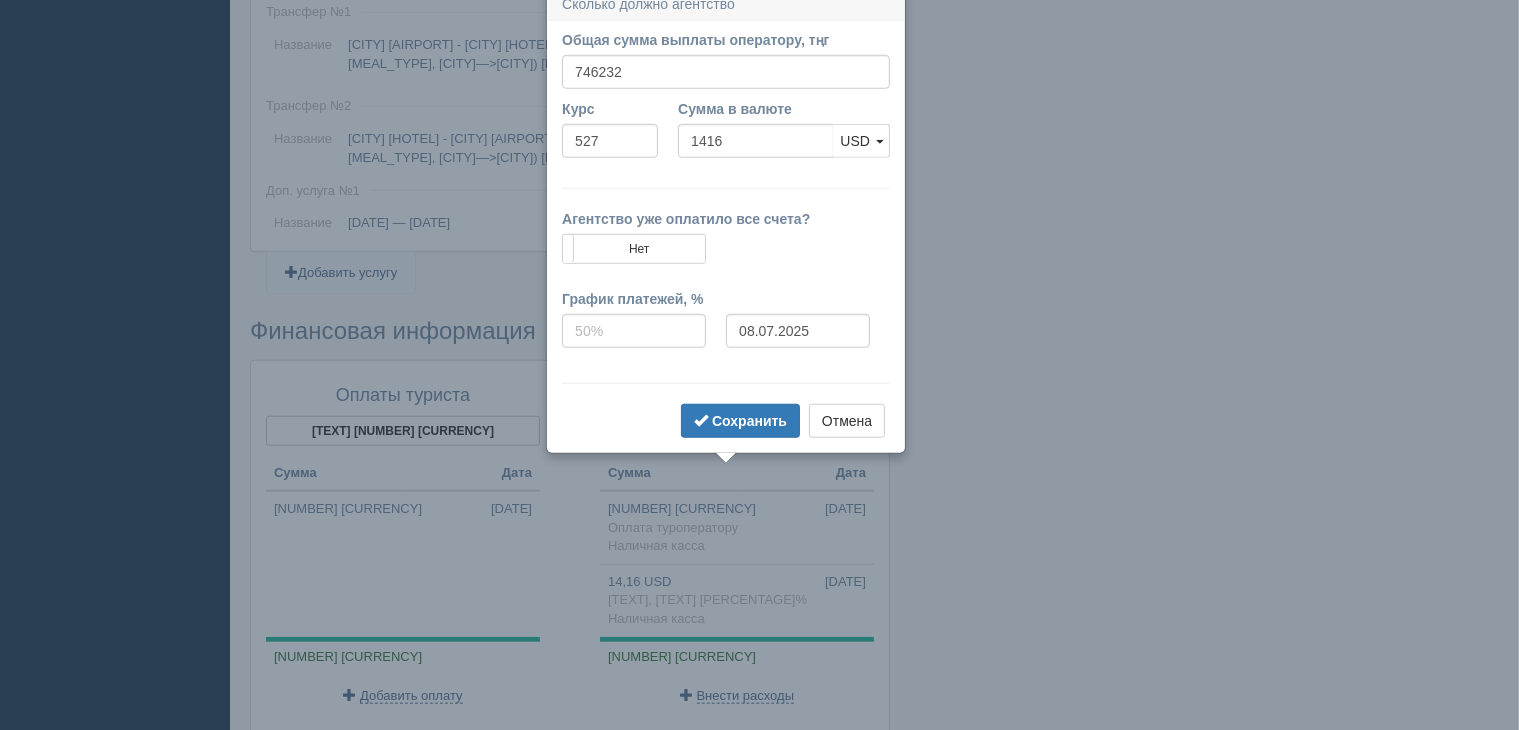 scroll, scrollTop: 1700, scrollLeft: 0, axis: vertical 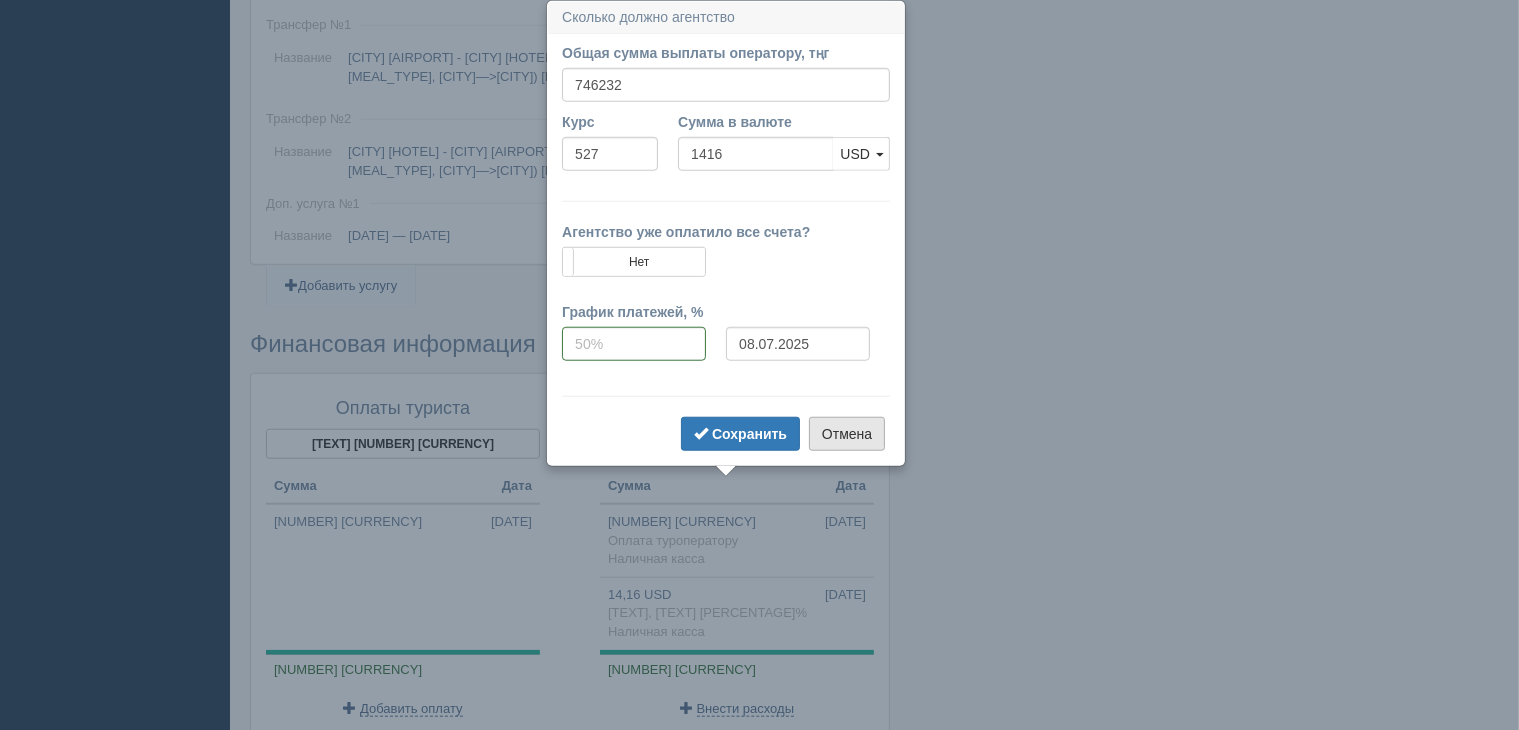click on "Отмена" at bounding box center [847, 434] 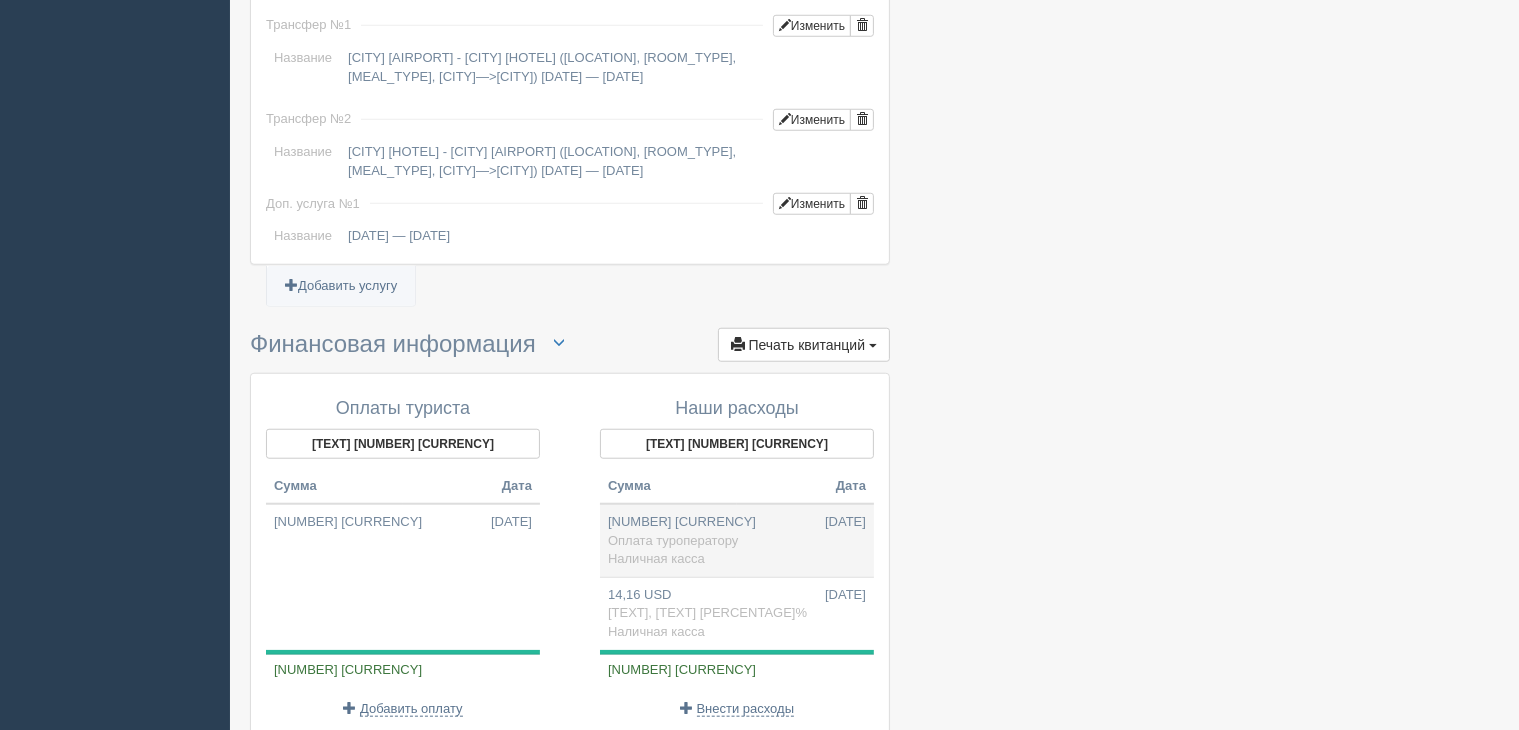 click on "[TEXT] [CURRENCY]
[DATE]
[TEXT]
[TEXT]" at bounding box center [737, 540] 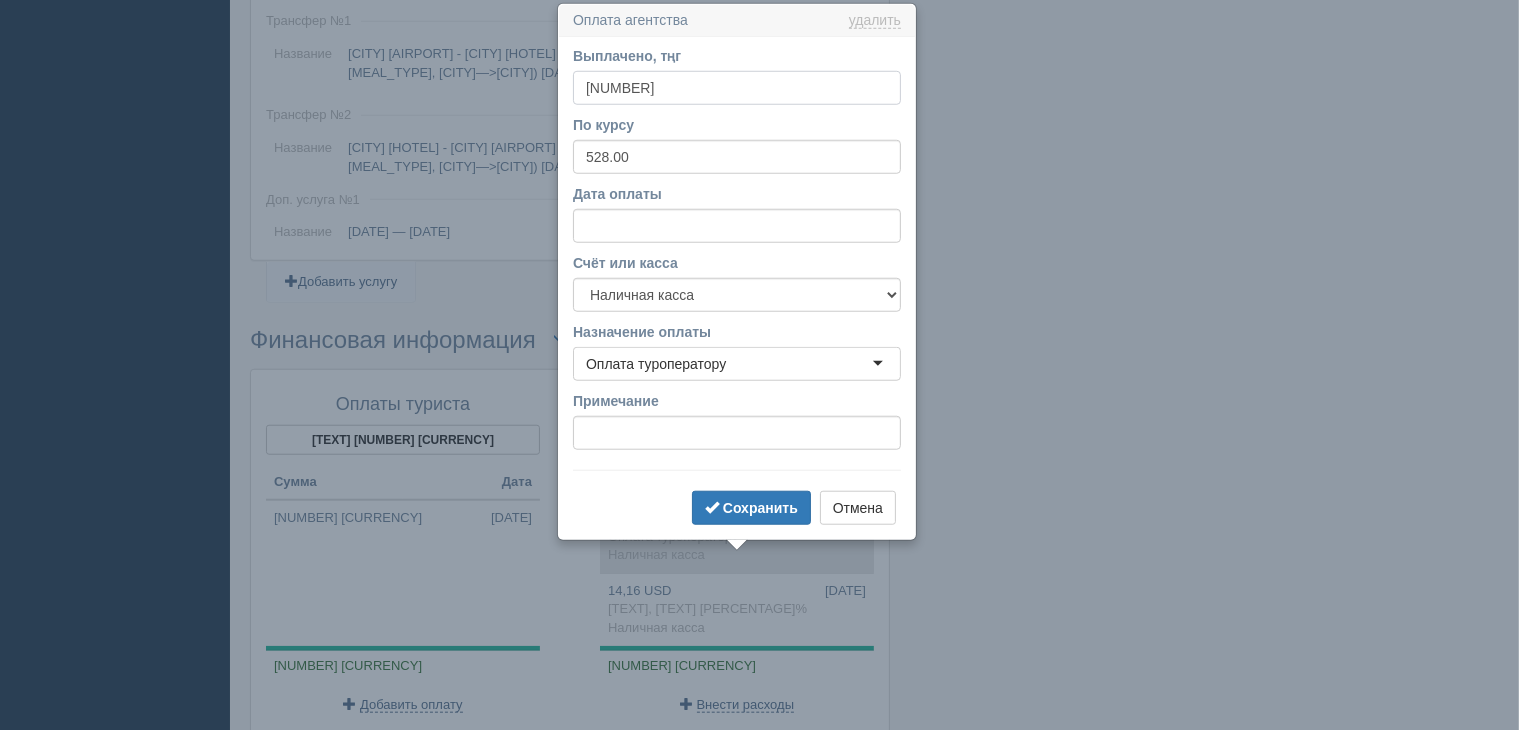 scroll, scrollTop: 1706, scrollLeft: 0, axis: vertical 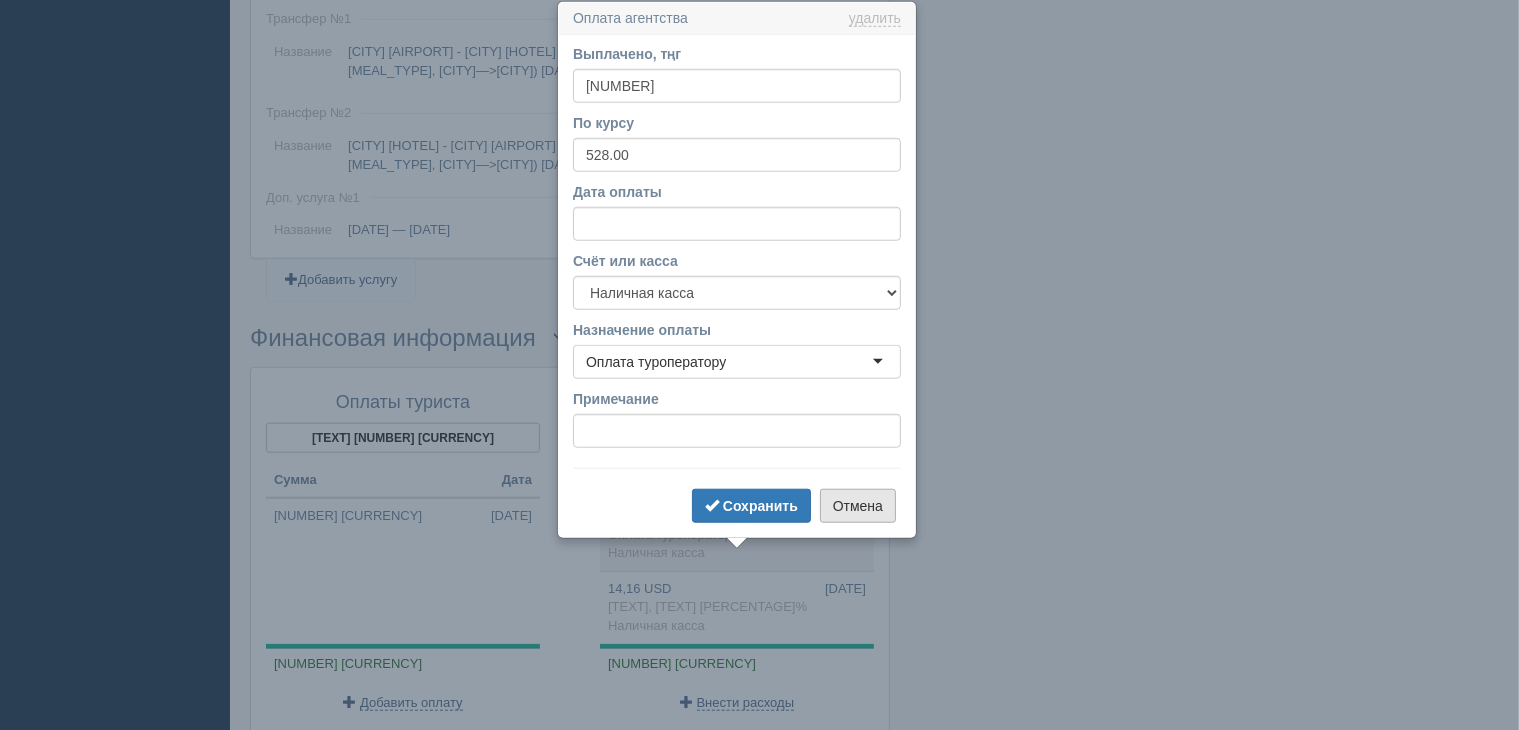 click on "Отмена" at bounding box center [858, 506] 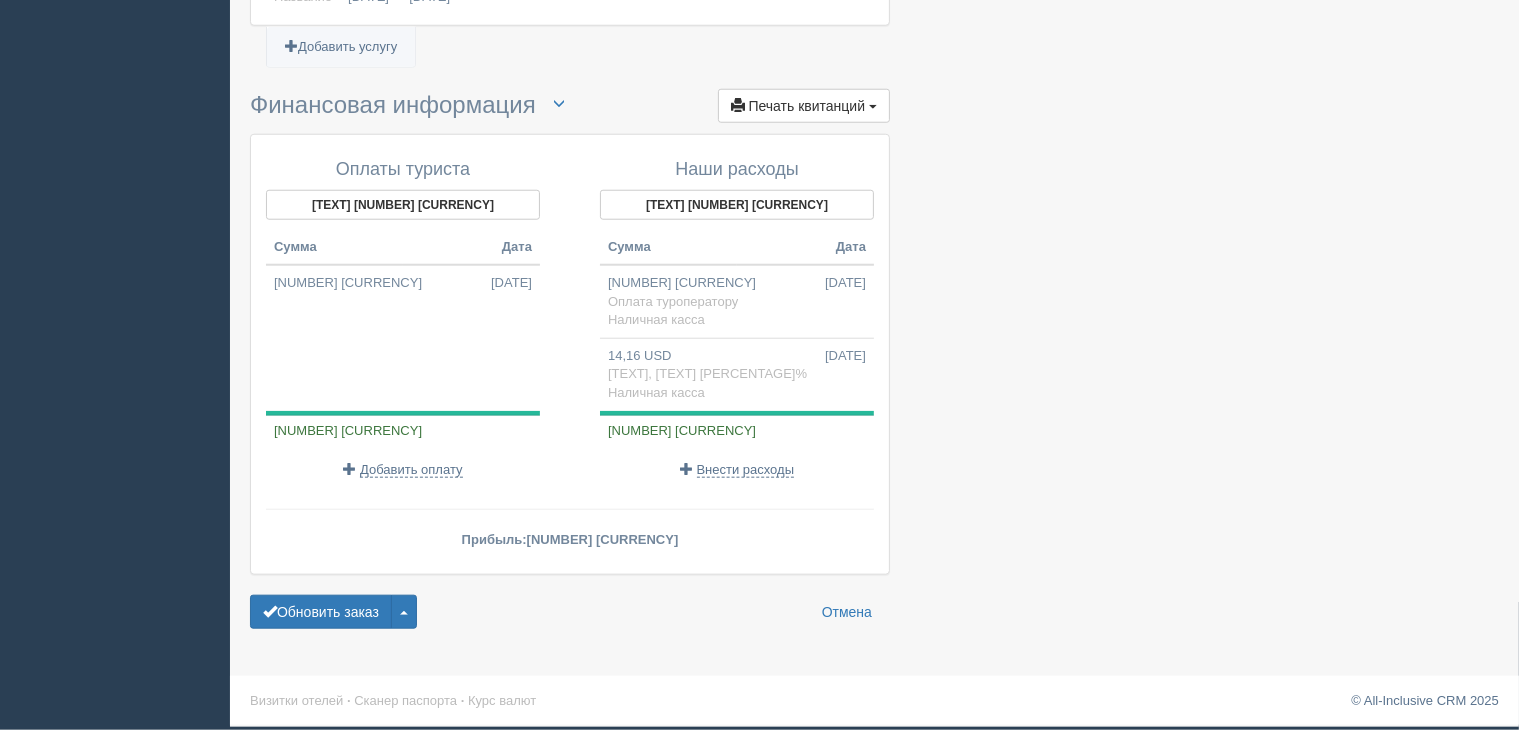 scroll, scrollTop: 1987, scrollLeft: 0, axis: vertical 